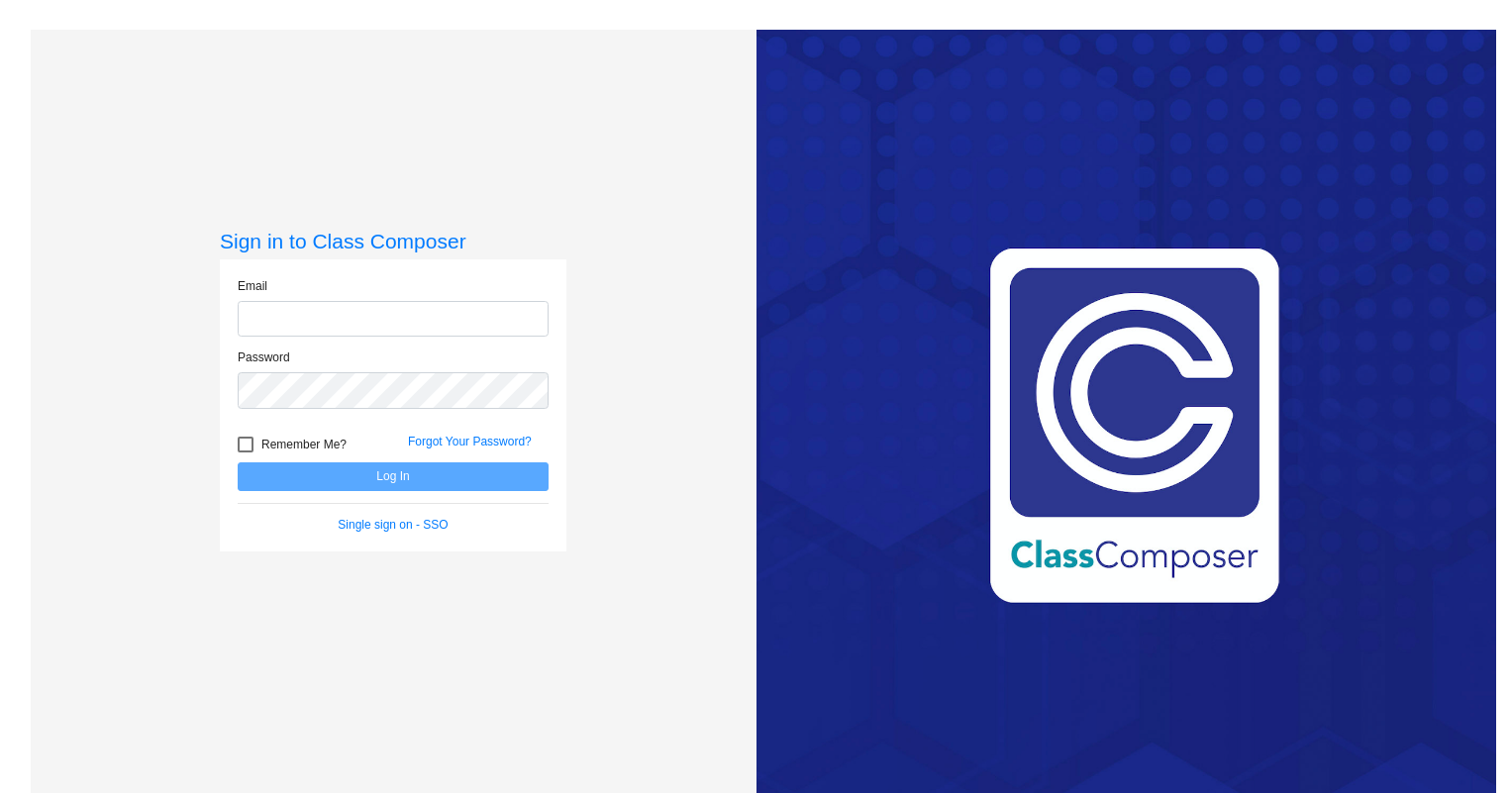 scroll, scrollTop: 0, scrollLeft: 0, axis: both 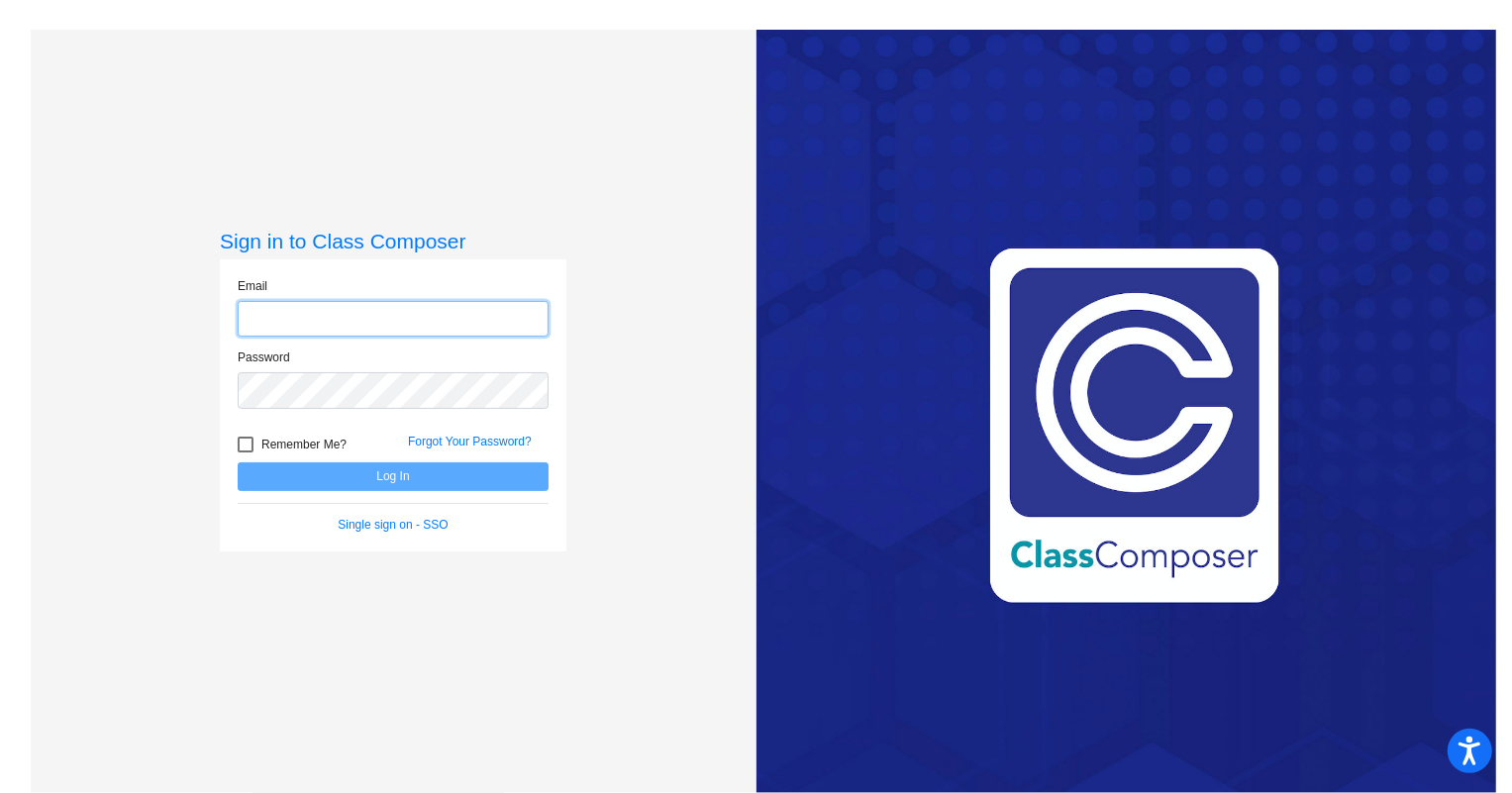 click 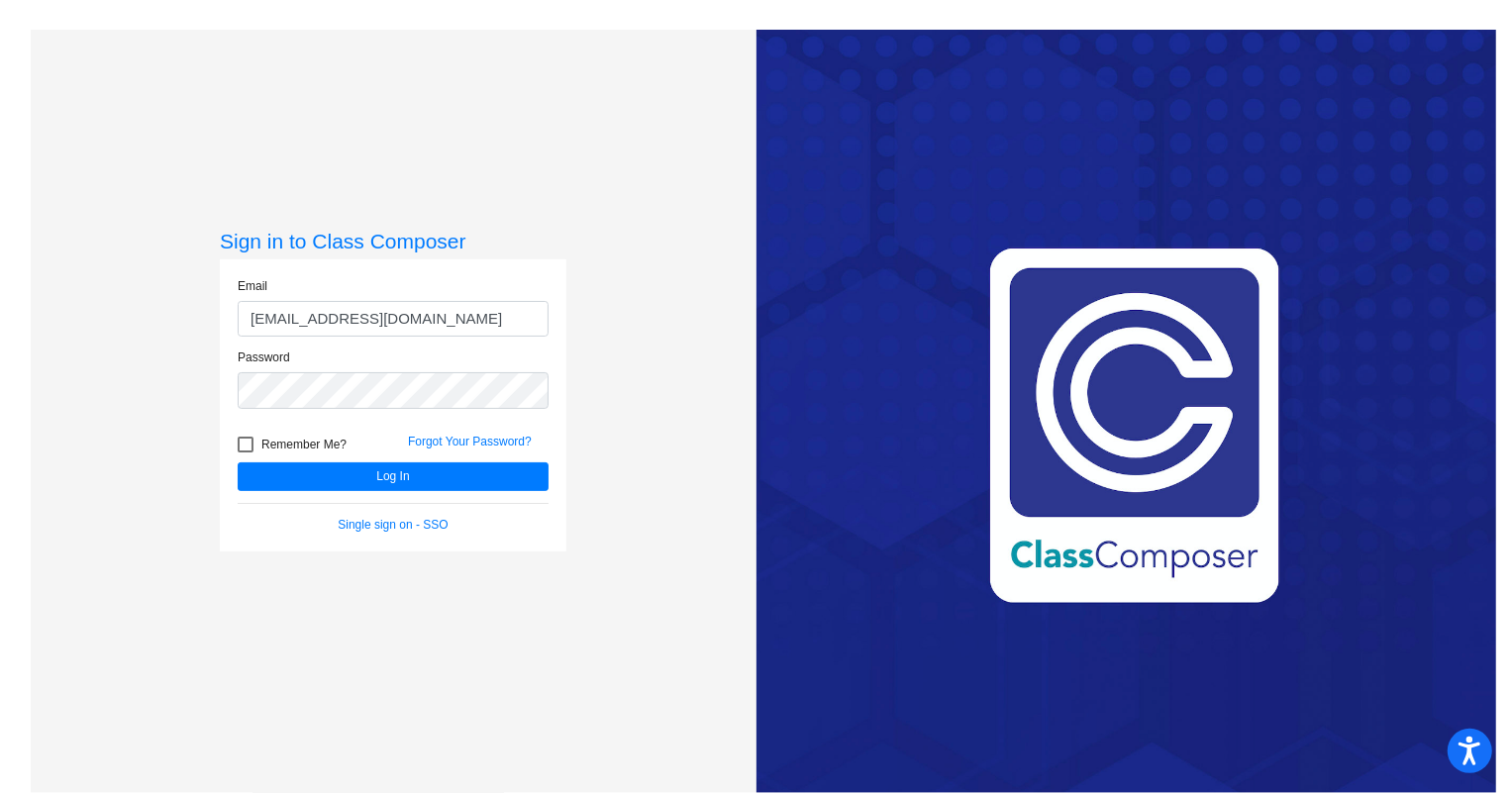 click at bounding box center [246, 445] 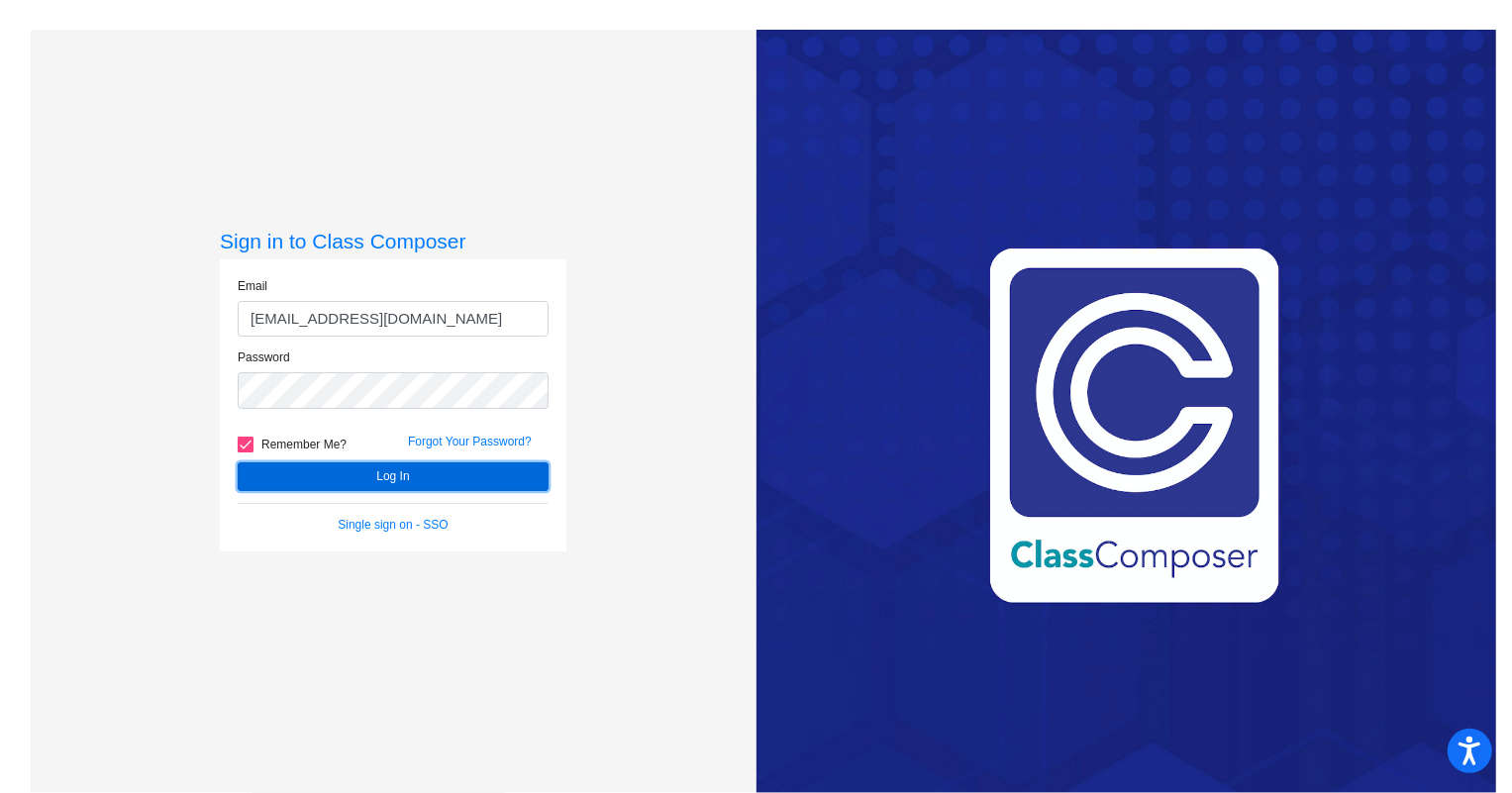 click on "Log In" 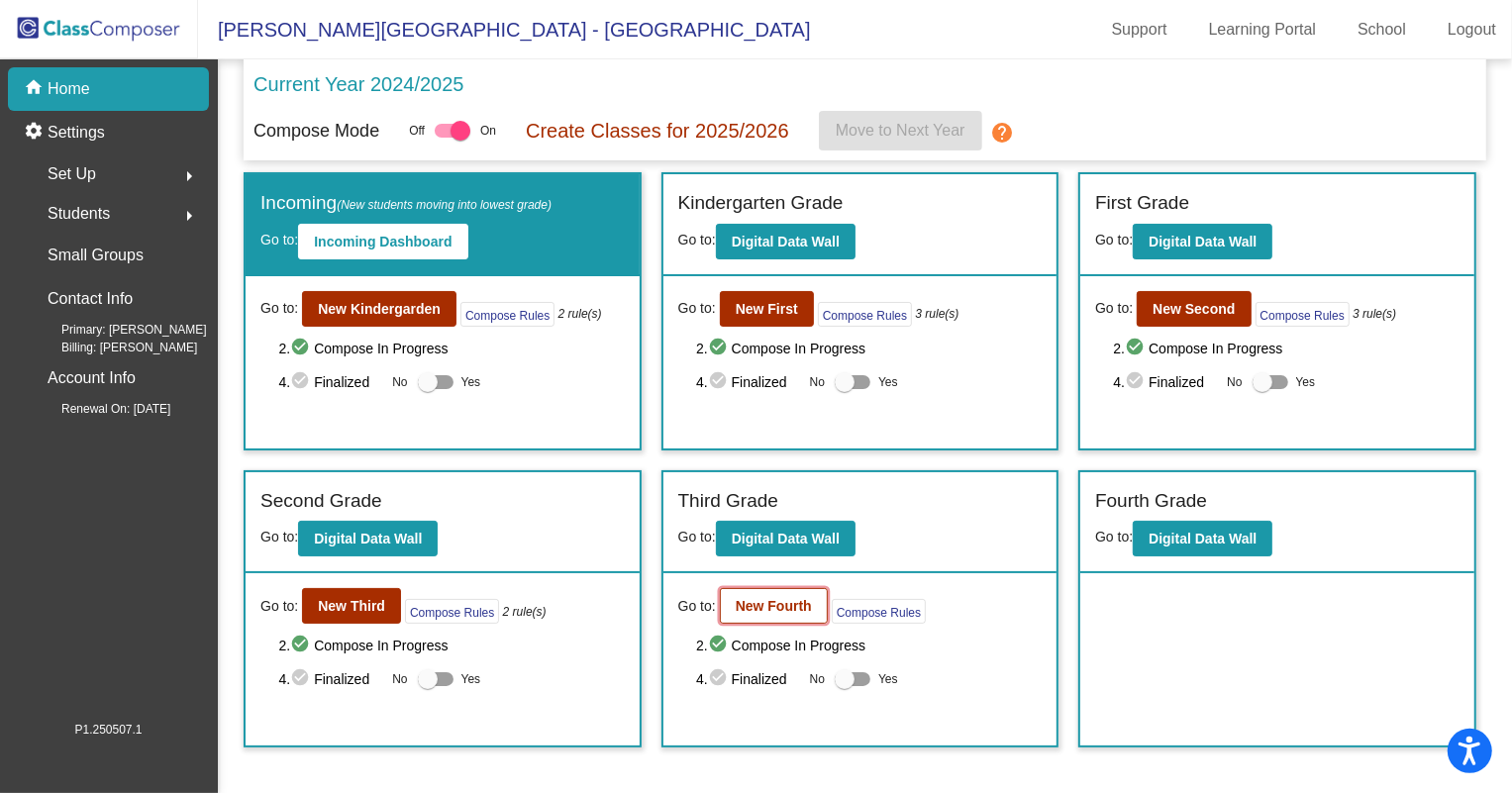 click on "New Fourth" 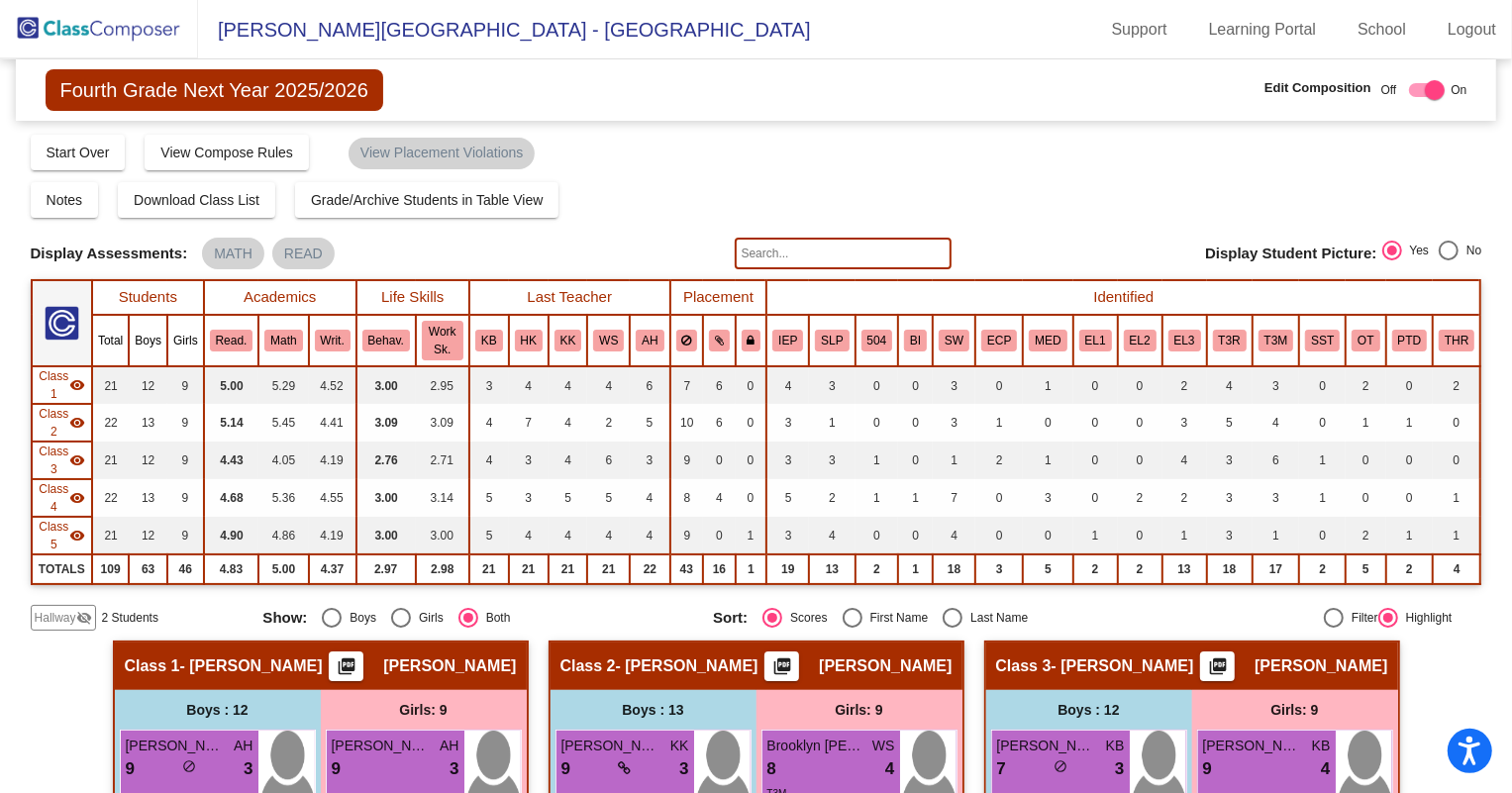 click on "Hallway" 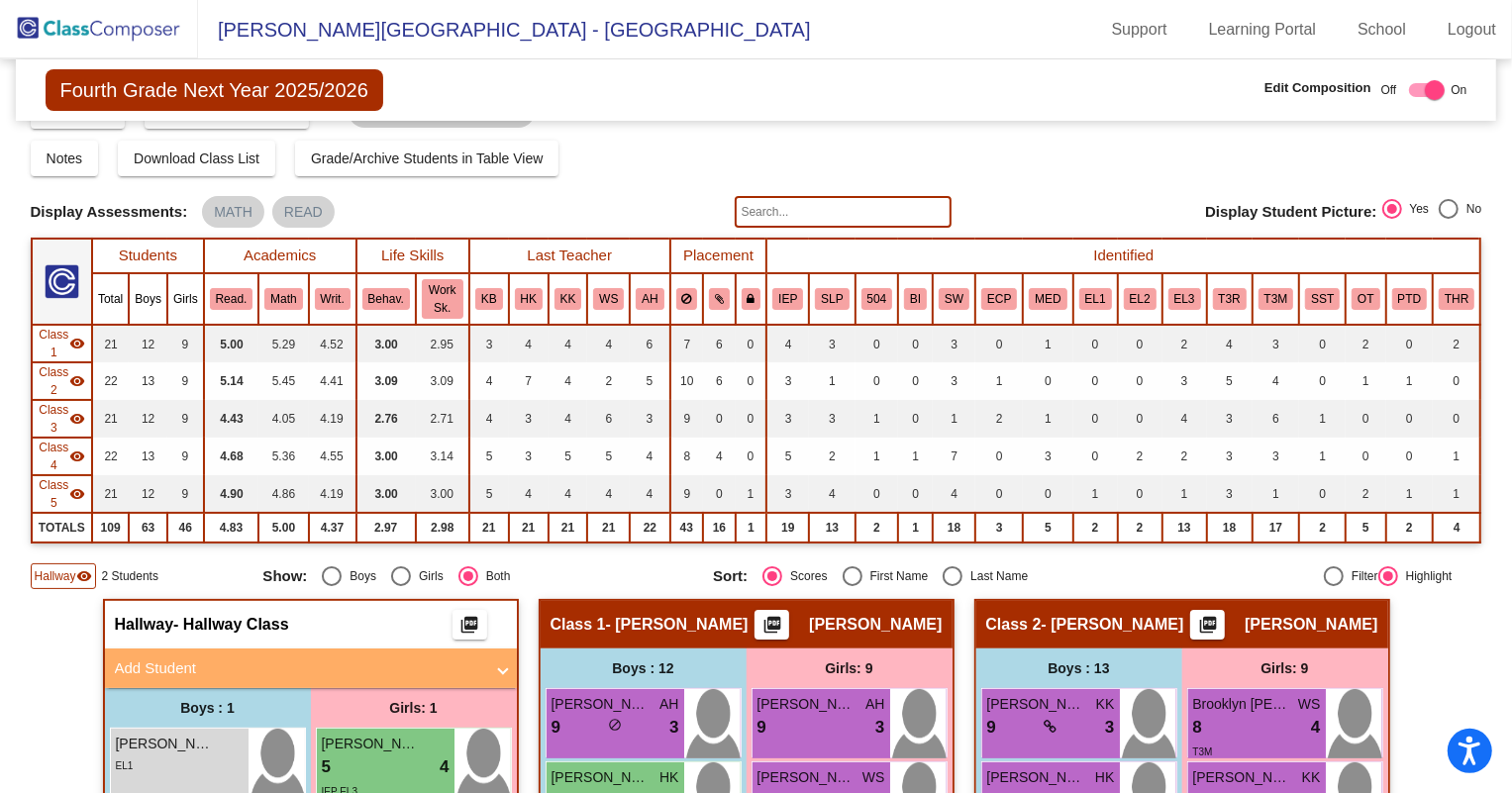 scroll, scrollTop: 0, scrollLeft: 0, axis: both 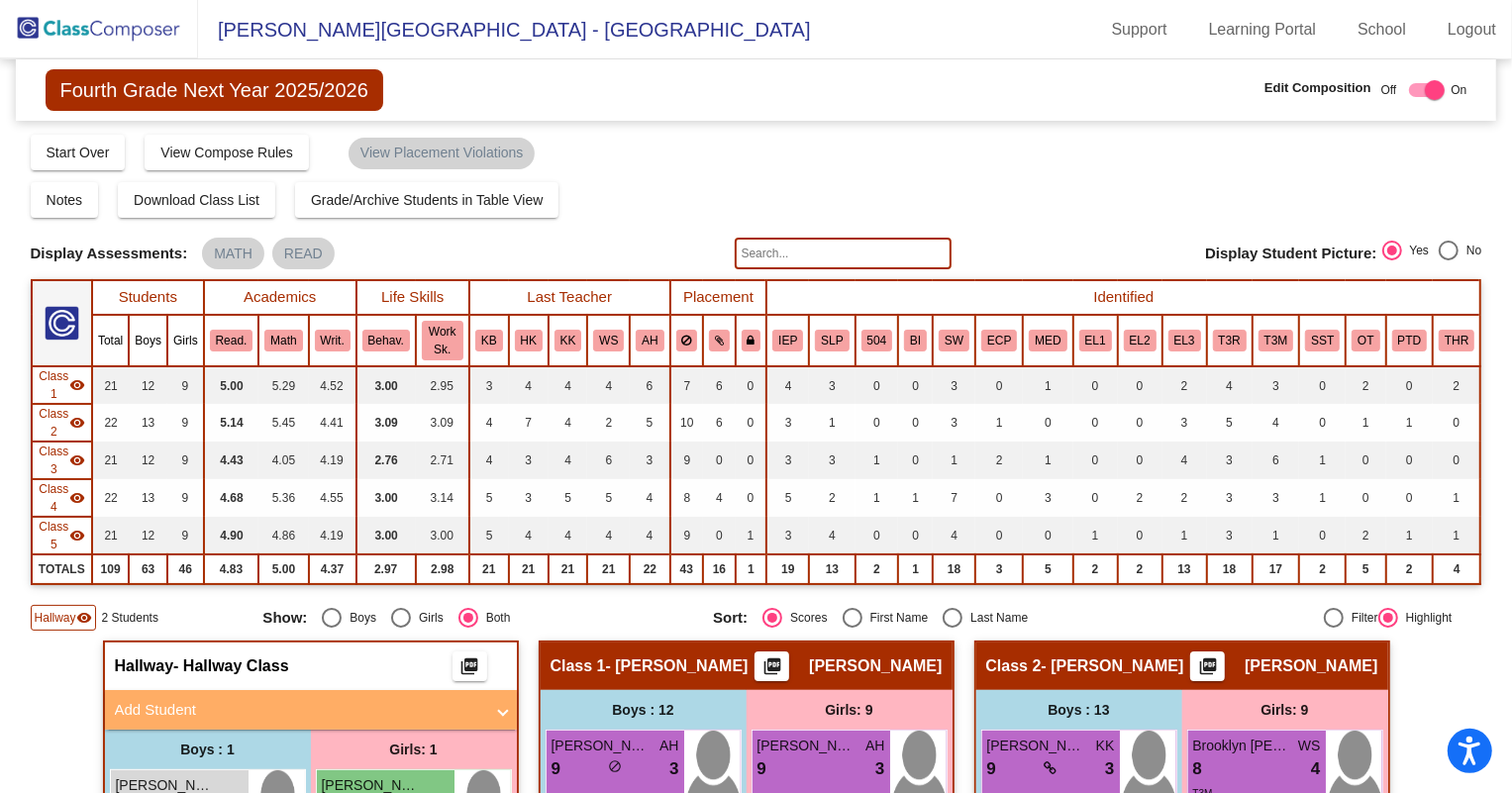 click on "Add Student" at bounding box center [299, 710] 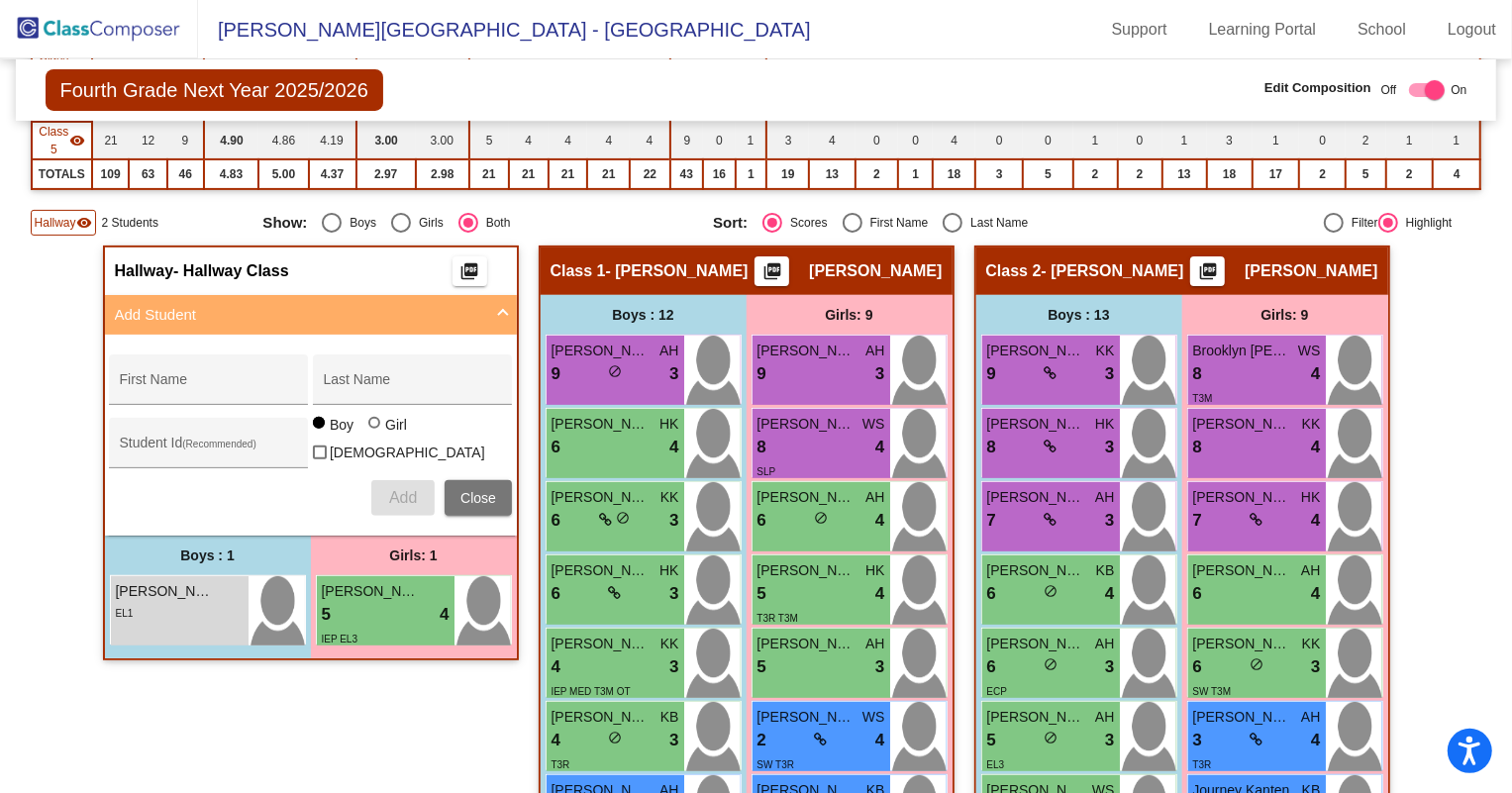 scroll, scrollTop: 449, scrollLeft: 0, axis: vertical 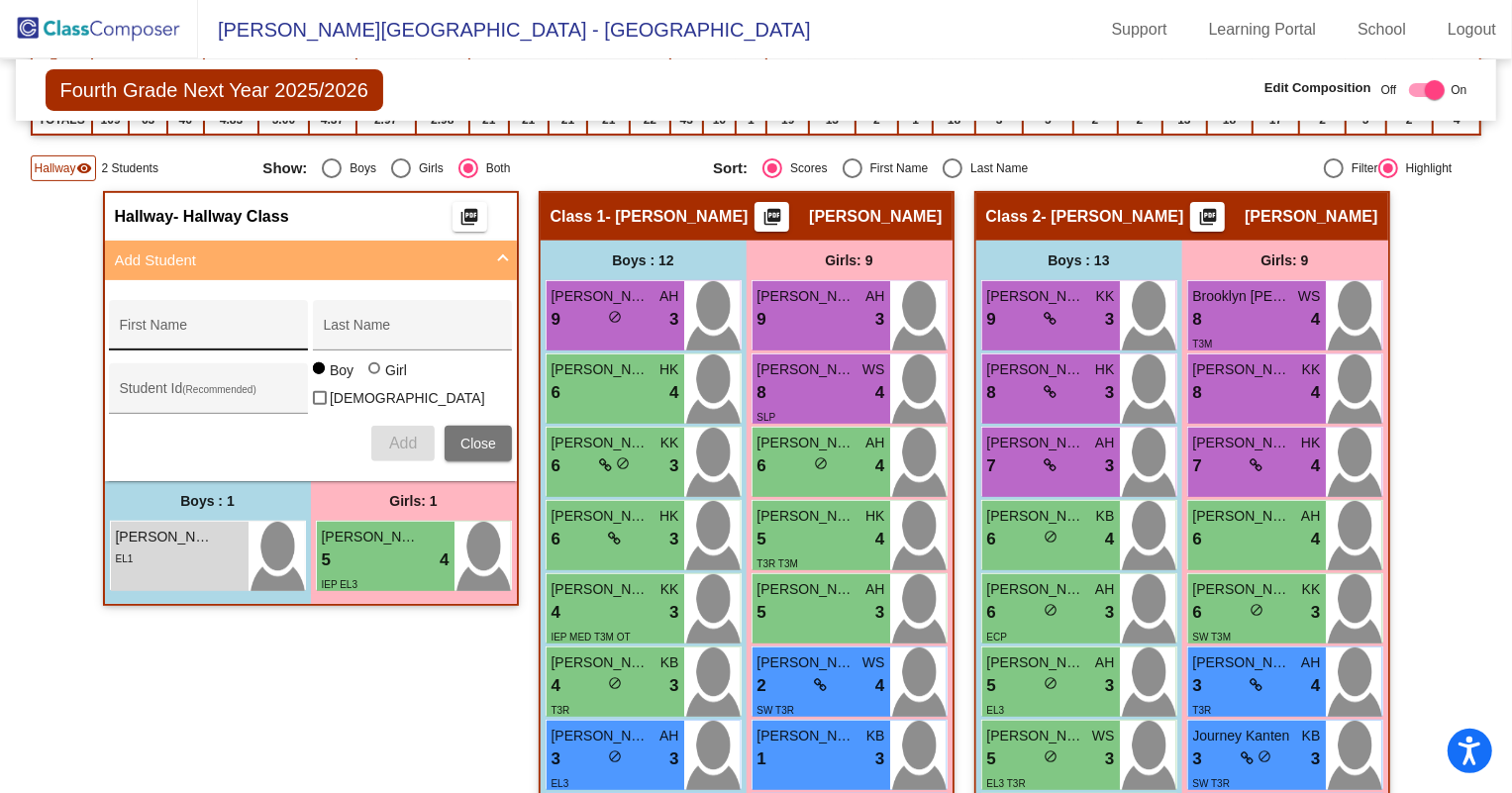 click on "First Name" at bounding box center [209, 331] 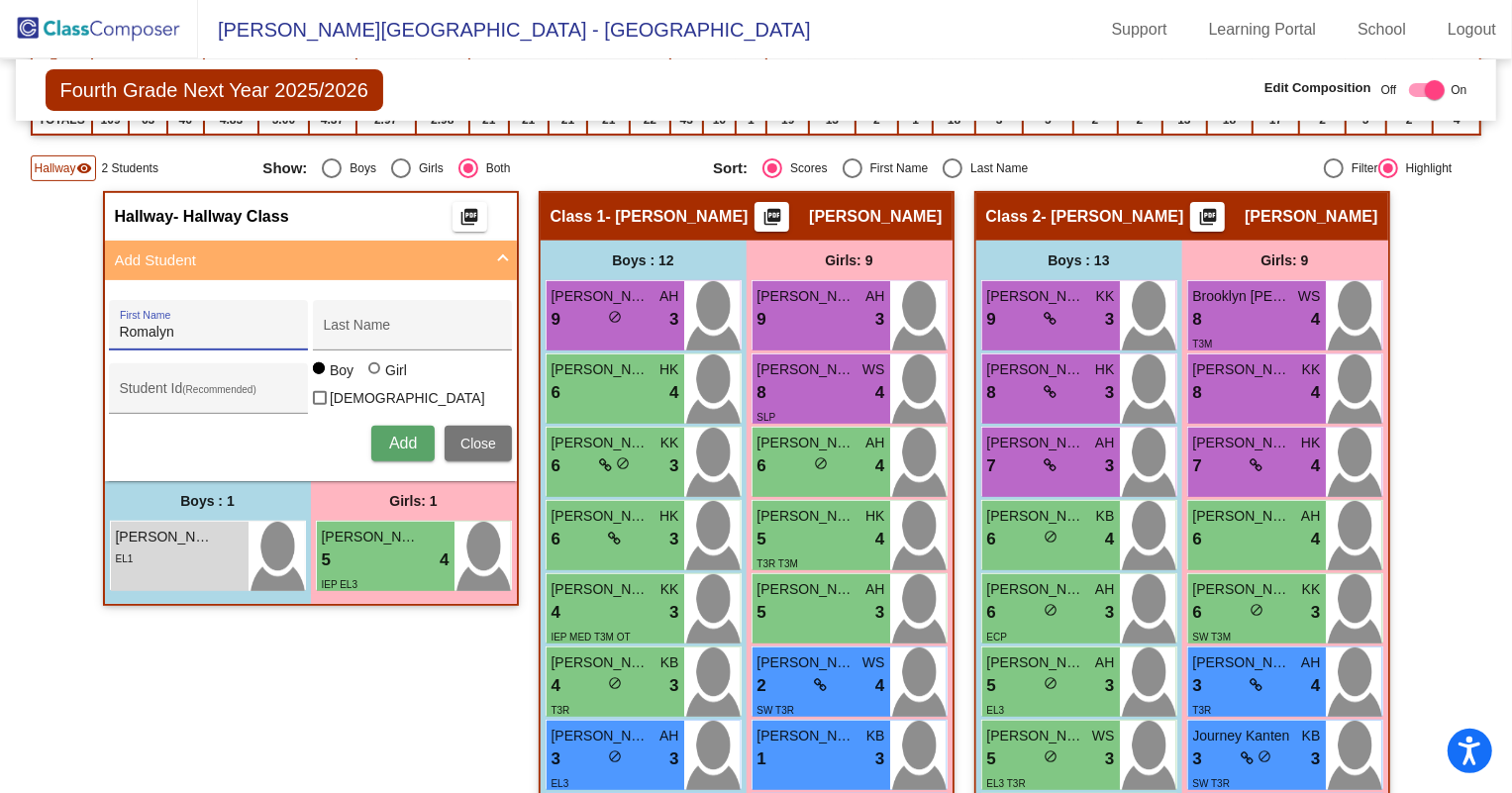 type on "Romalyn" 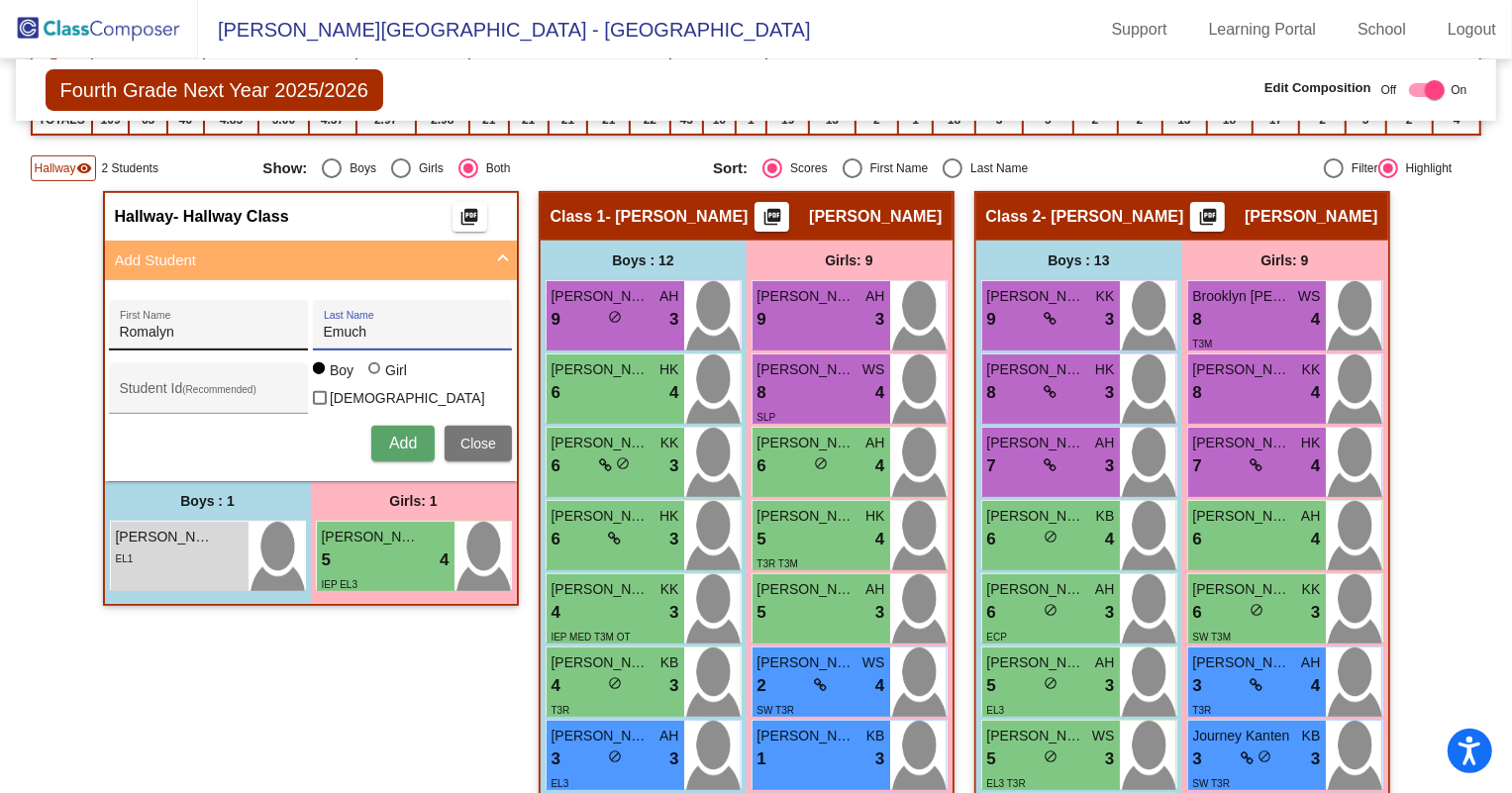 type on "Emuch" 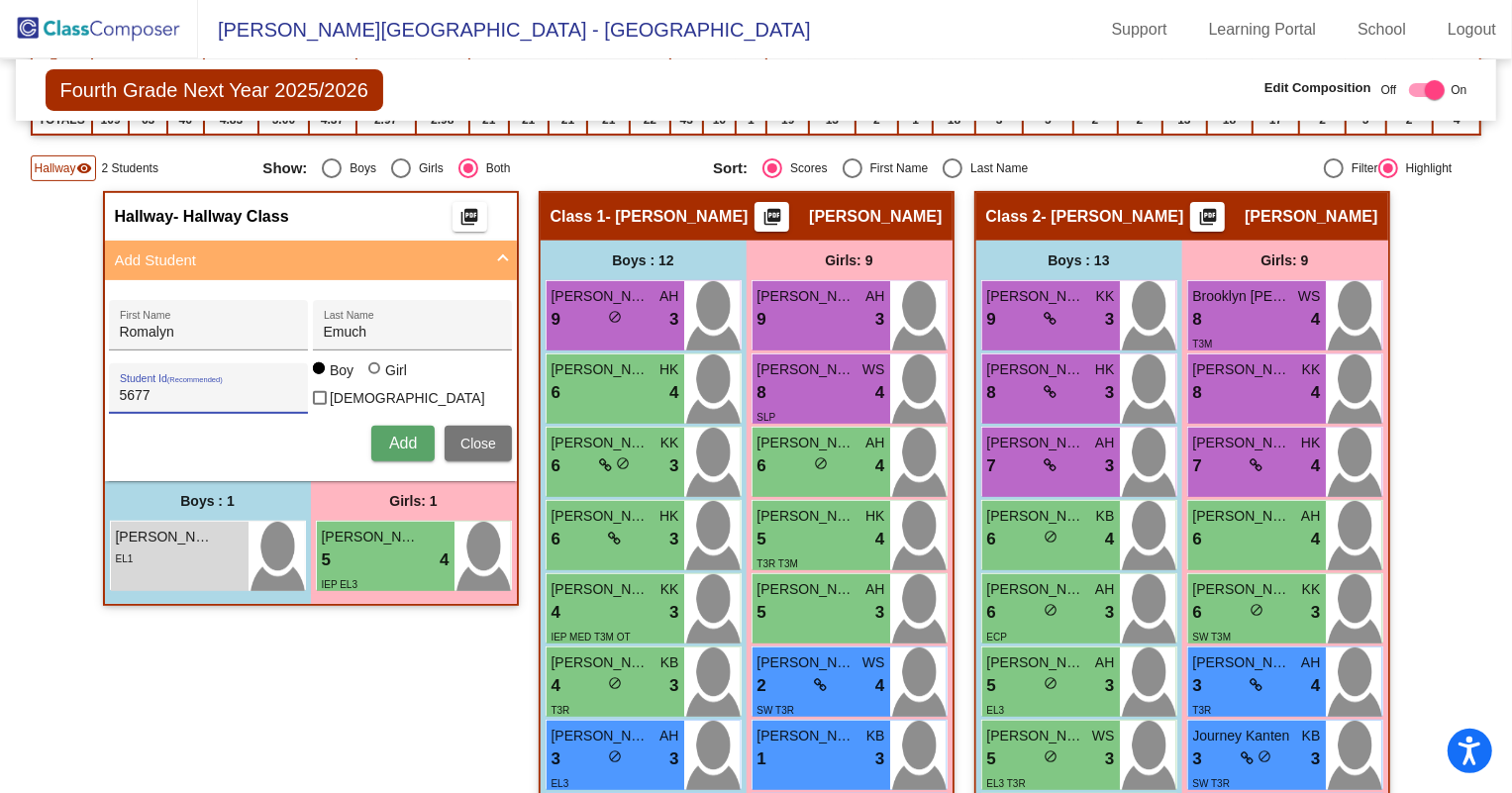 type on "5677" 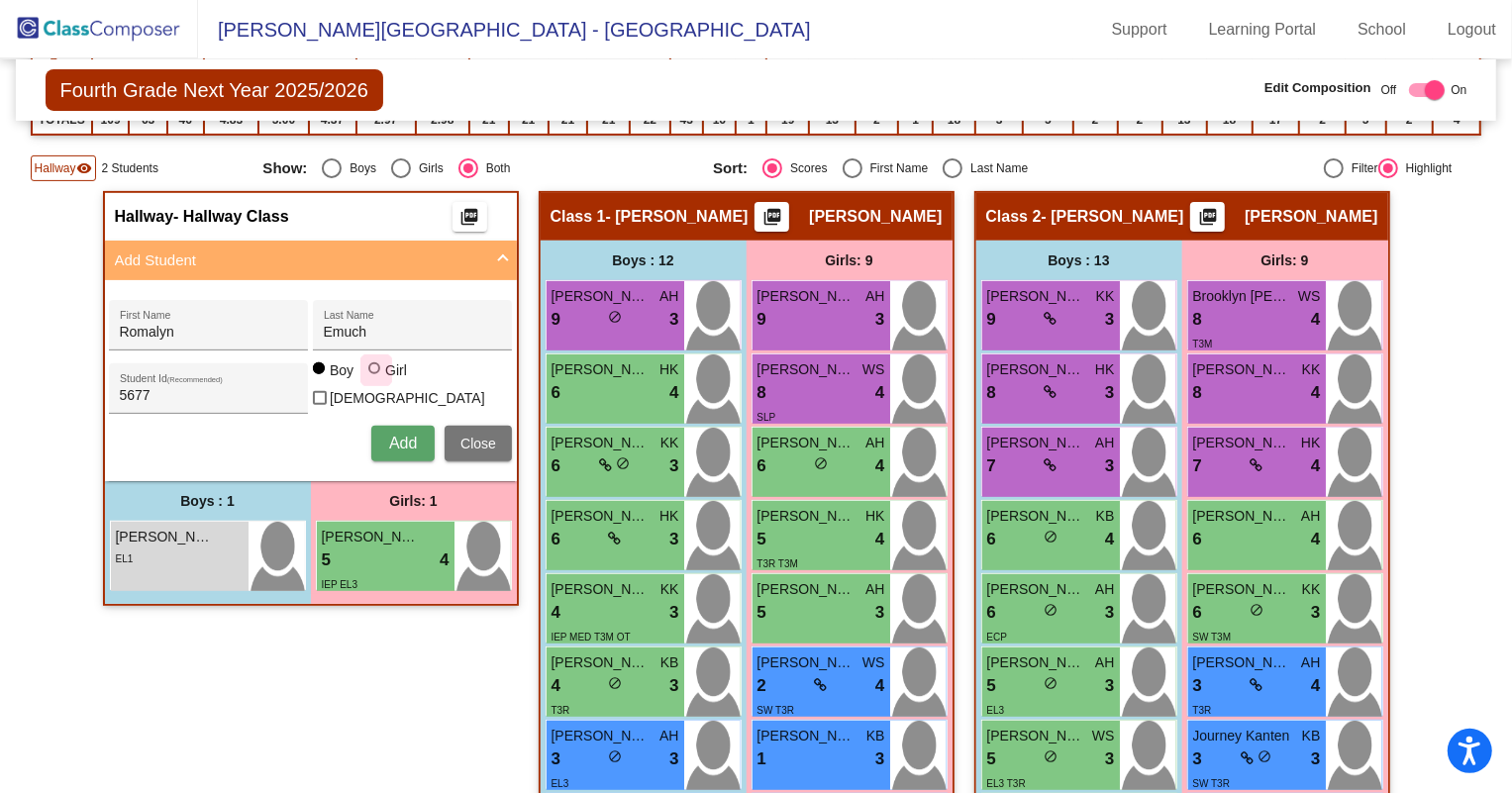 click at bounding box center [376, 370] 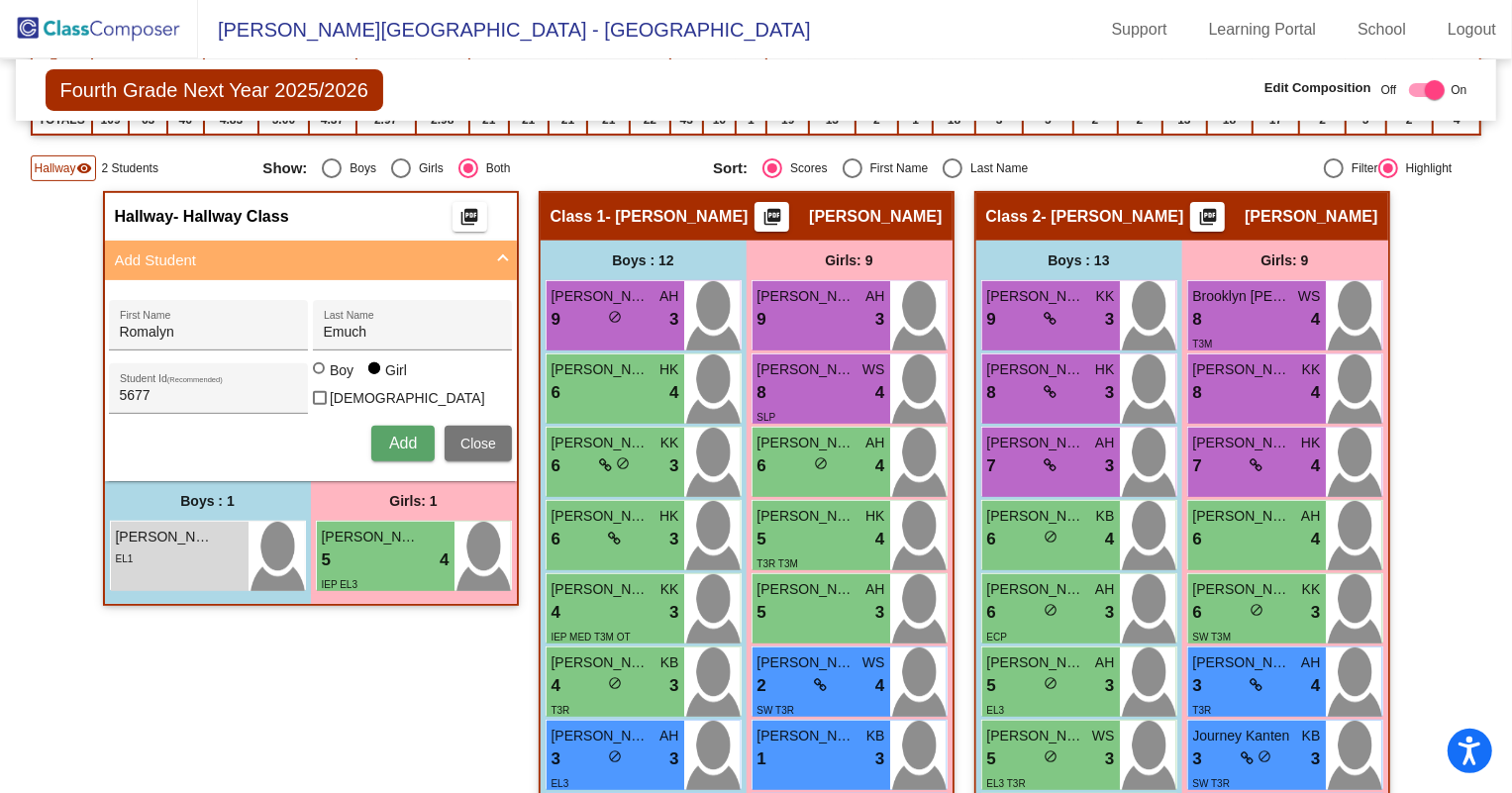 click on "Add" at bounding box center [403, 444] 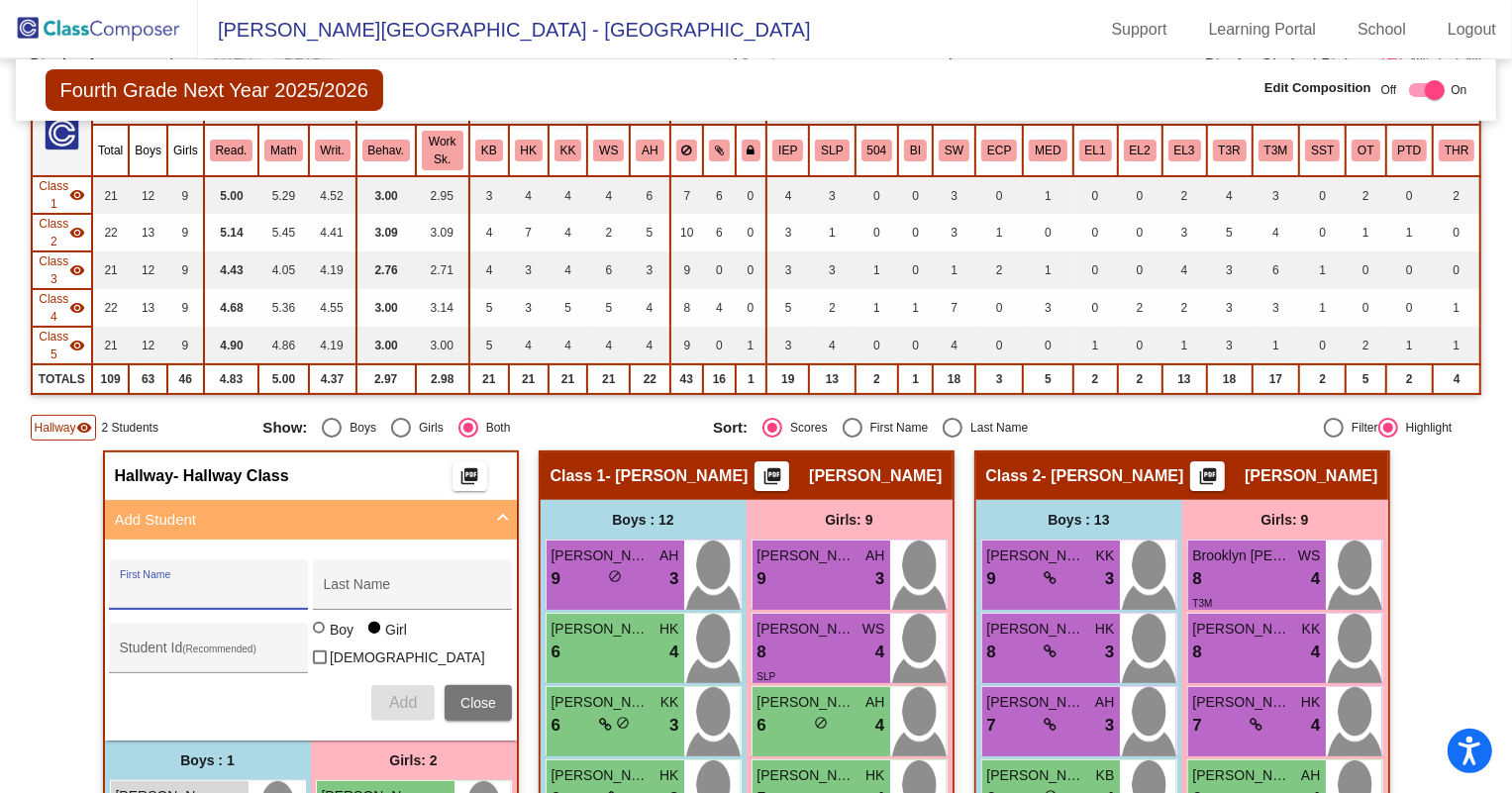 scroll, scrollTop: 641, scrollLeft: 0, axis: vertical 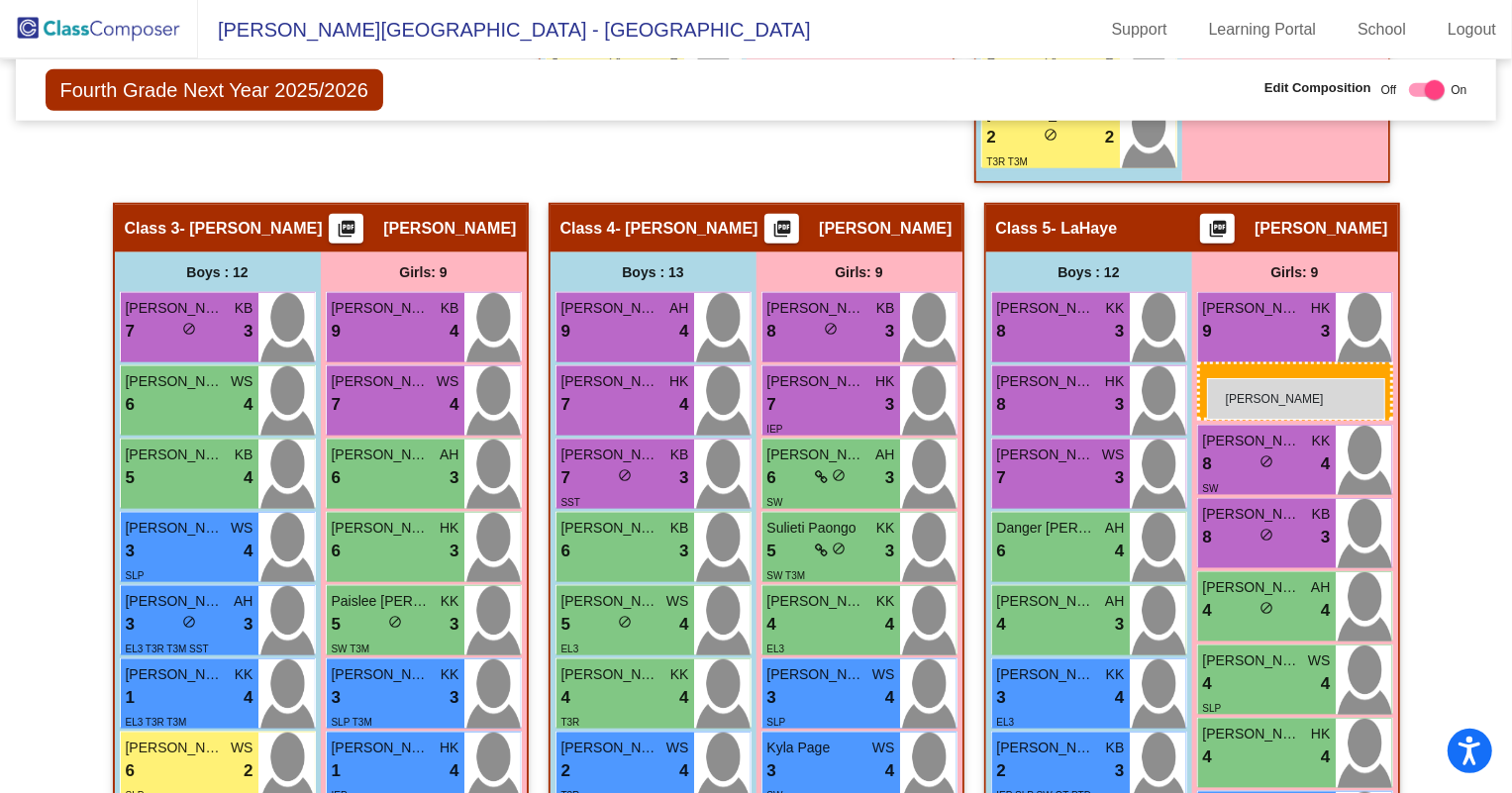 drag, startPoint x: 406, startPoint y: 503, endPoint x: 1207, endPoint y: 378, distance: 810.6948 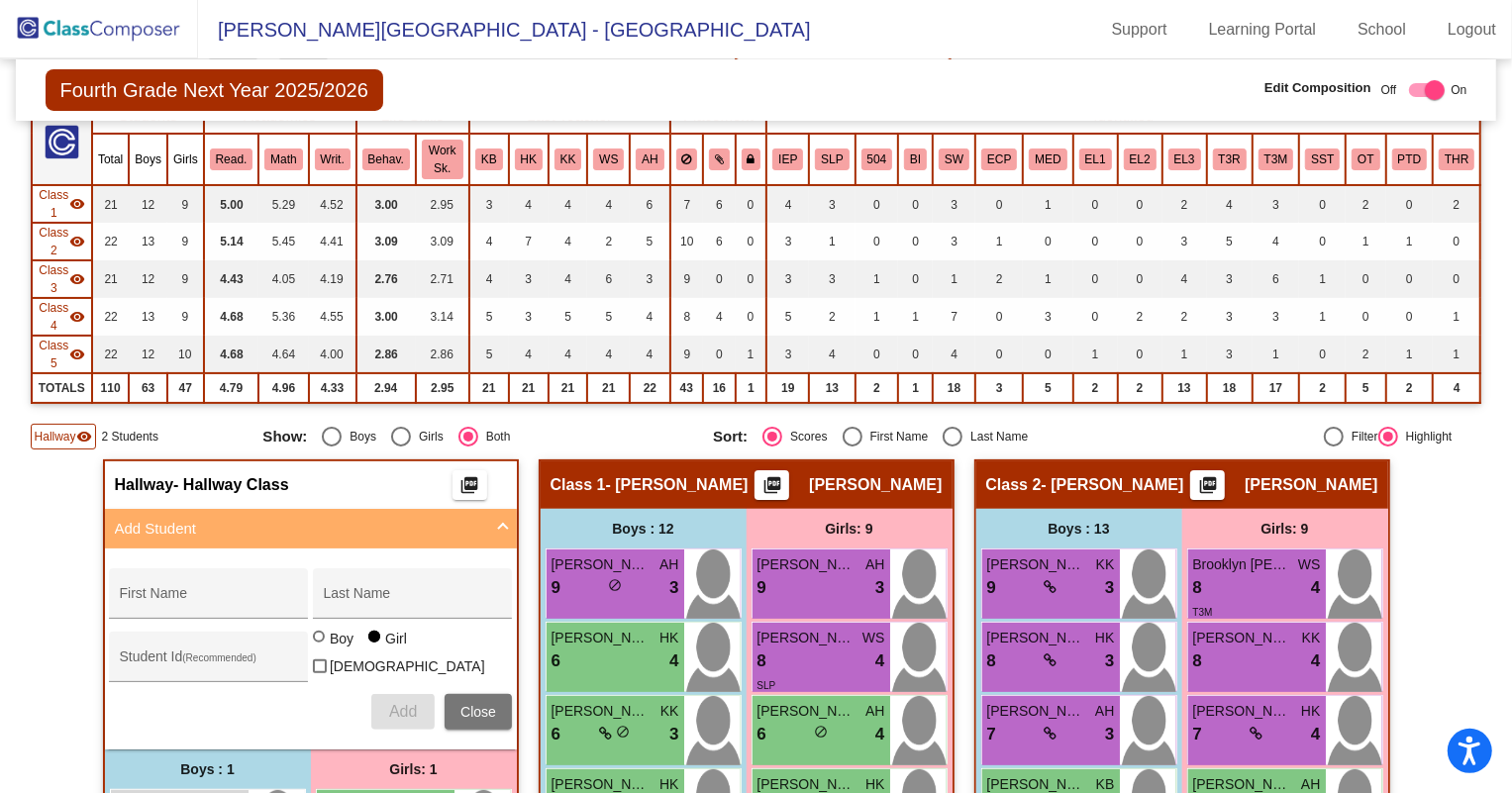 scroll, scrollTop: 179, scrollLeft: 0, axis: vertical 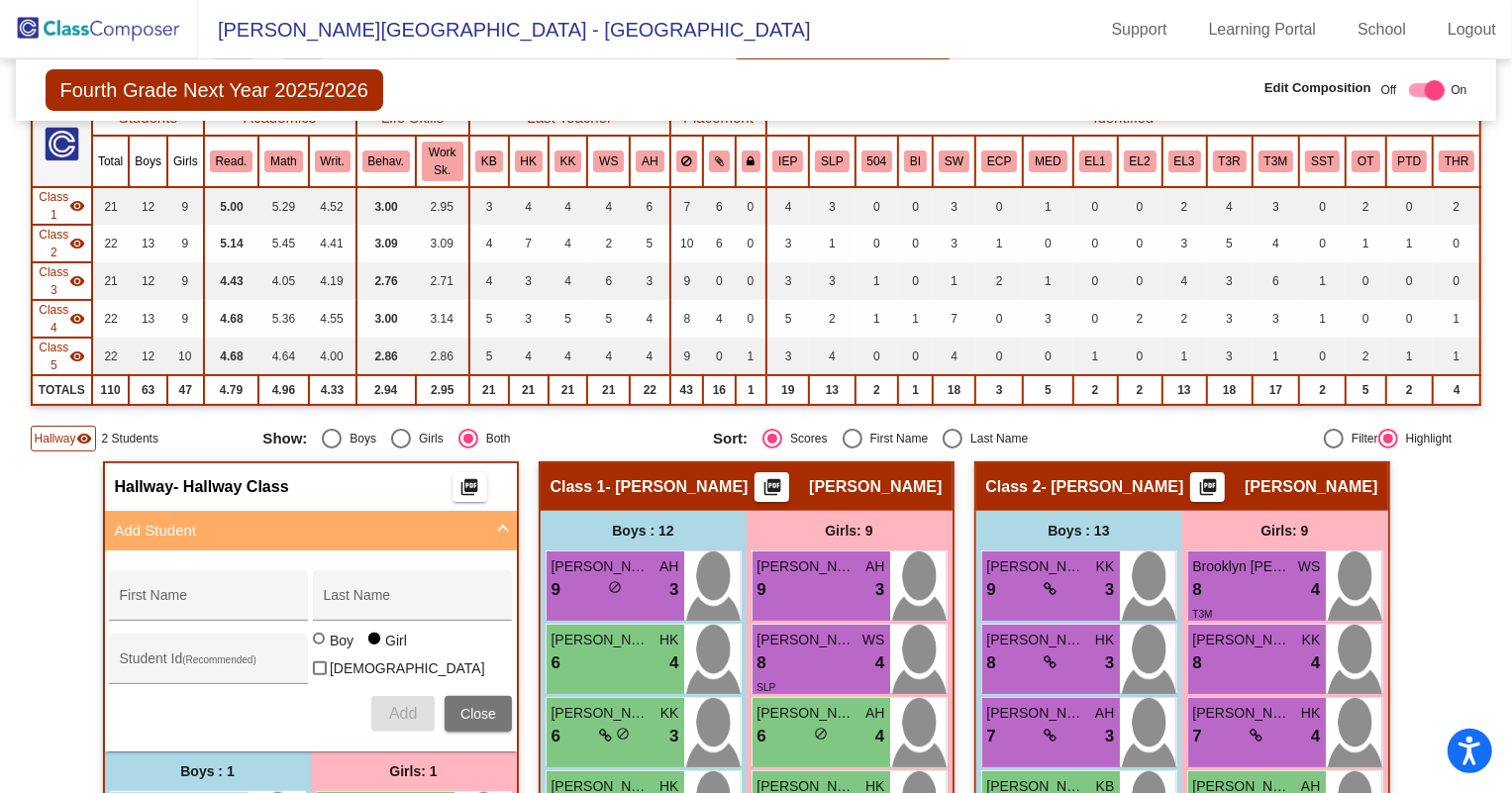 click on "Hallway   visibility" 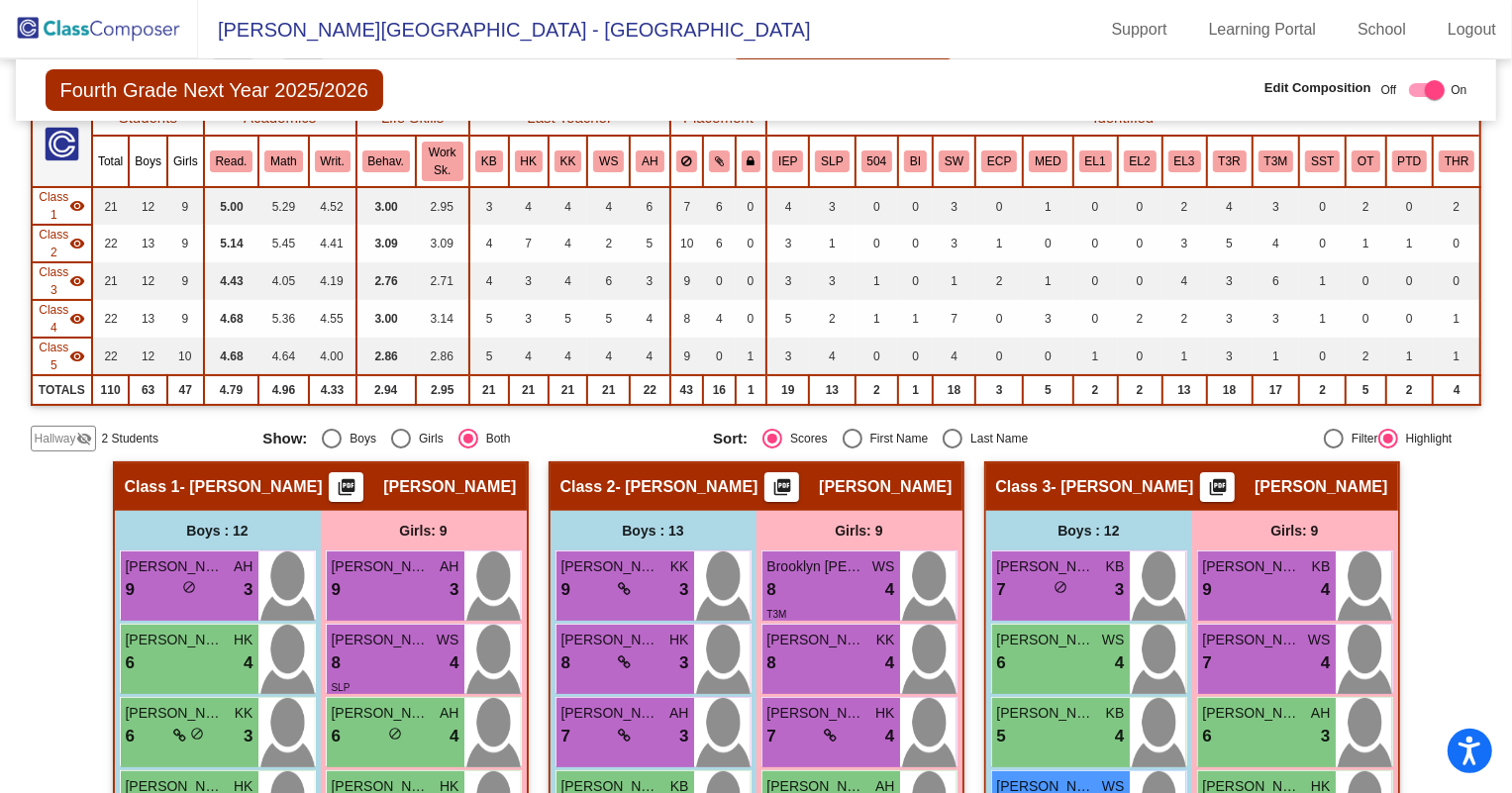 click 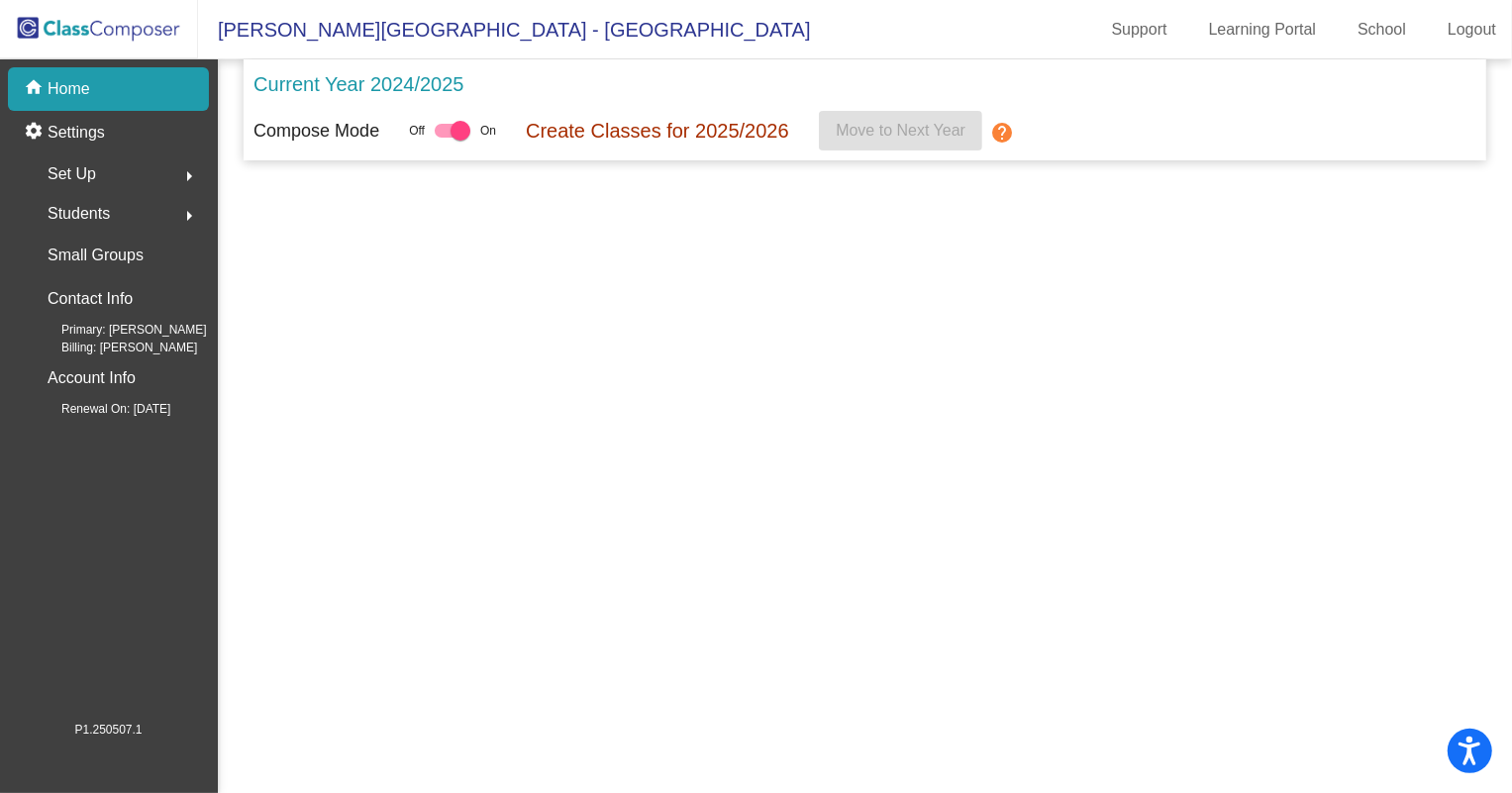 scroll, scrollTop: 0, scrollLeft: 0, axis: both 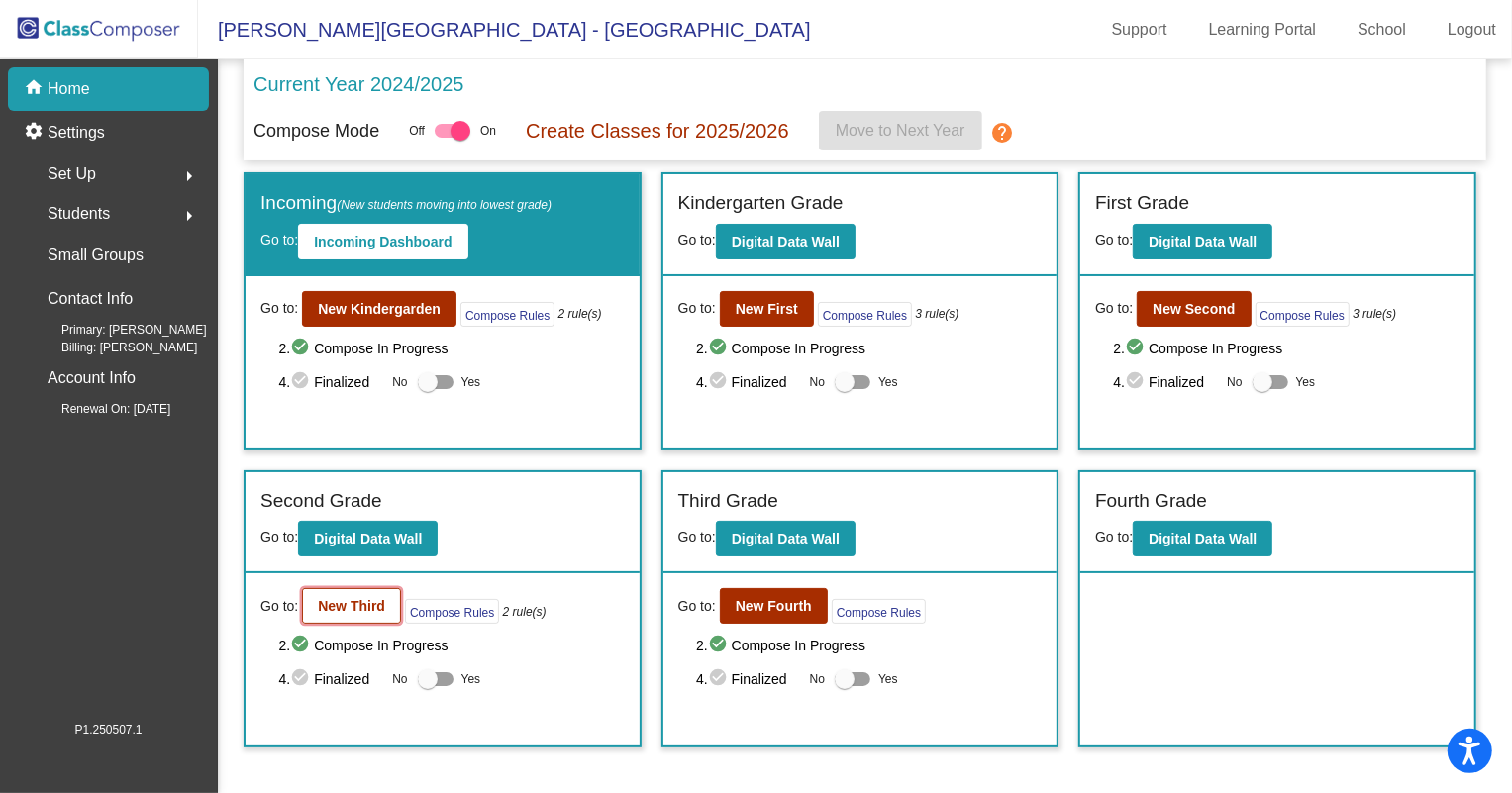click on "New Third" 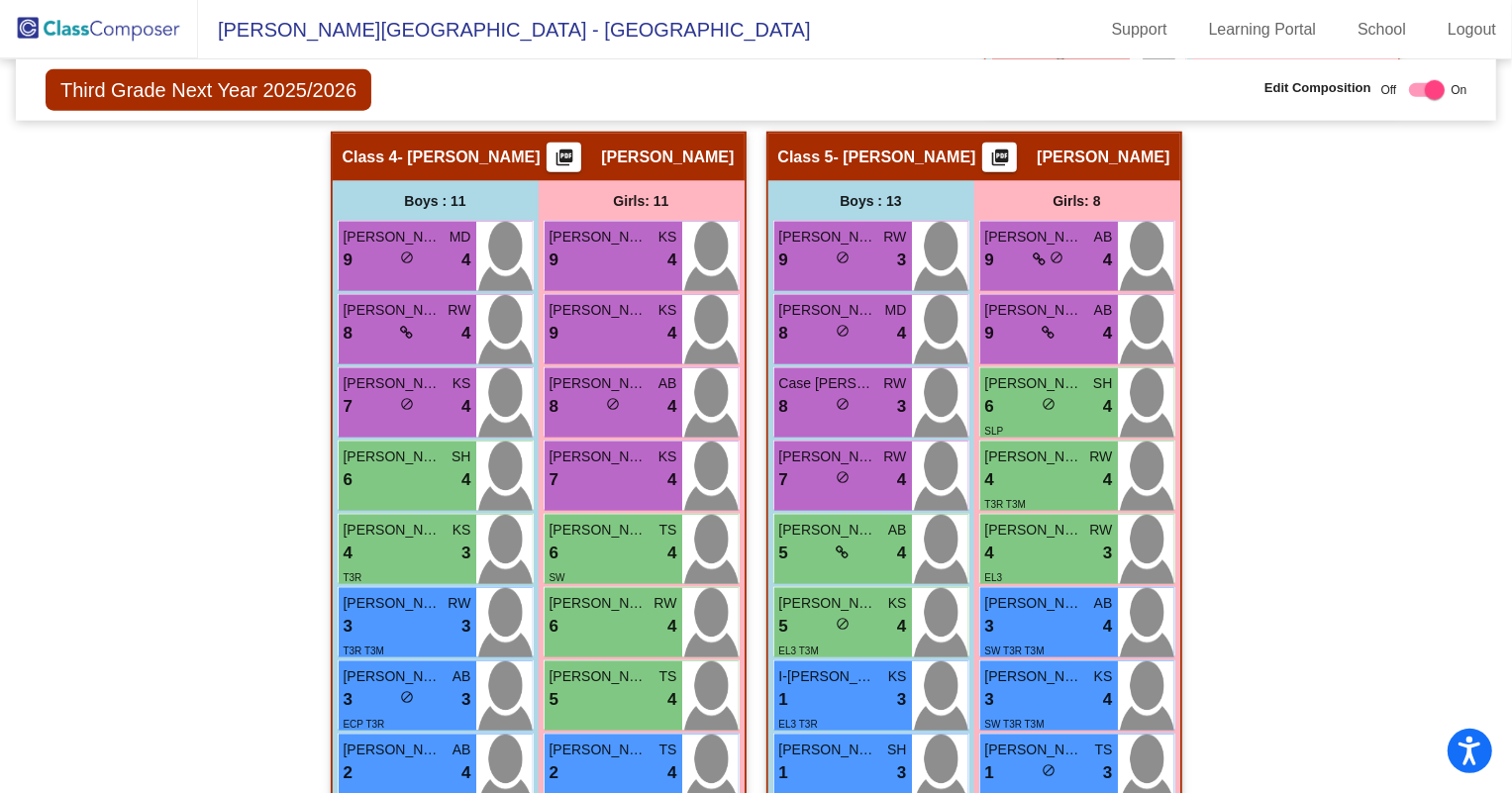 scroll, scrollTop: 1550, scrollLeft: 0, axis: vertical 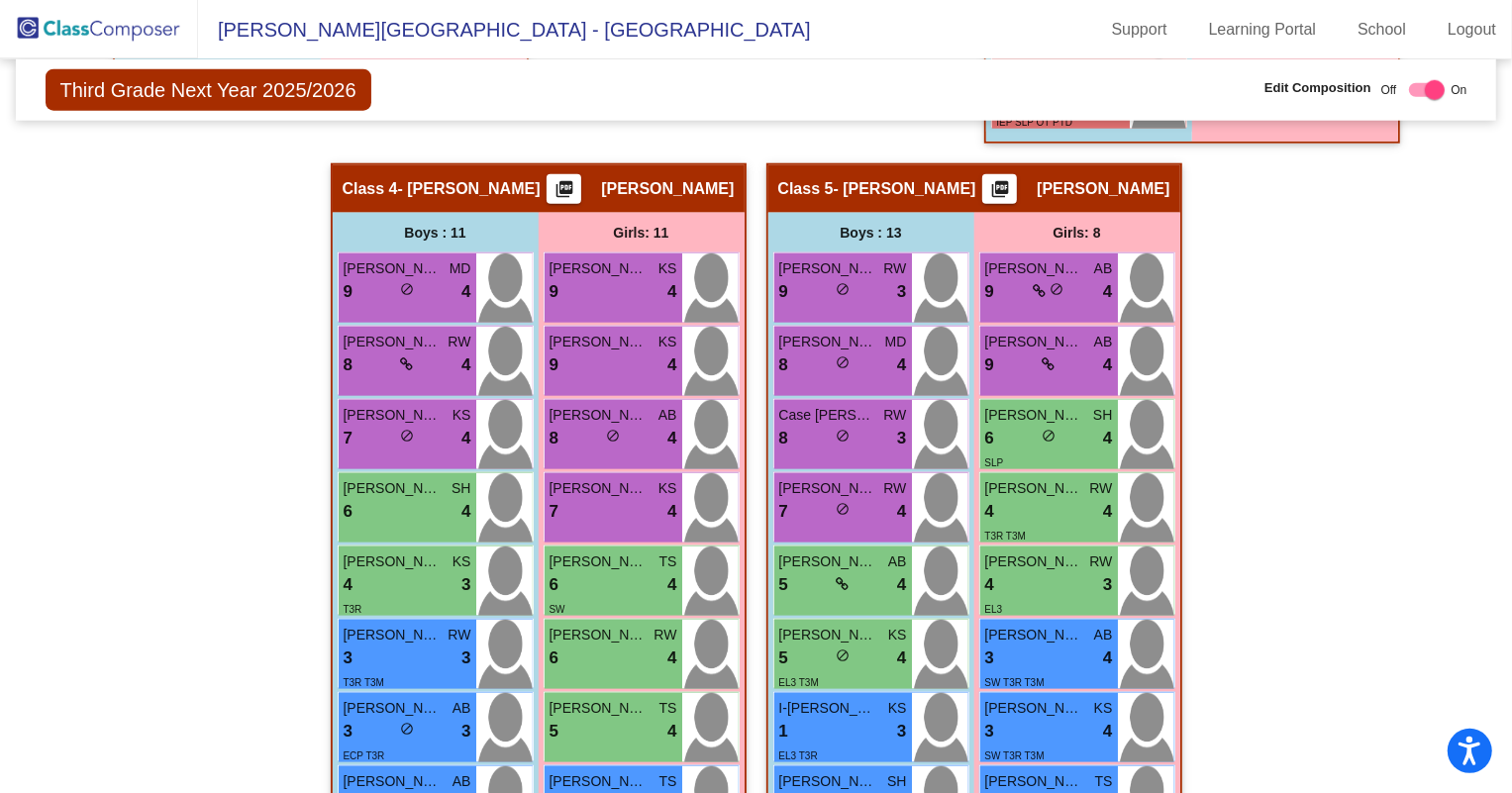 click 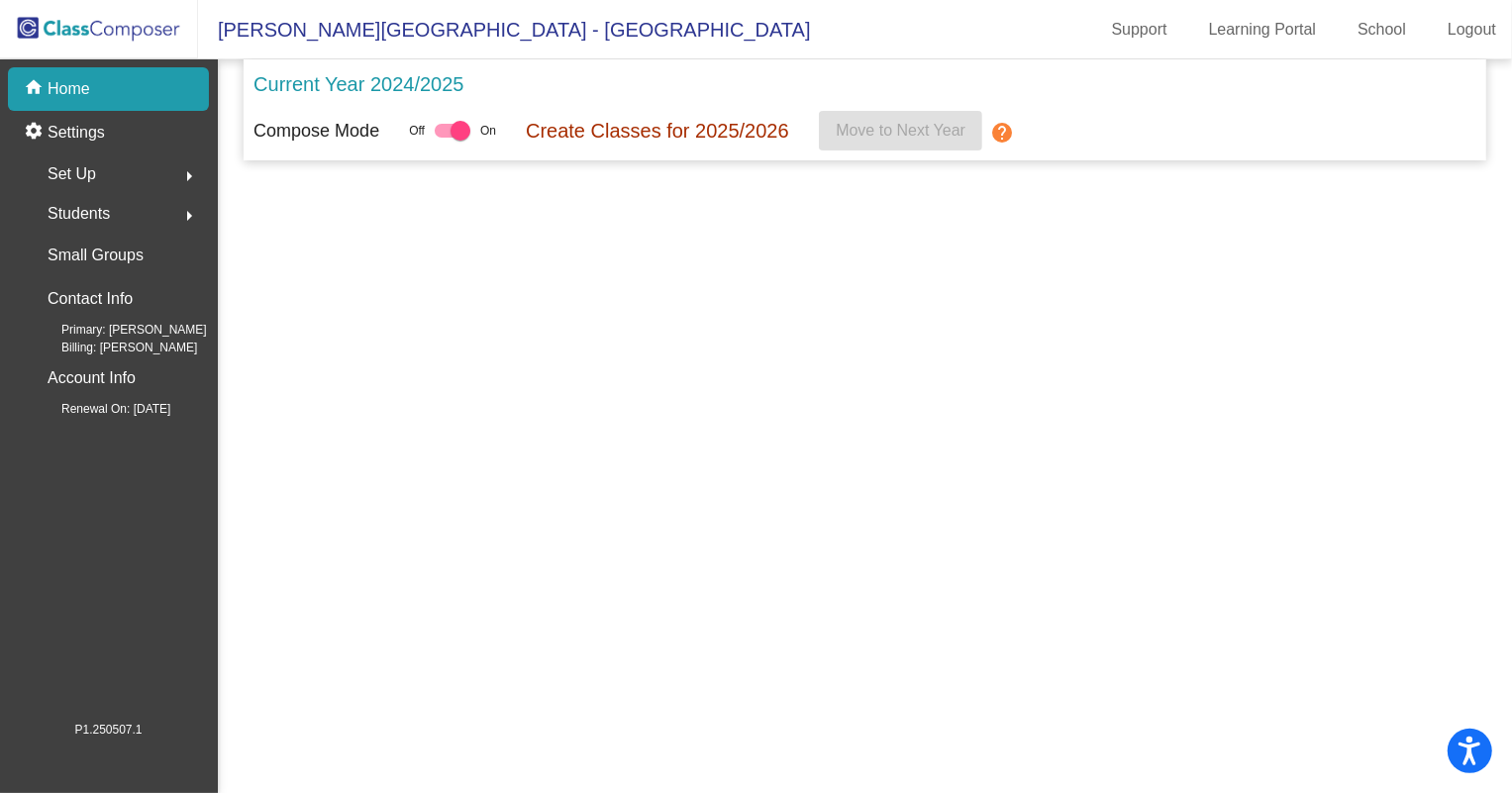 scroll, scrollTop: 0, scrollLeft: 0, axis: both 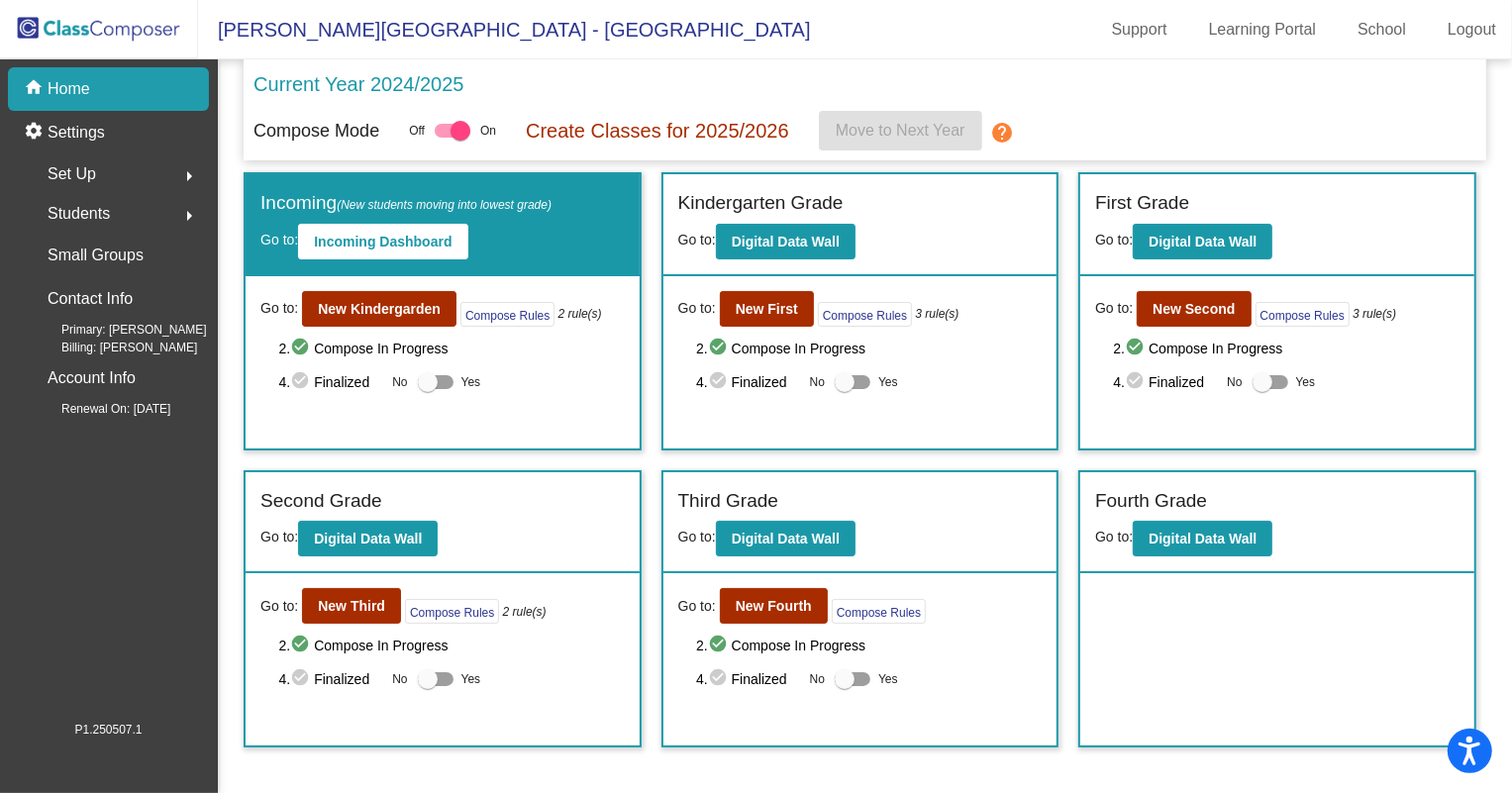click on "Set Up" 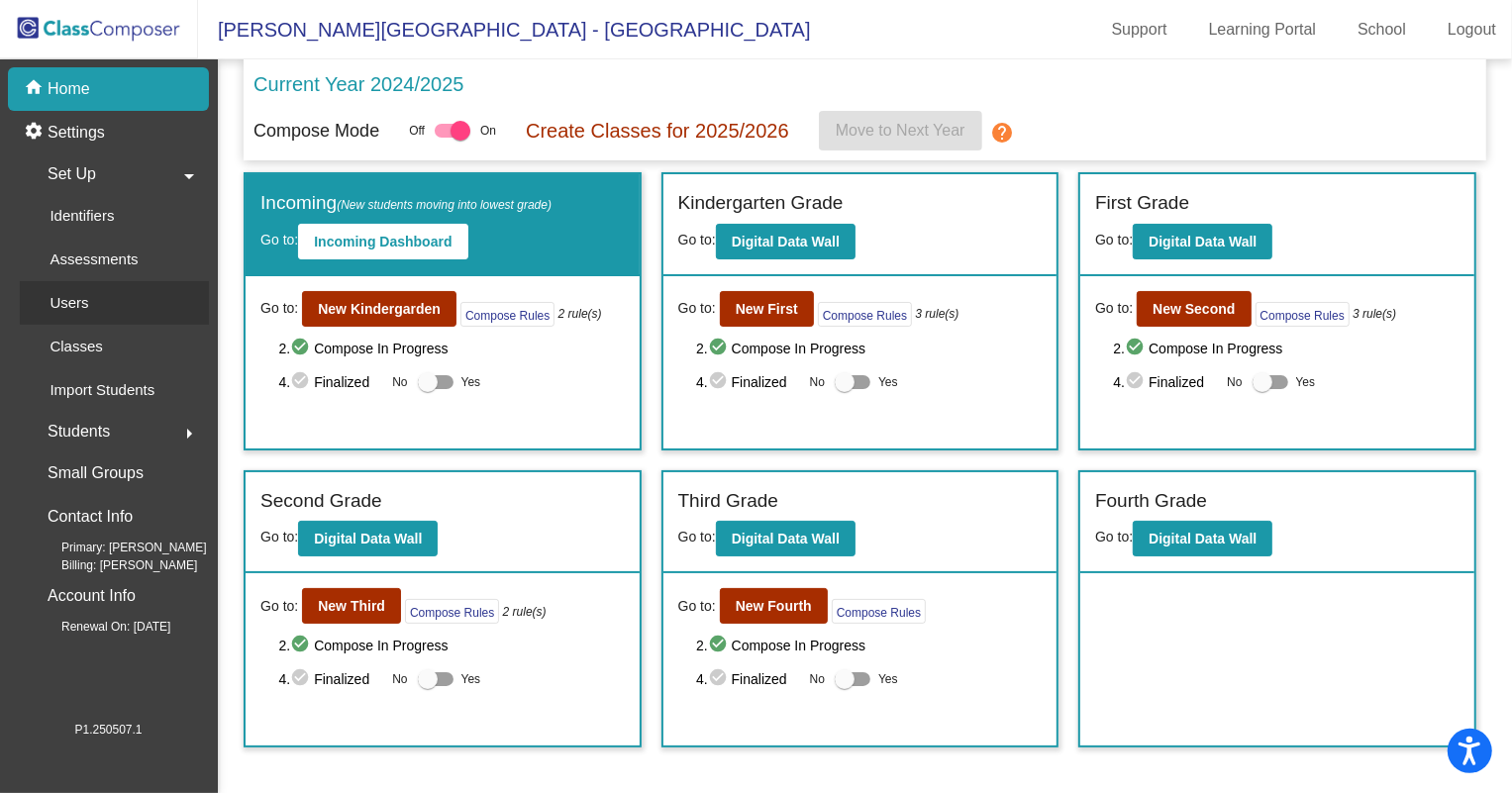 click on "Users" 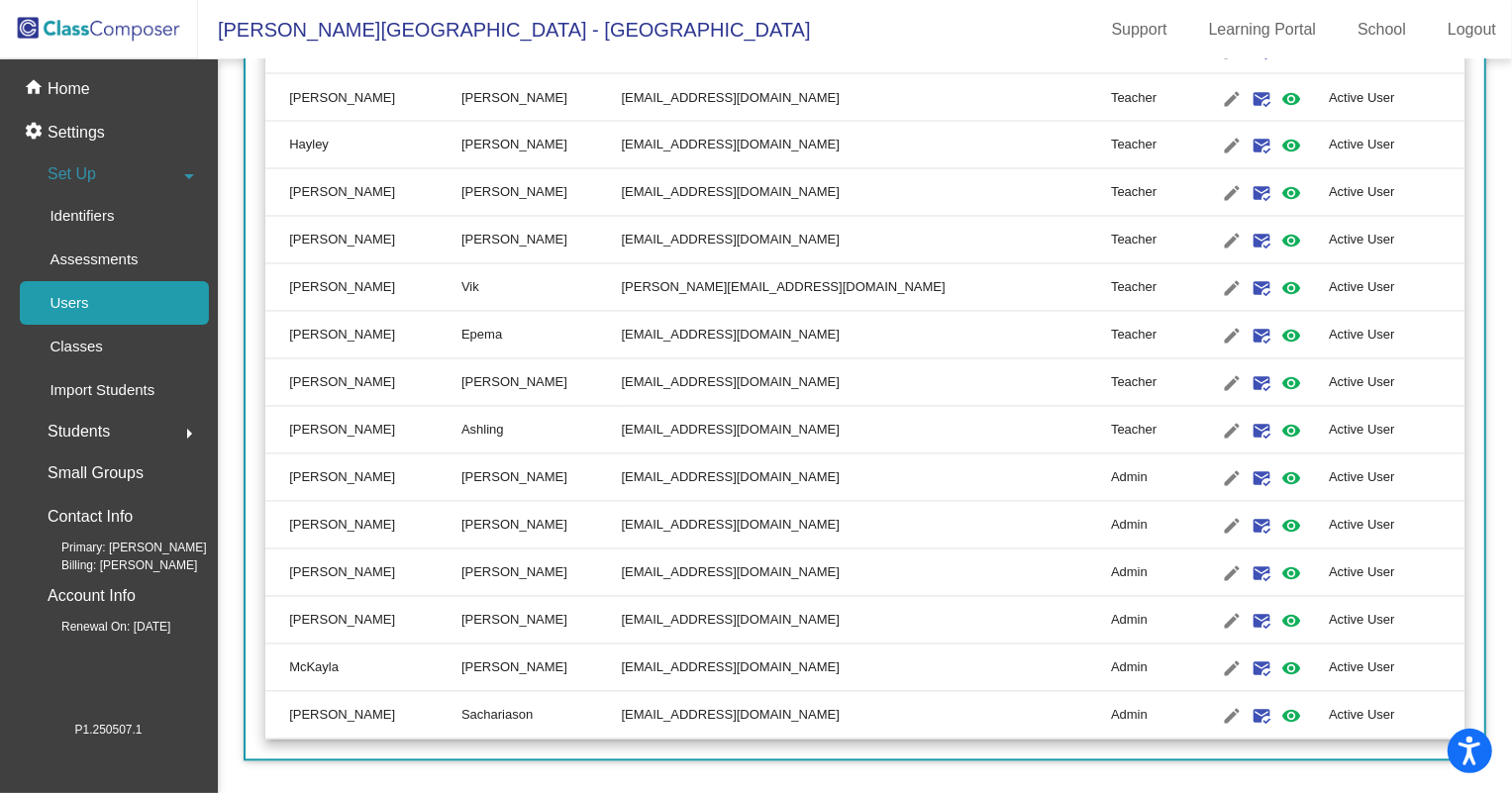 scroll, scrollTop: 2690, scrollLeft: 0, axis: vertical 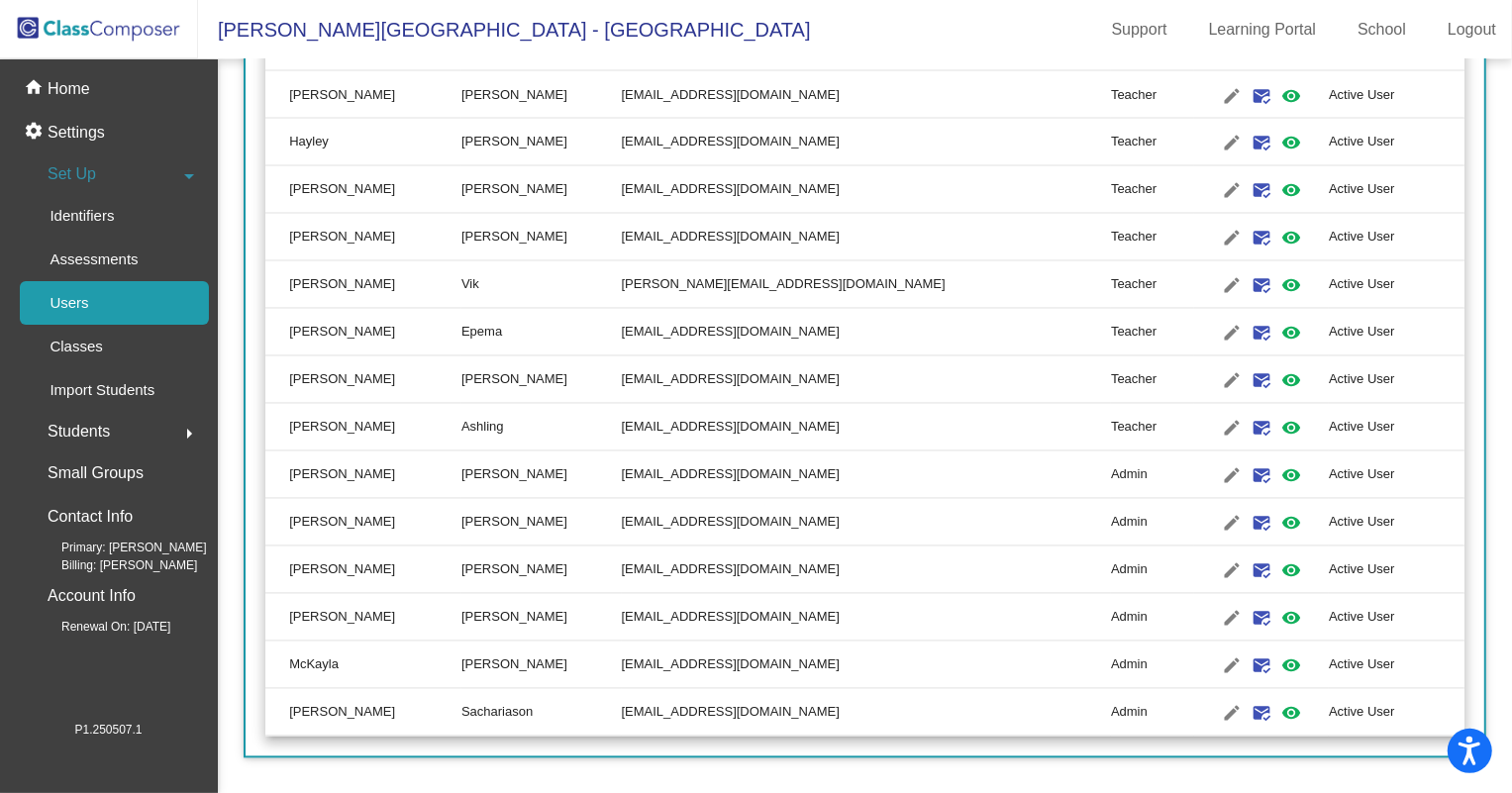 click on "[PERSON_NAME]" 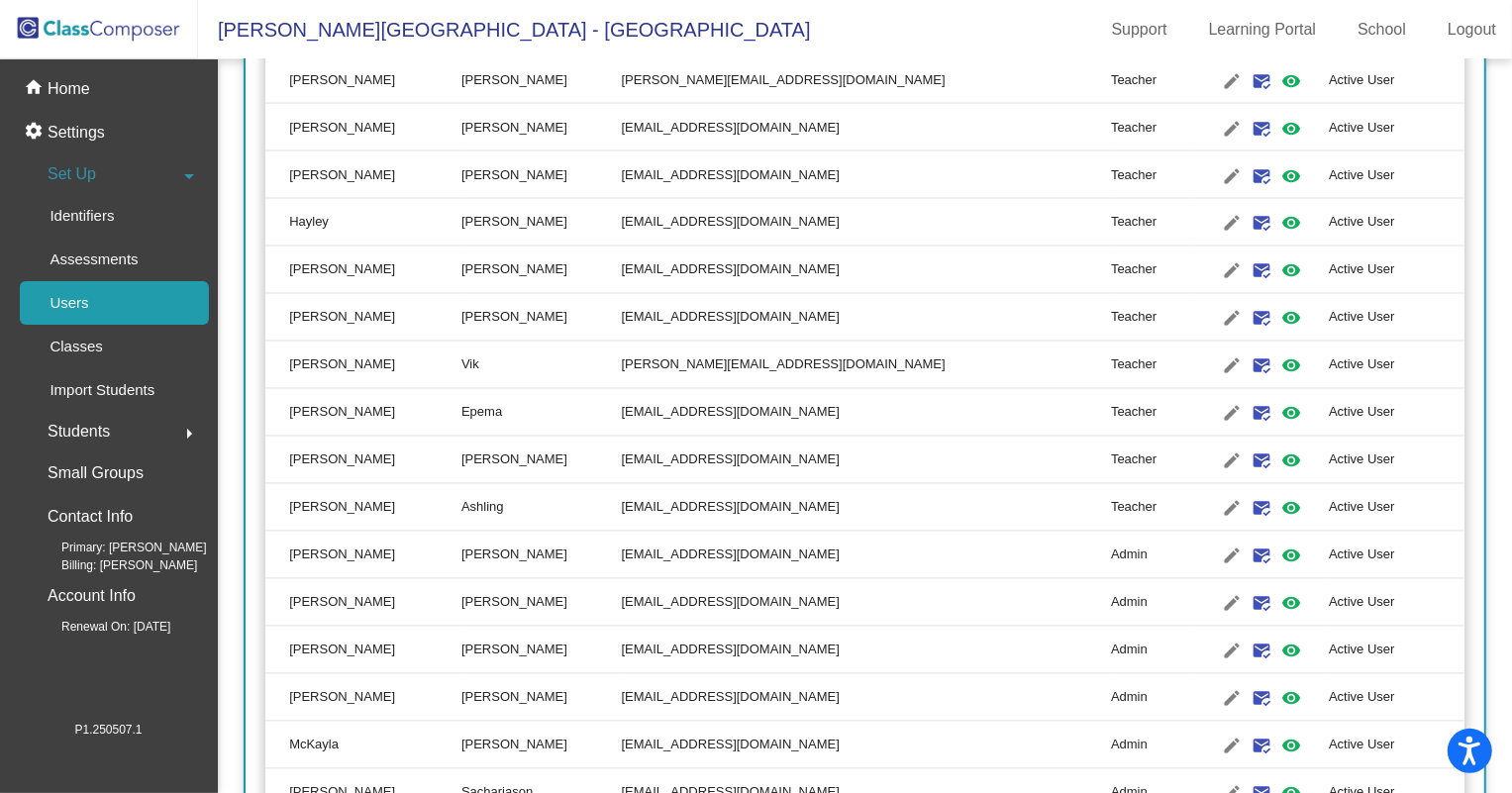 scroll, scrollTop: 2690, scrollLeft: 0, axis: vertical 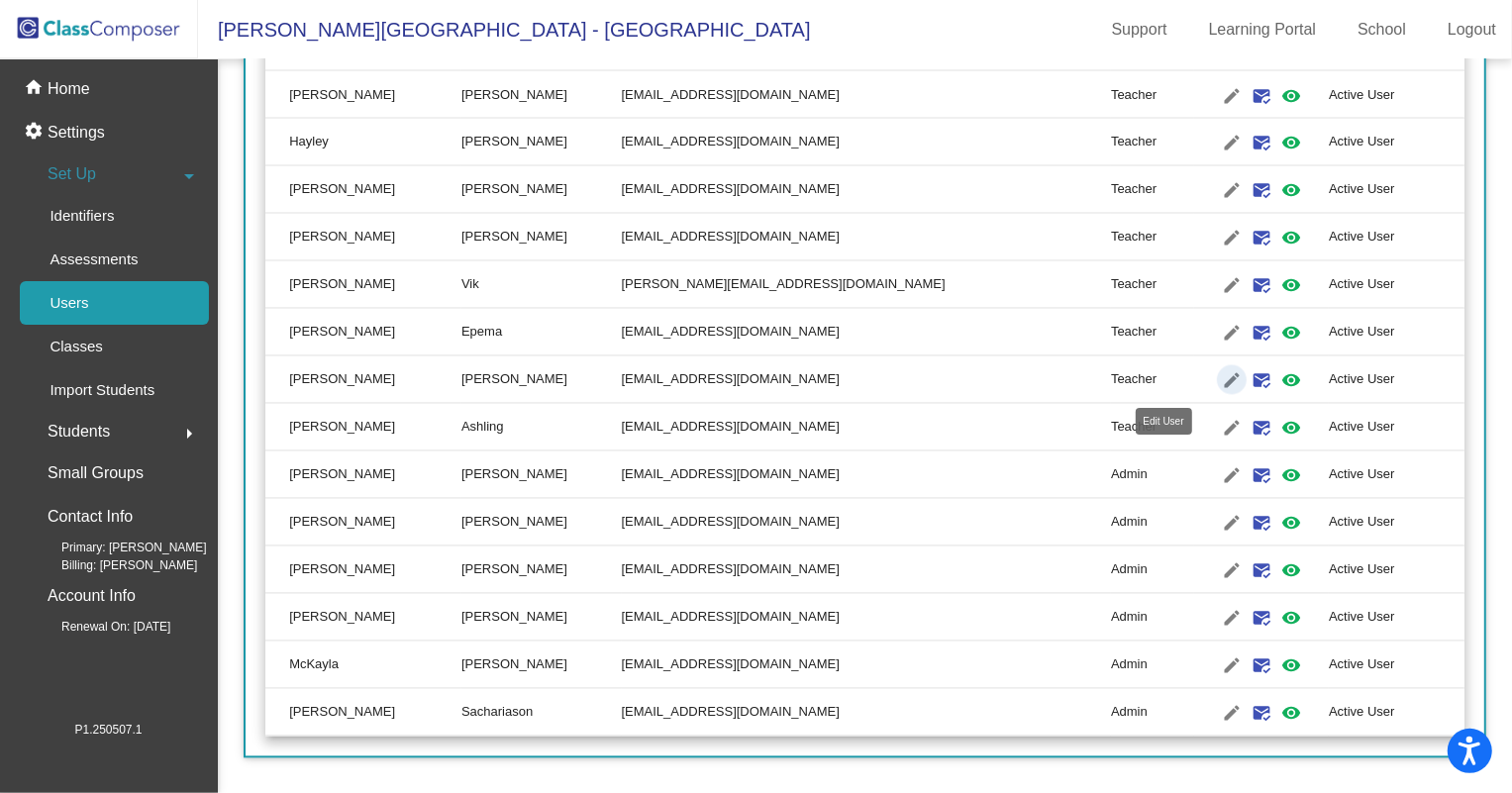 click on "edit" 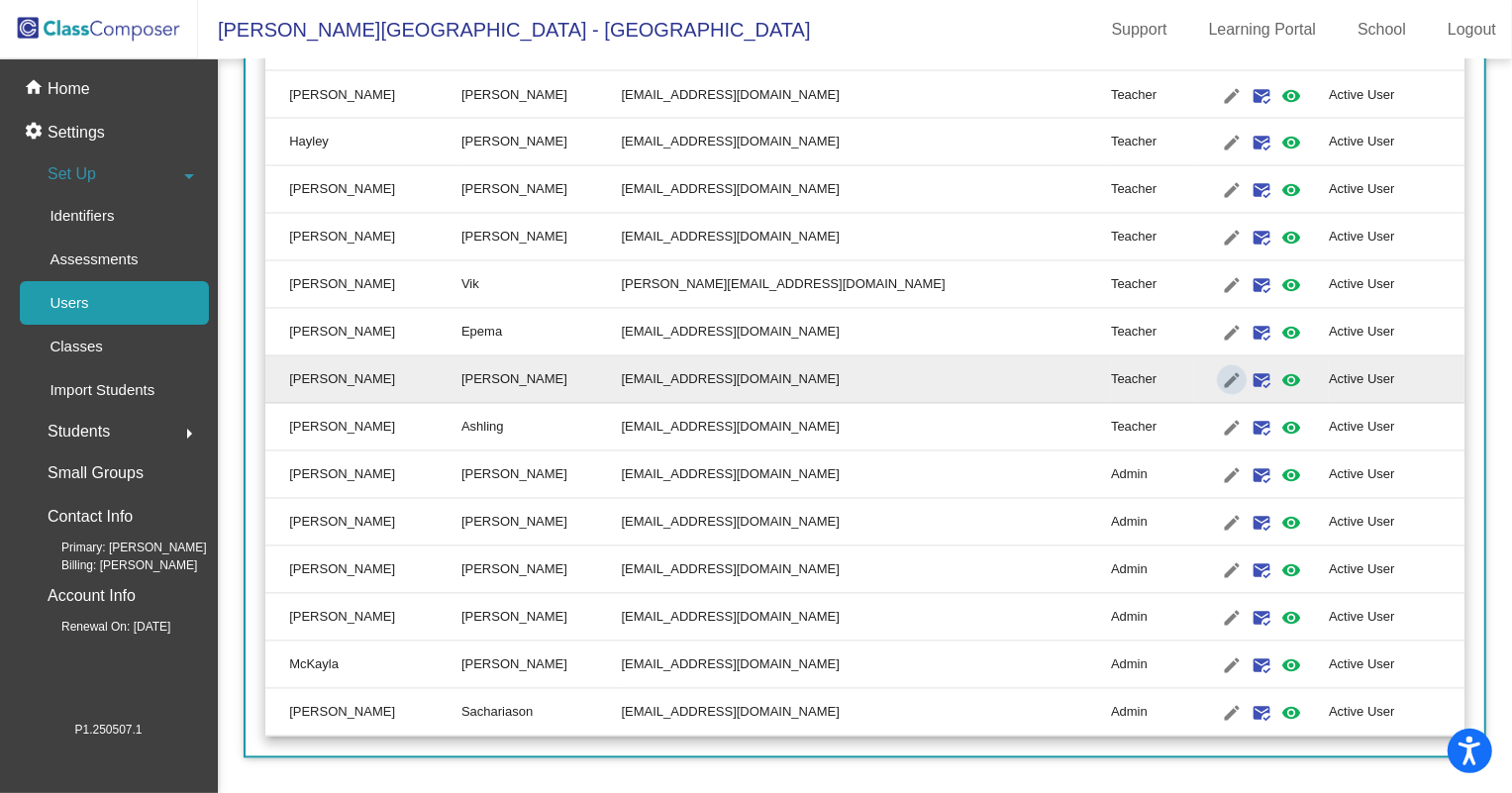 type on "[PERSON_NAME]" 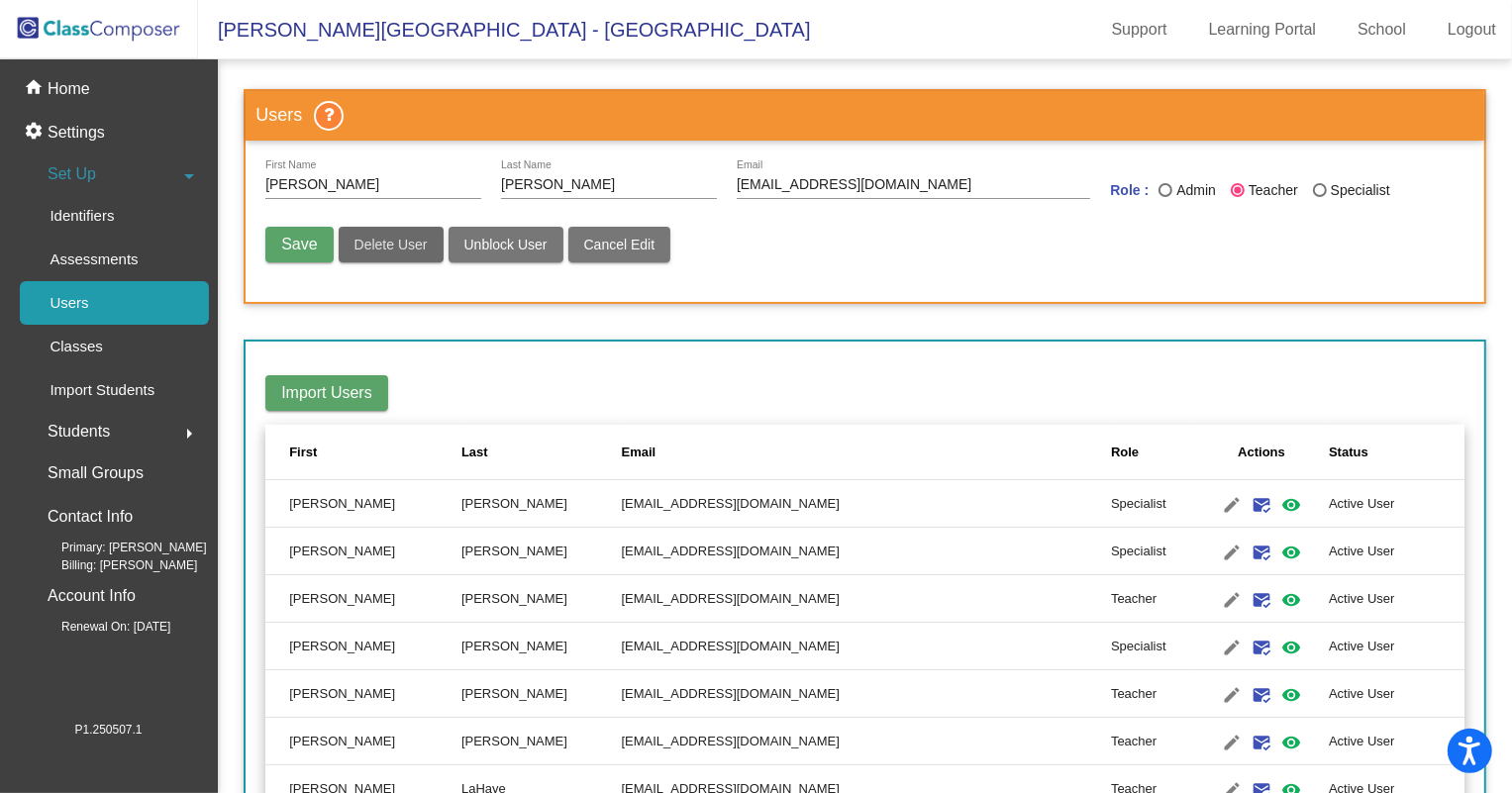 click on "Delete User" at bounding box center (391, 245) 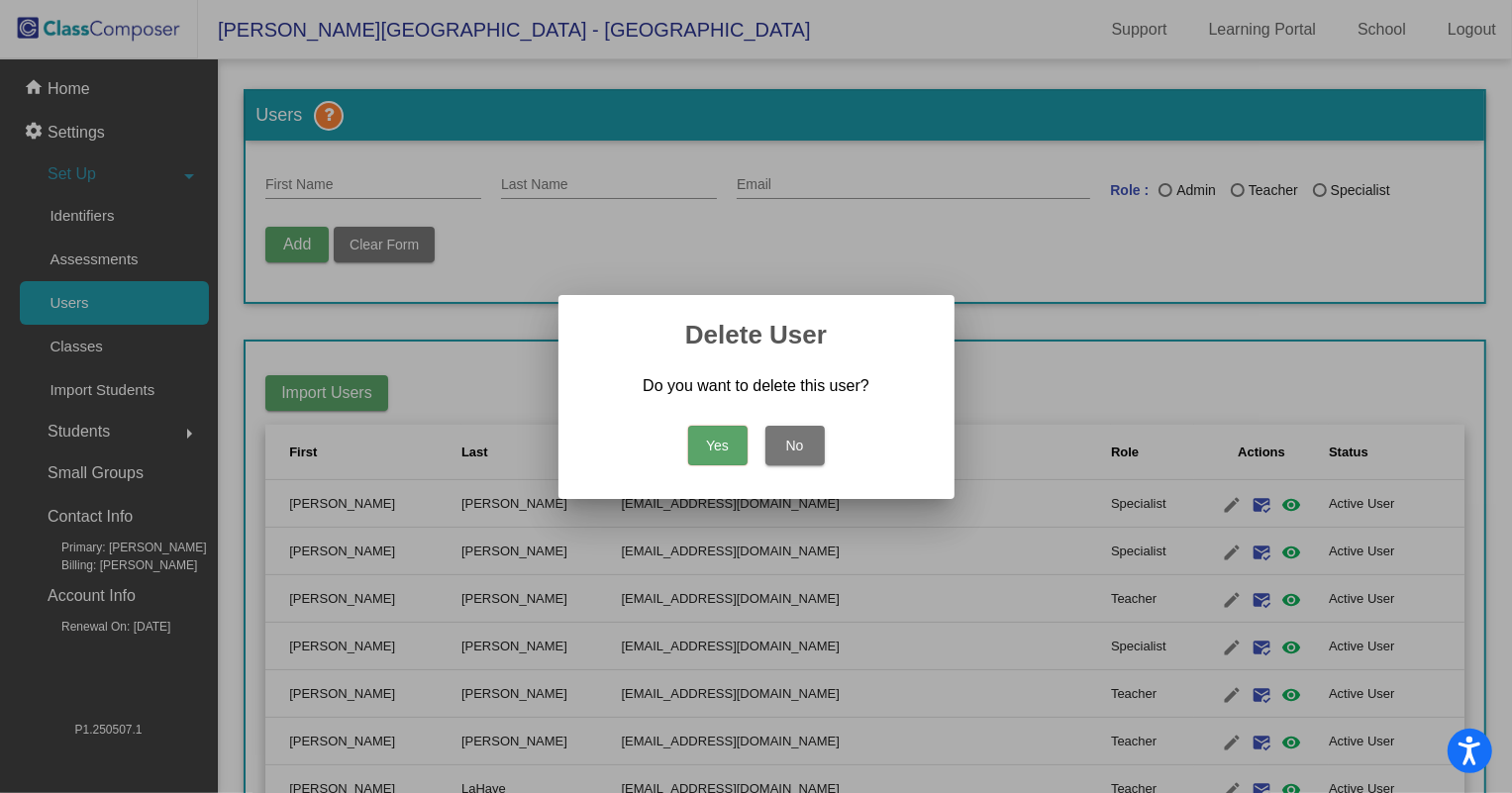 click on "Yes" at bounding box center (718, 446) 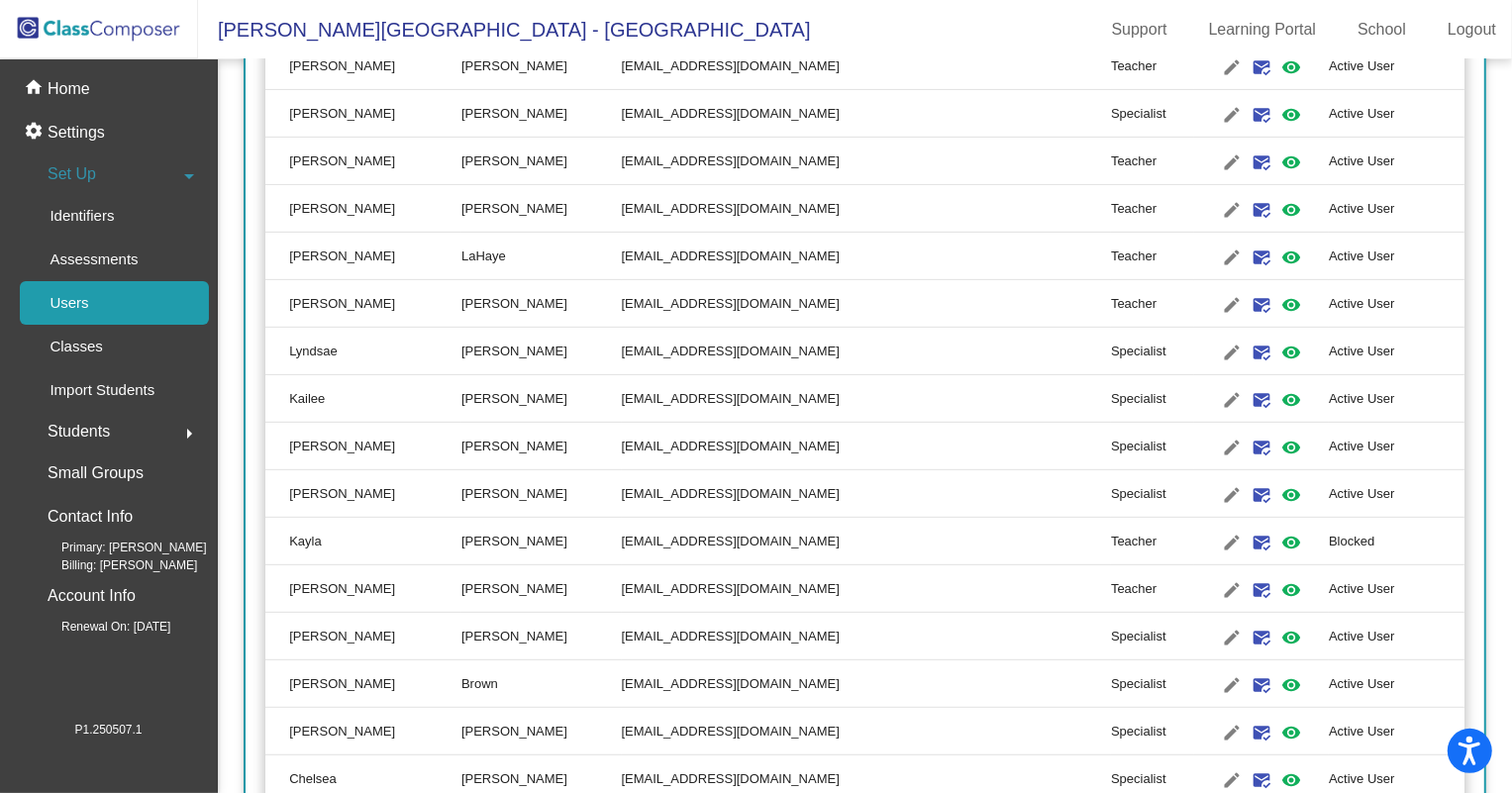 scroll, scrollTop: 630, scrollLeft: 0, axis: vertical 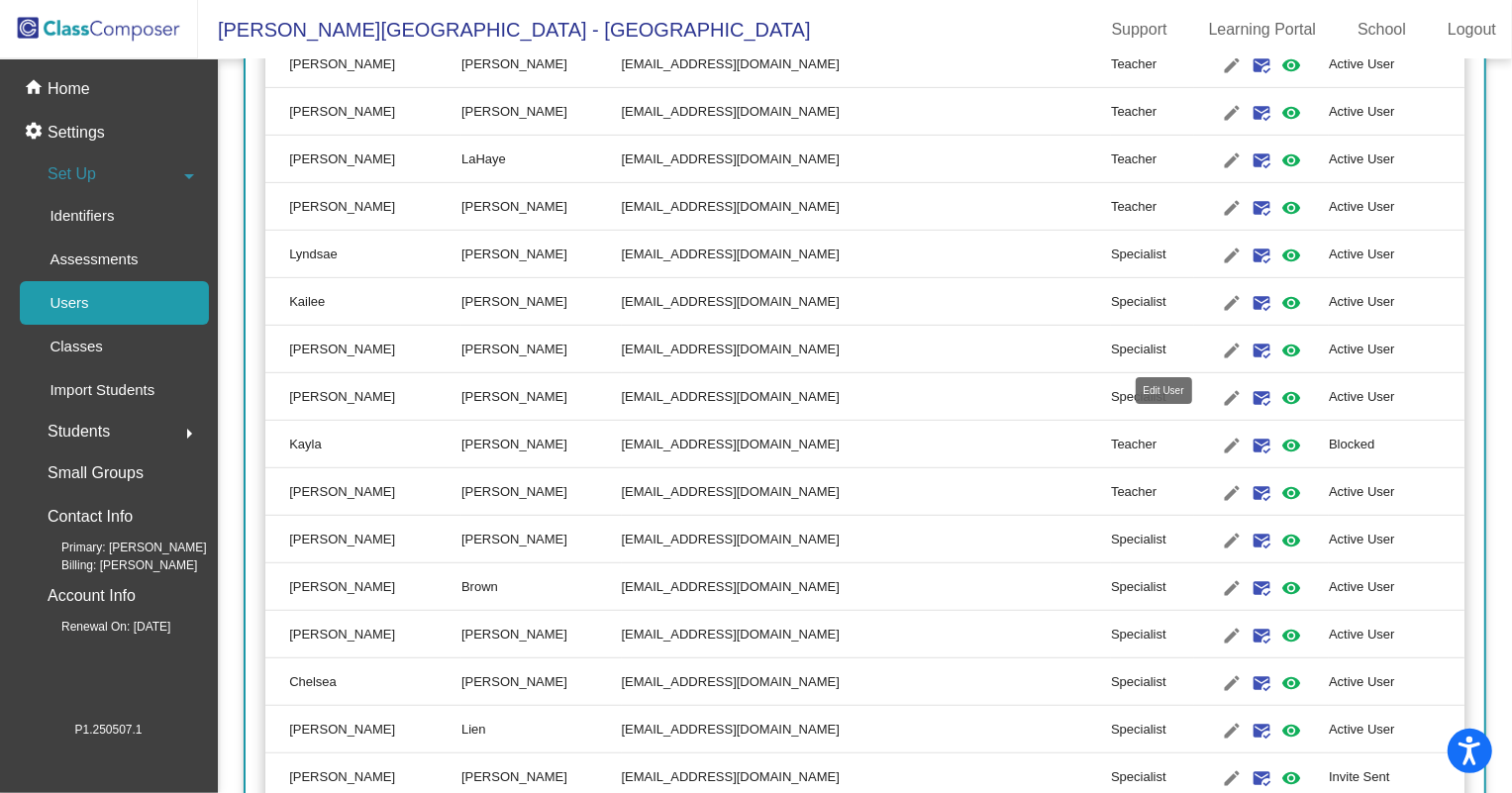 click on "edit" 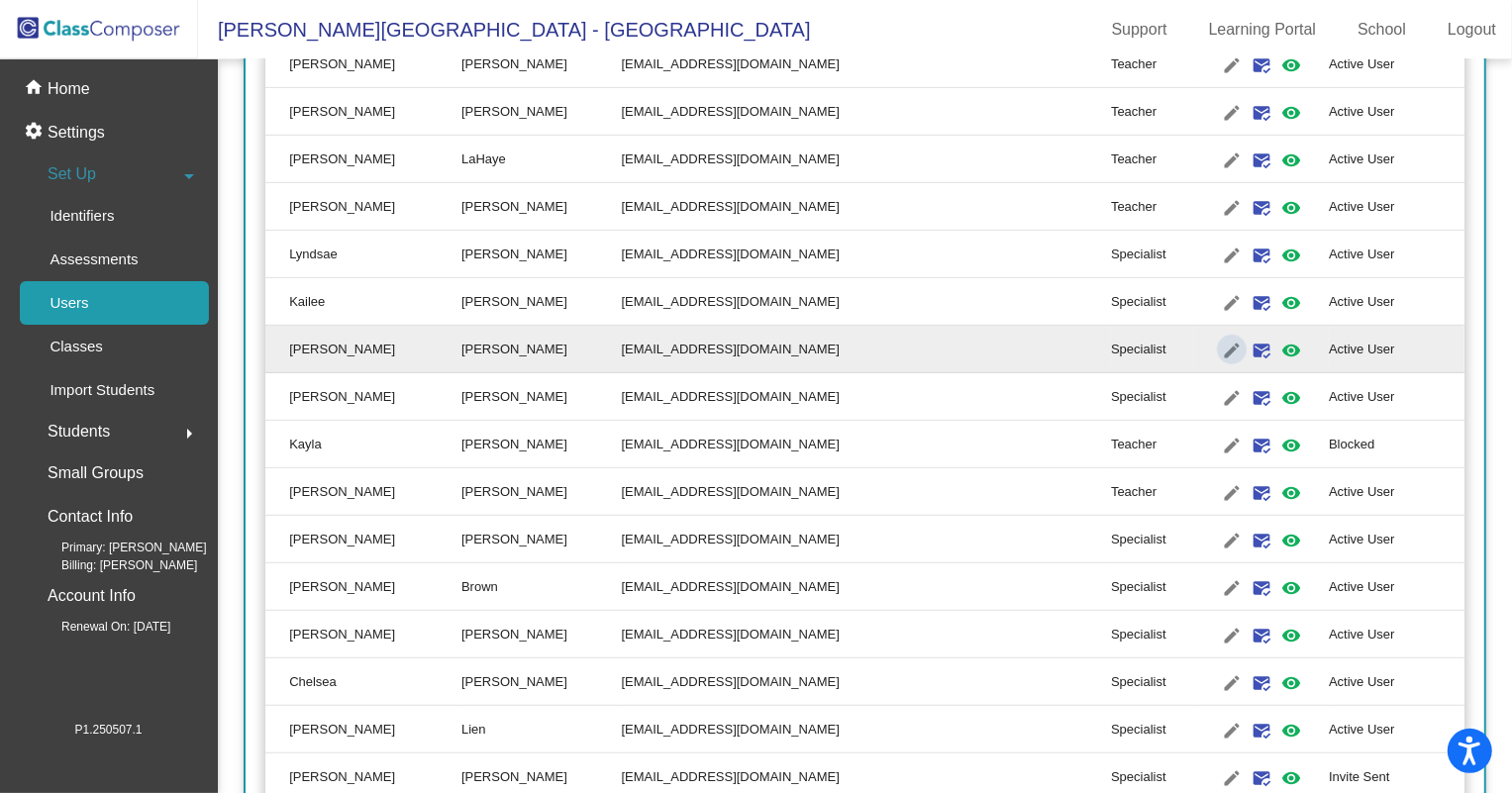 type on "[PERSON_NAME]" 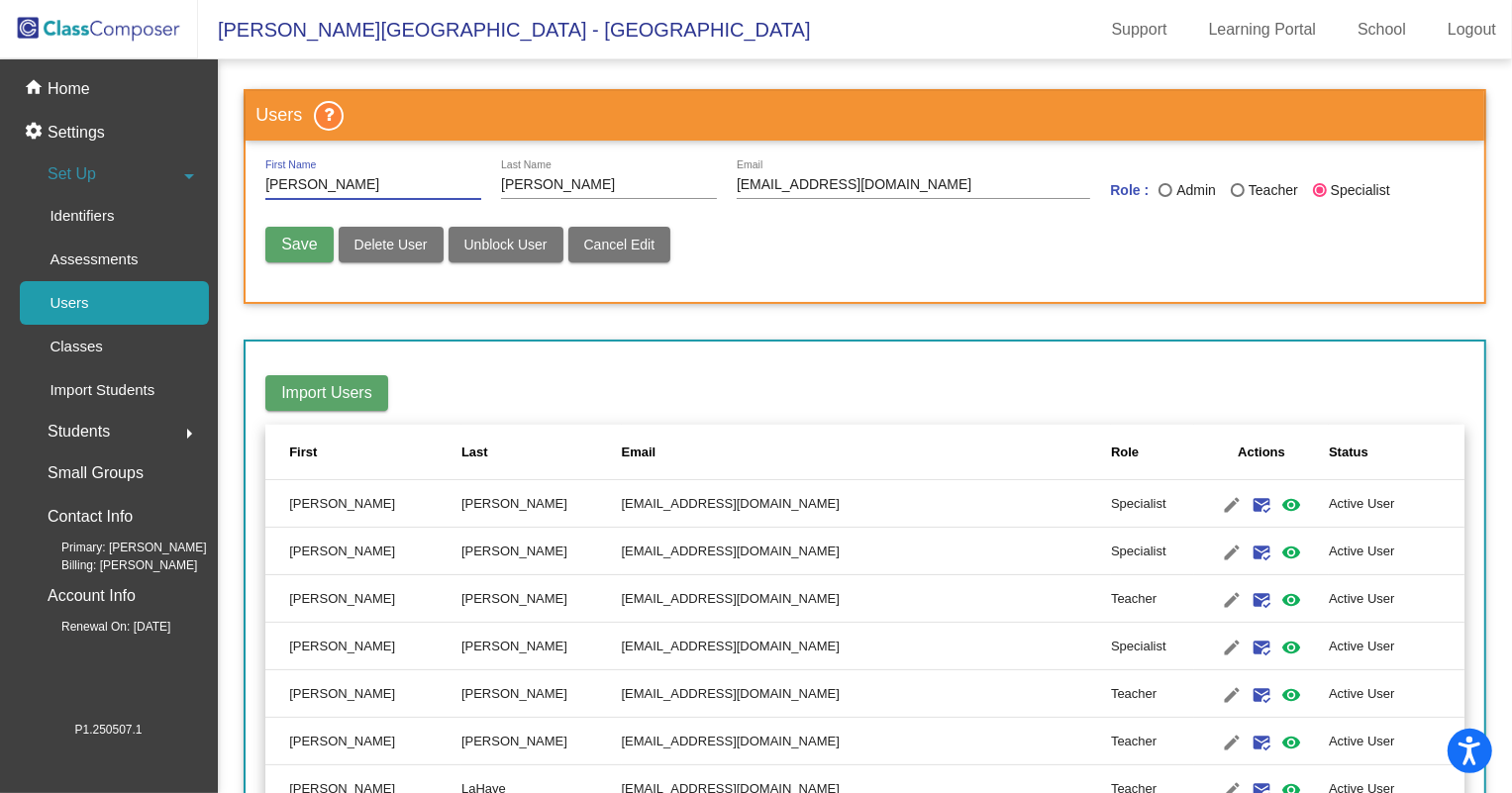 click on "Delete User" at bounding box center [391, 245] 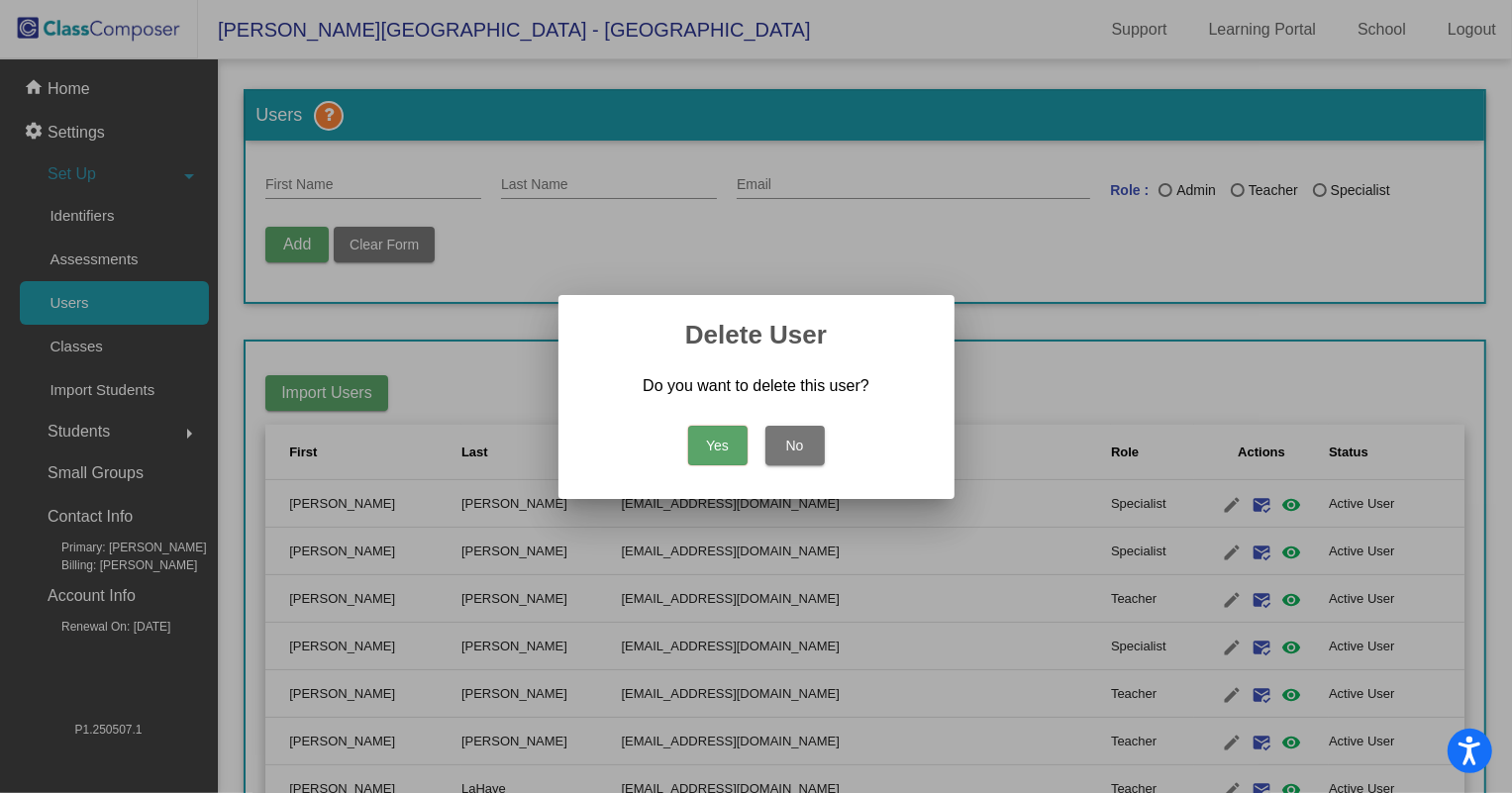 click on "Yes" at bounding box center (718, 446) 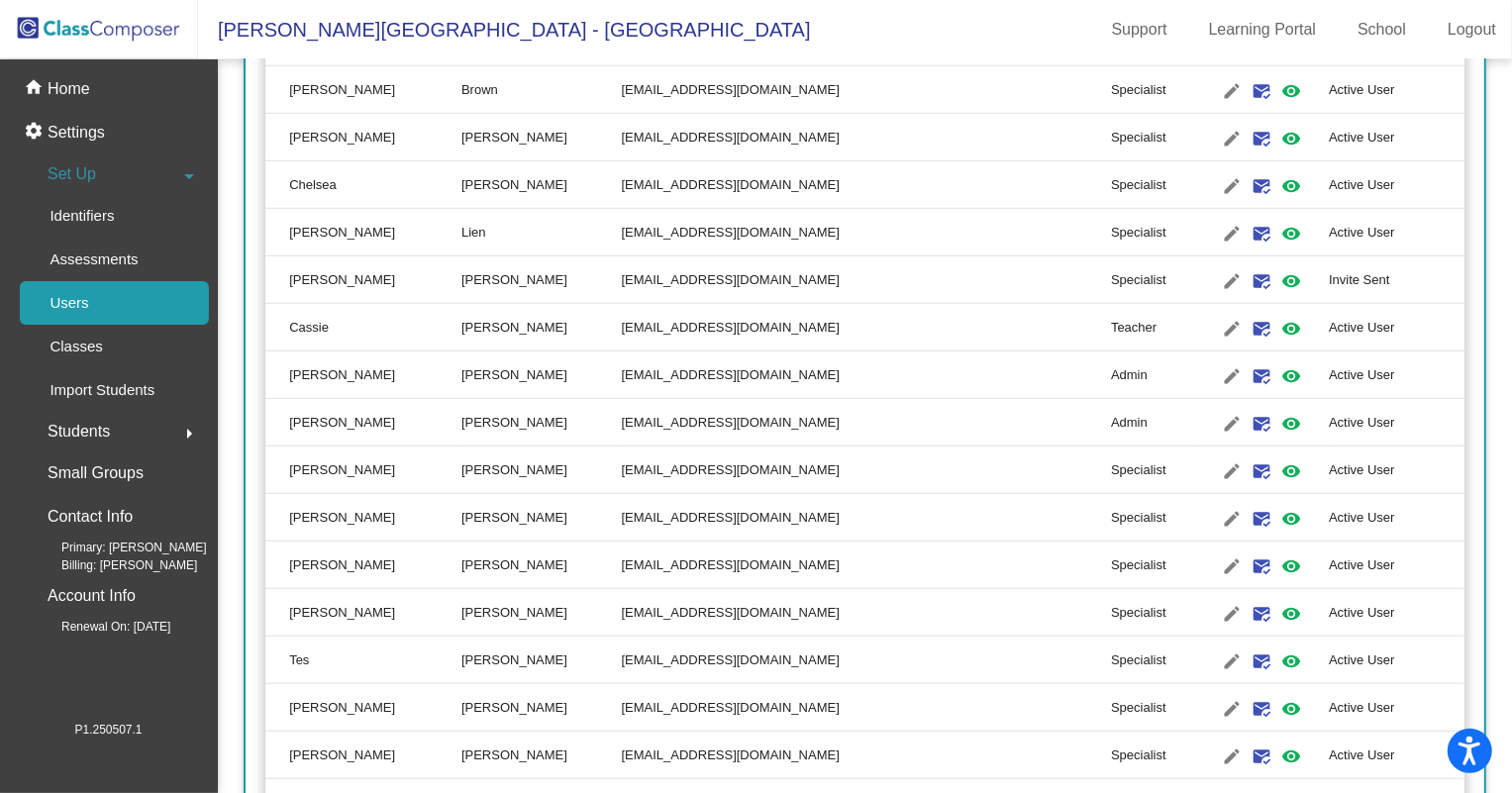 scroll, scrollTop: 1169, scrollLeft: 0, axis: vertical 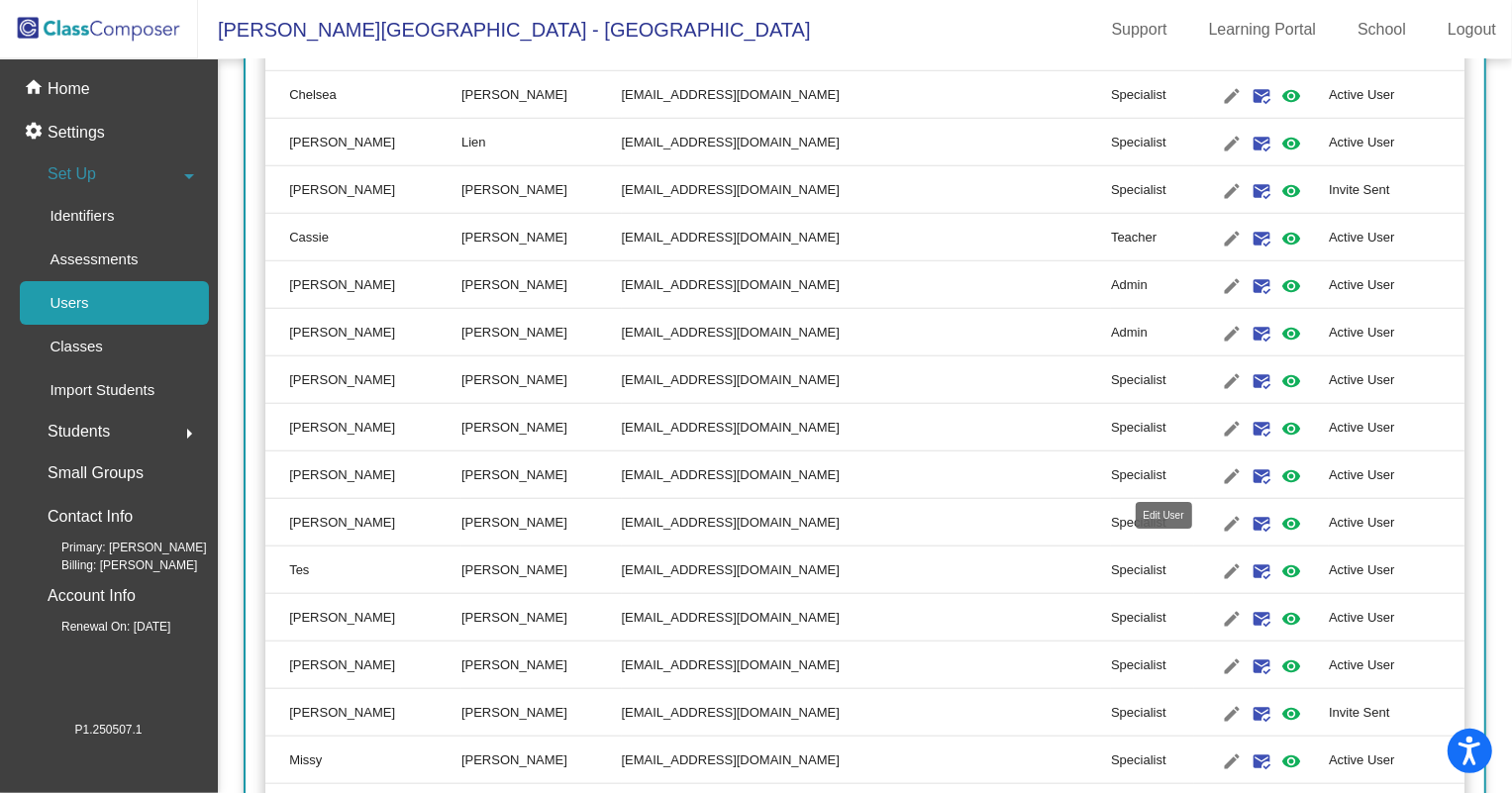 click on "edit" 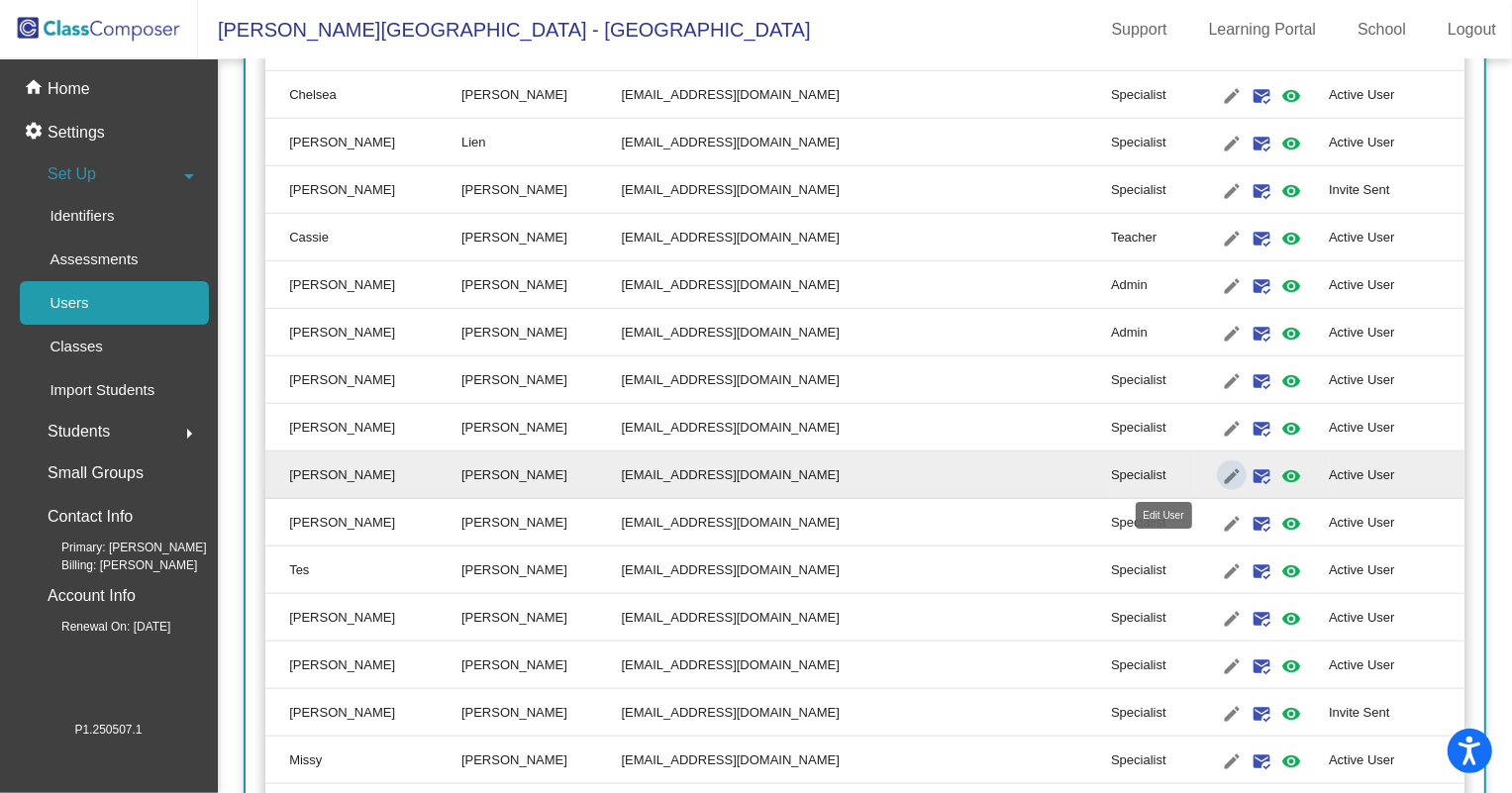 type on "[PERSON_NAME]" 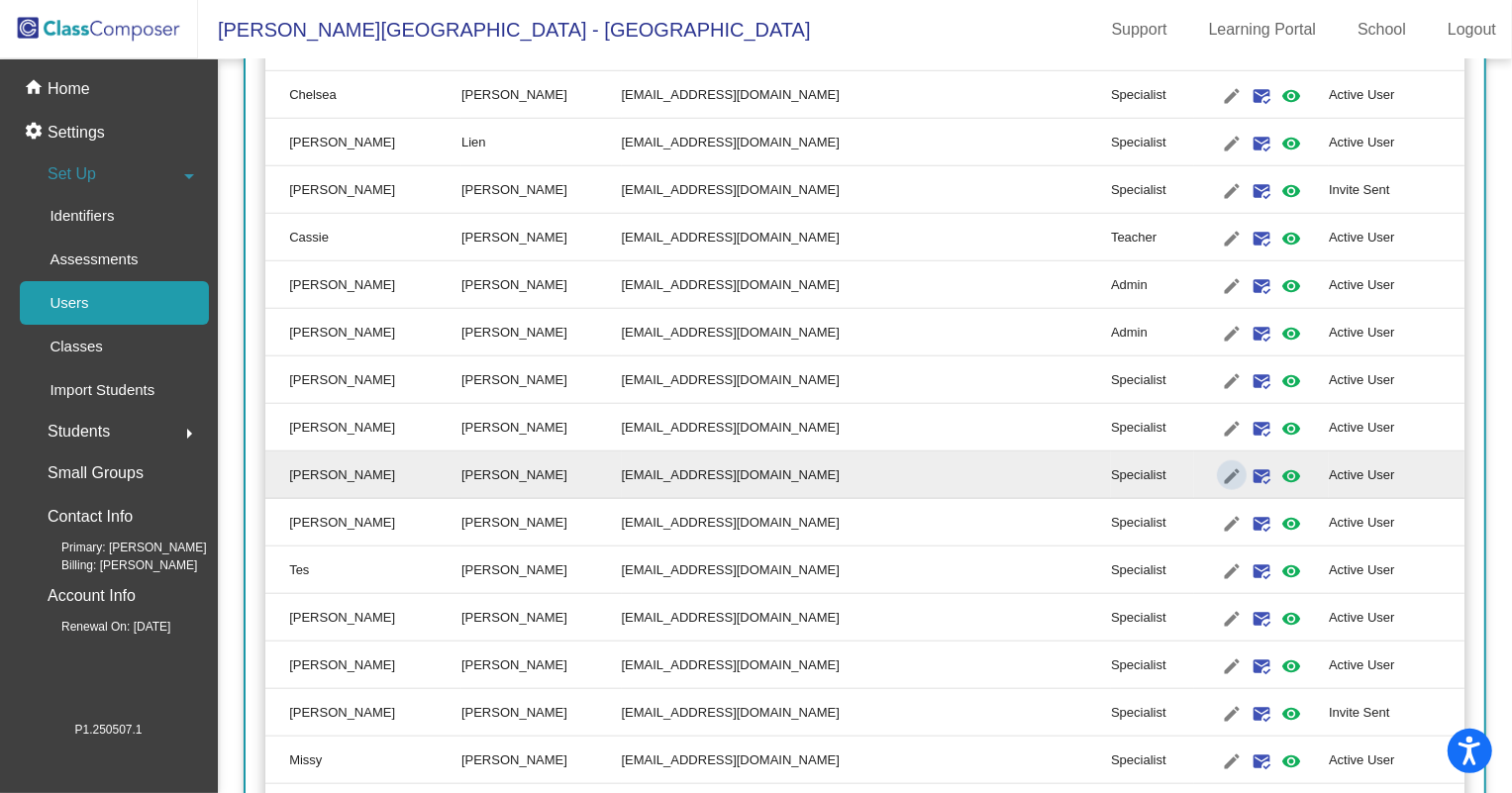 scroll, scrollTop: 0, scrollLeft: 0, axis: both 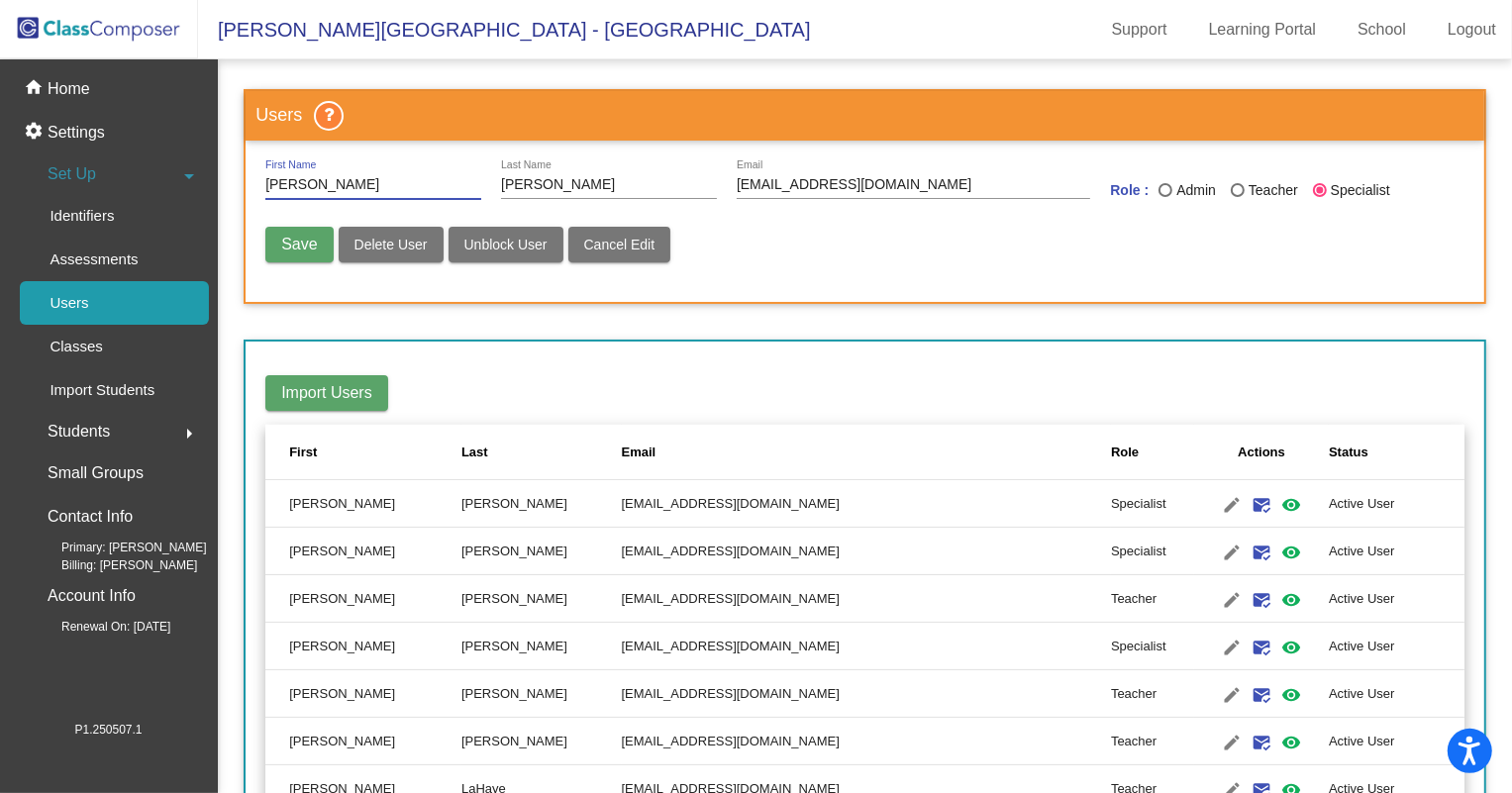 click on "Delete User" at bounding box center [391, 245] 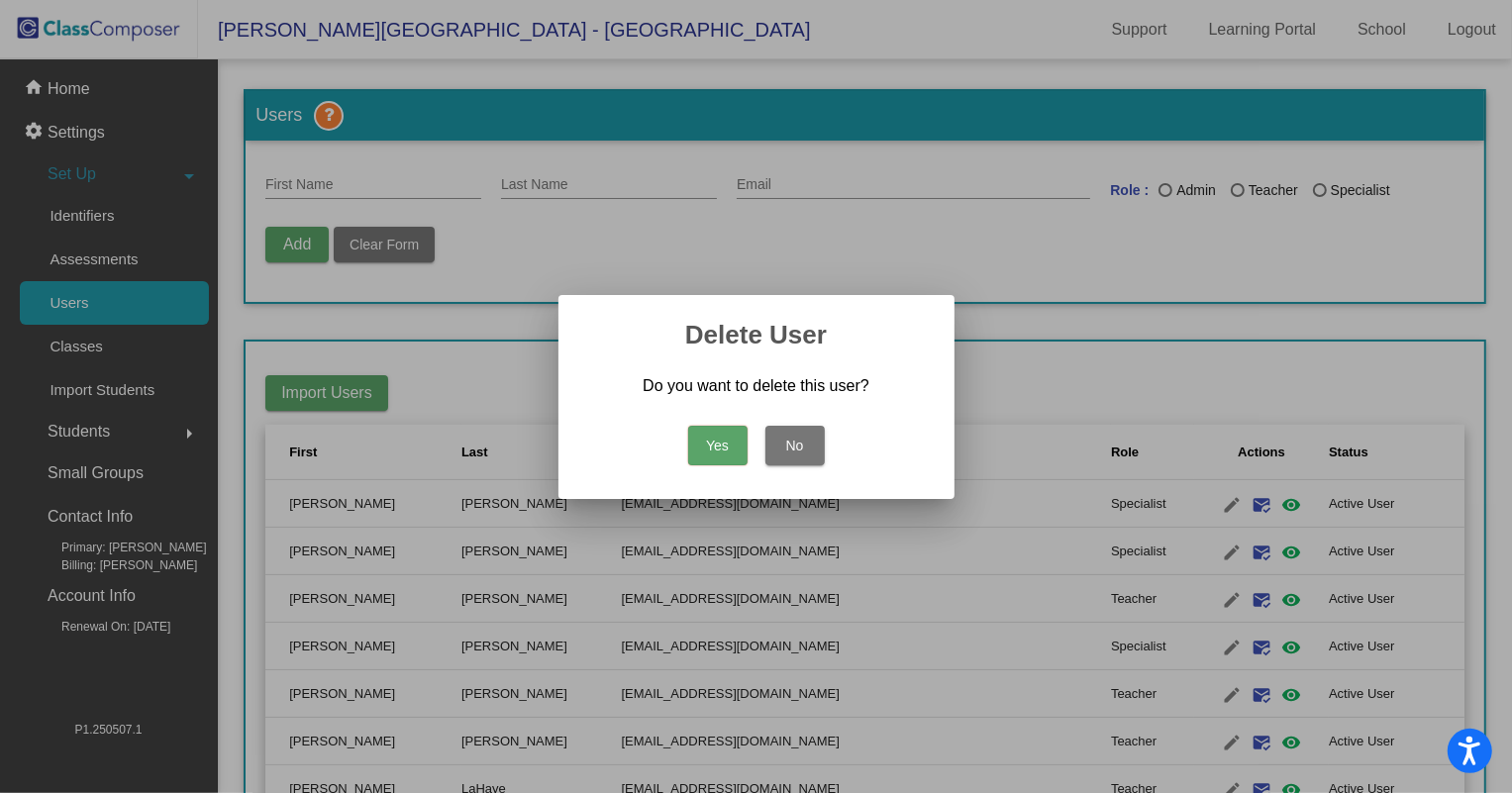 click on "Yes" at bounding box center (718, 446) 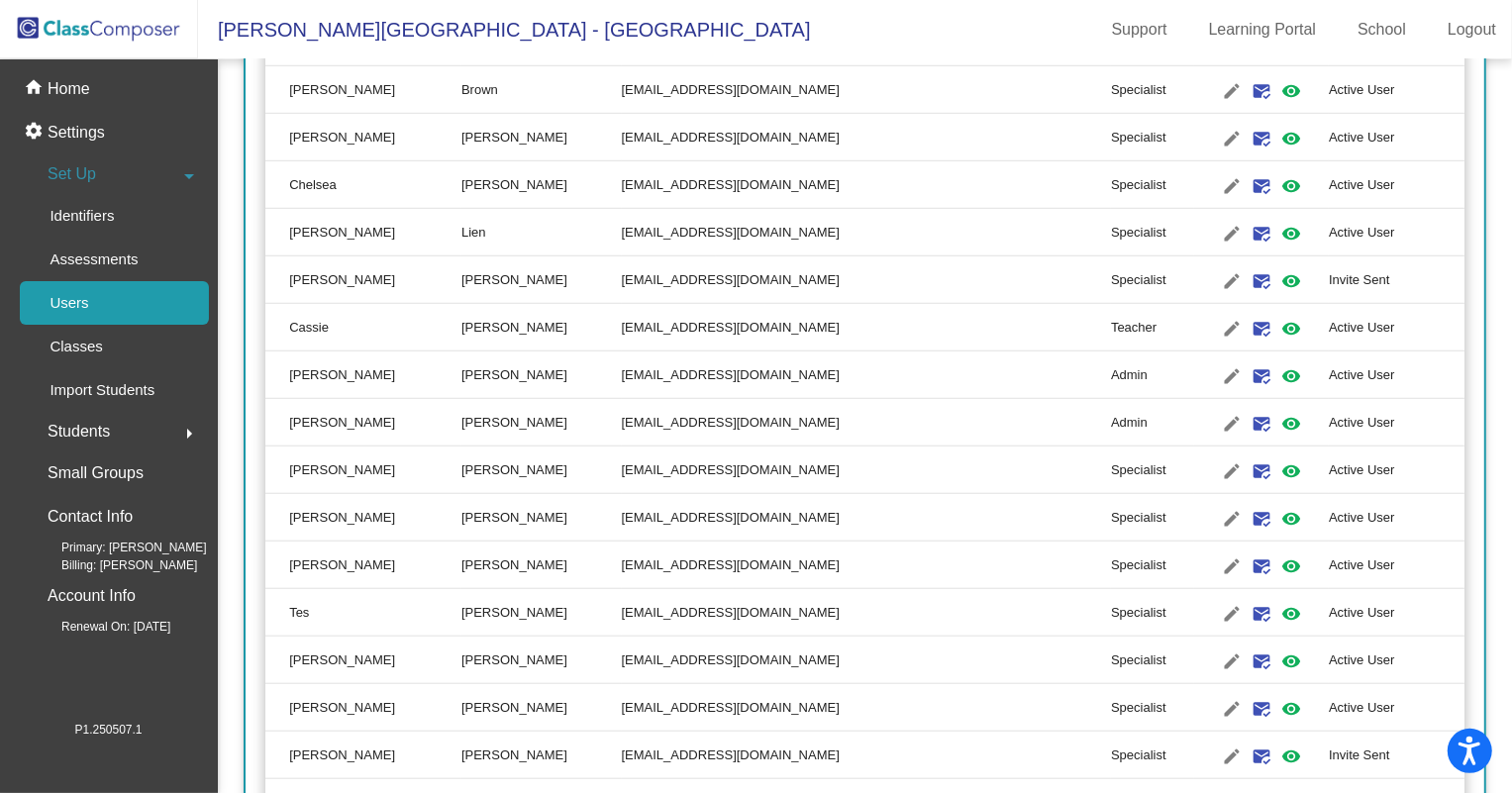 scroll, scrollTop: 1169, scrollLeft: 0, axis: vertical 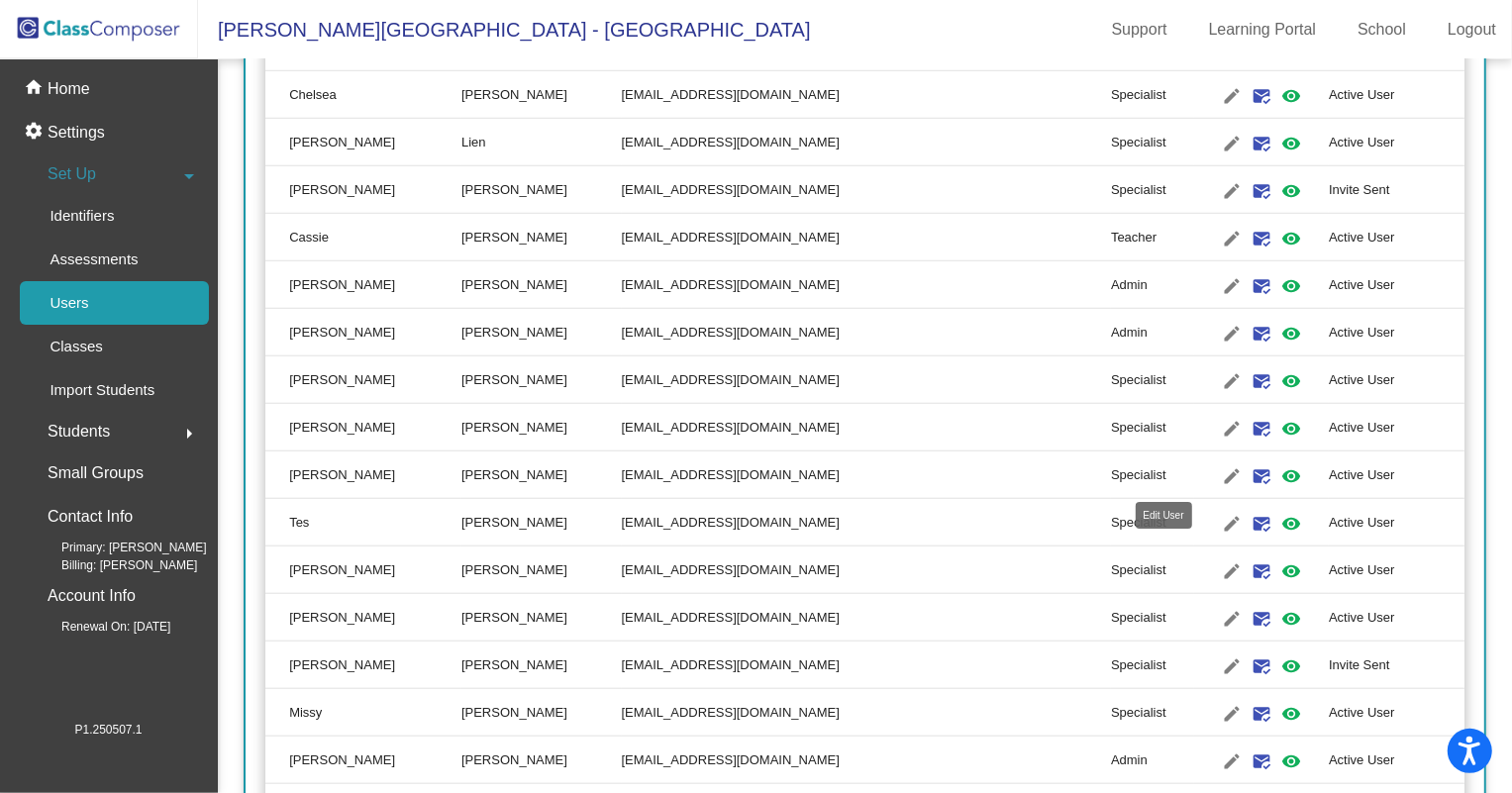 click on "edit" 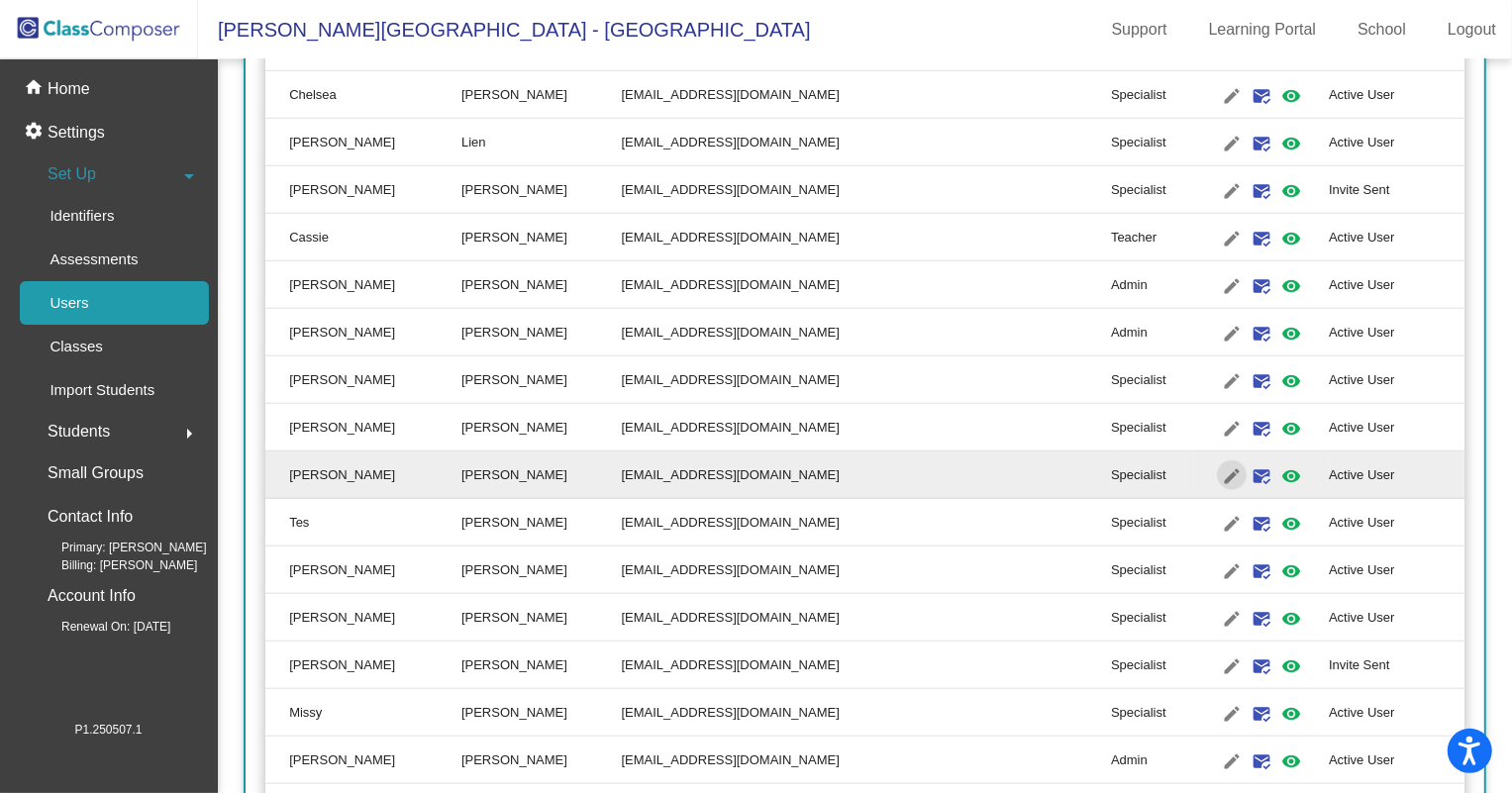 type on "[PERSON_NAME]" 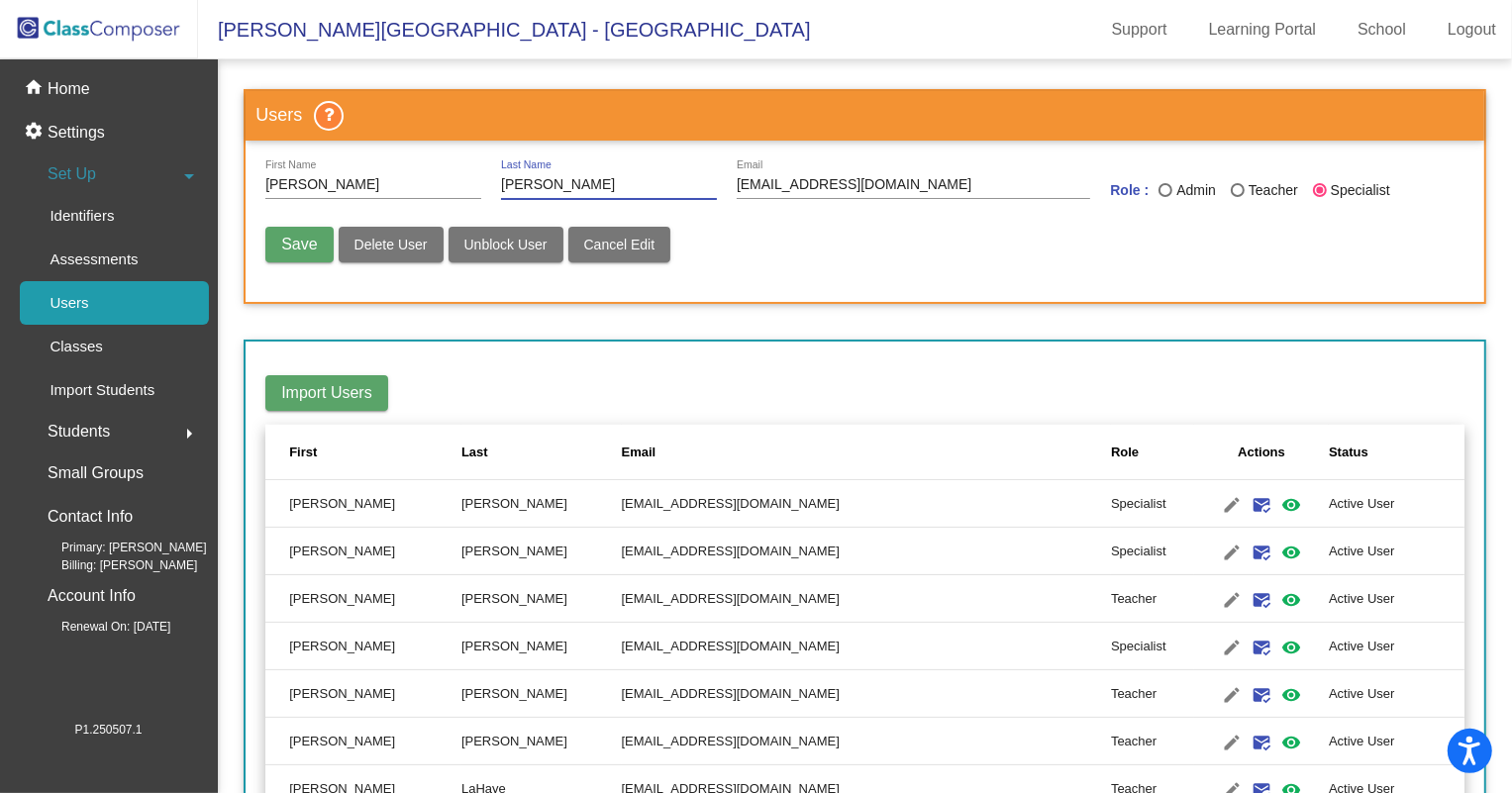 drag, startPoint x: 563, startPoint y: 180, endPoint x: 501, endPoint y: 180, distance: 62 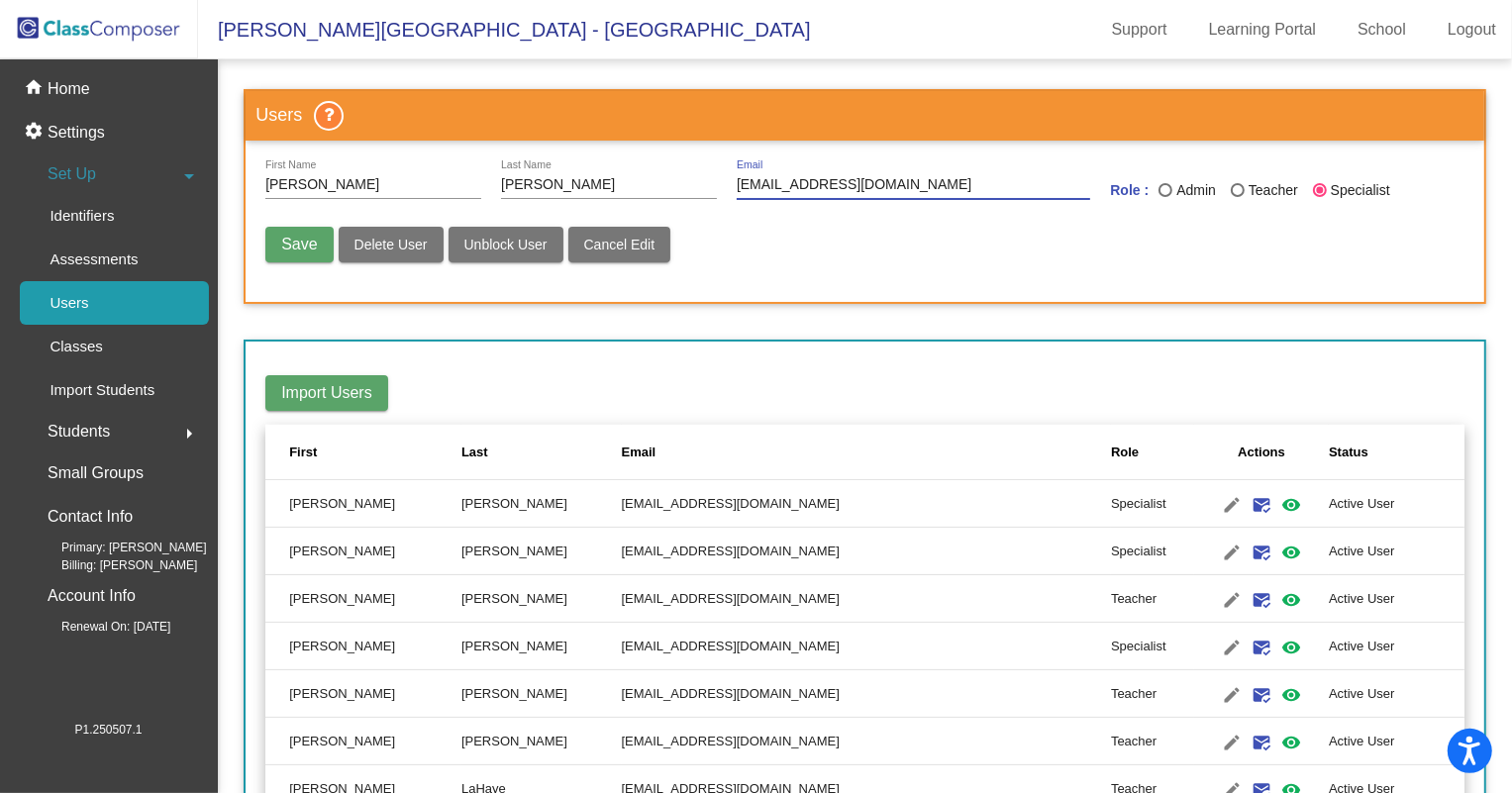 drag, startPoint x: 785, startPoint y: 182, endPoint x: 741, endPoint y: 188, distance: 44.40721 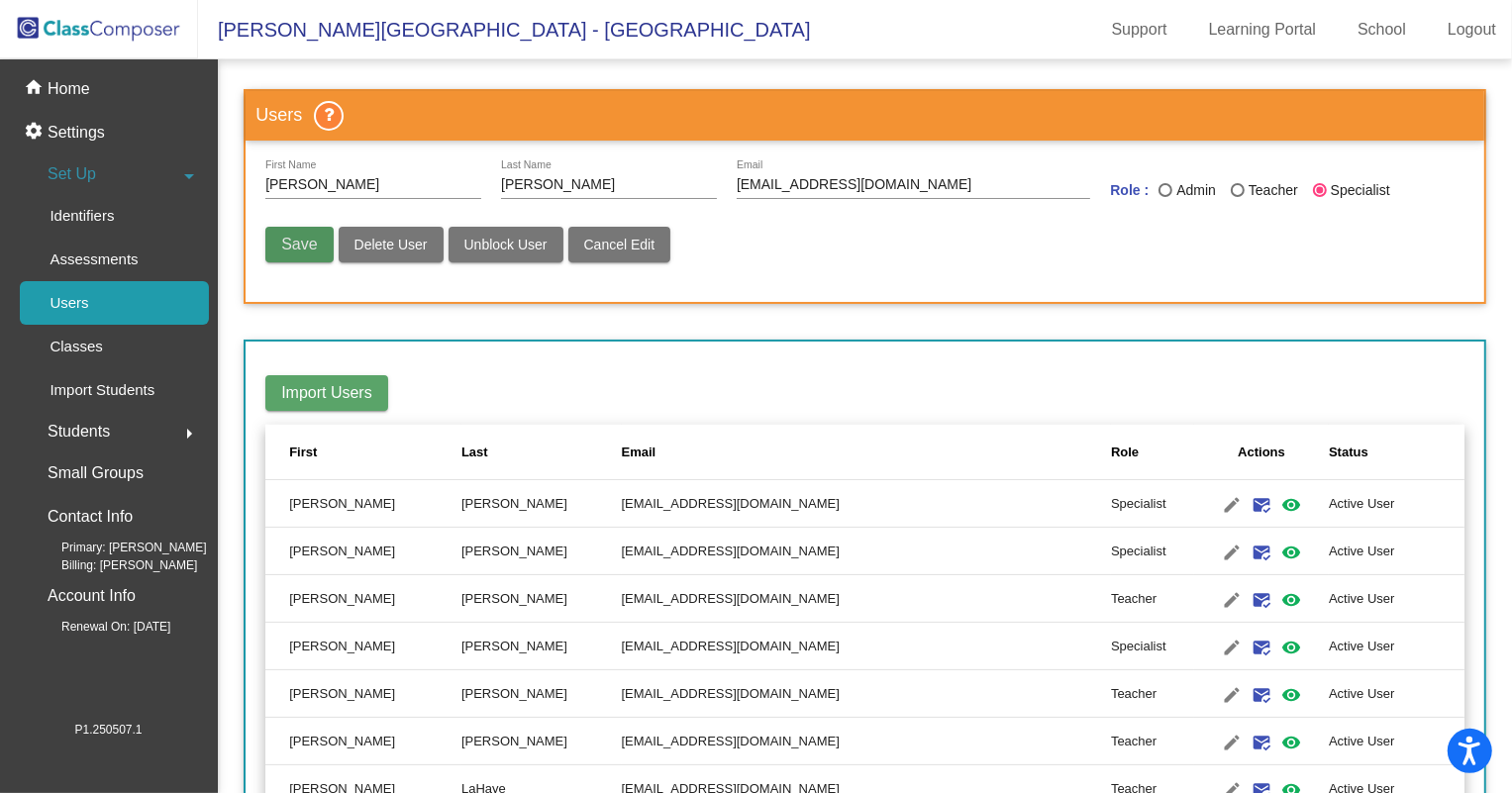 click on "Save" at bounding box center (299, 244) 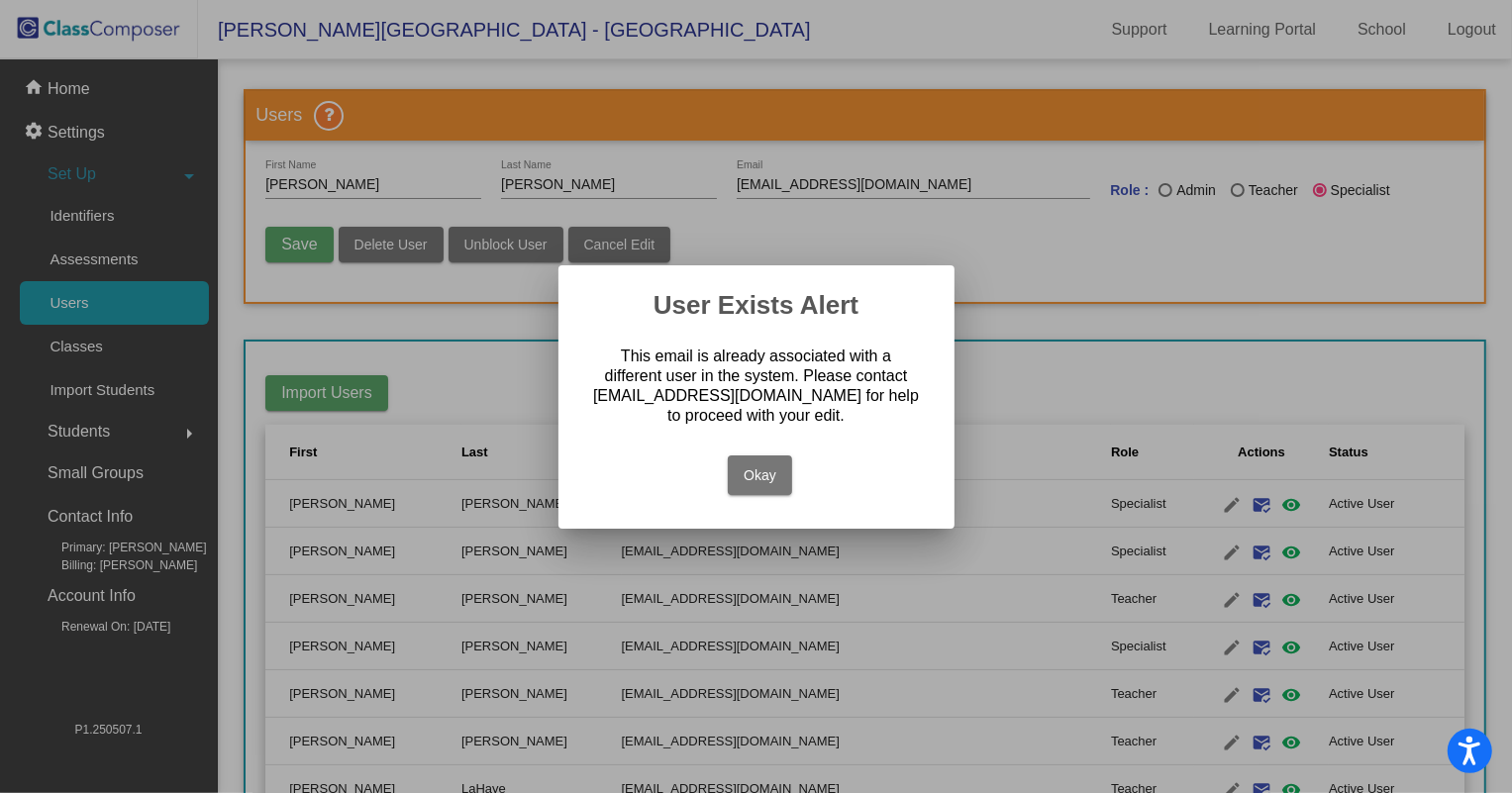 click on "Okay" at bounding box center [759, 475] 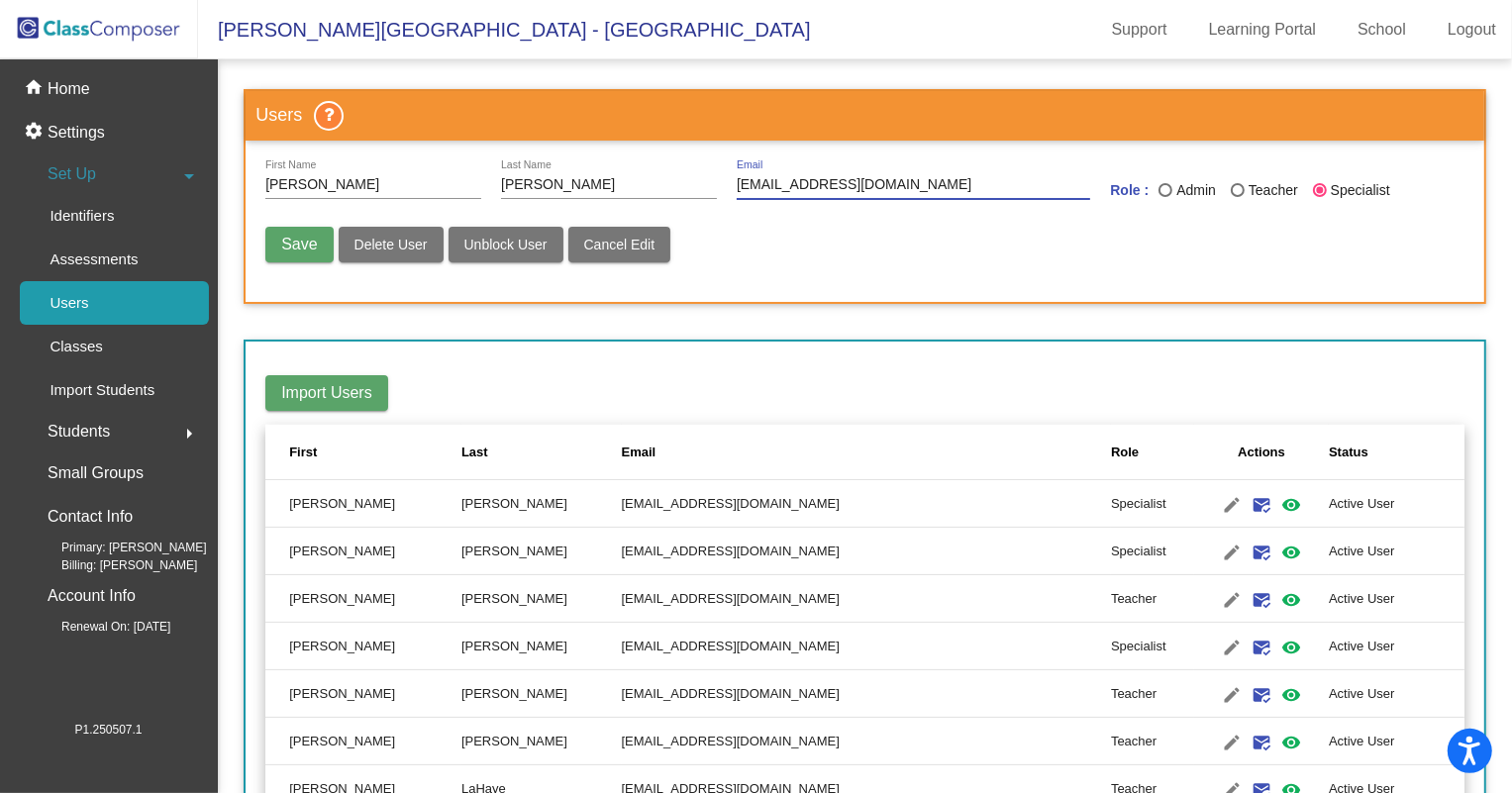 click on "[EMAIL_ADDRESS][DOMAIN_NAME]" at bounding box center [913, 185] 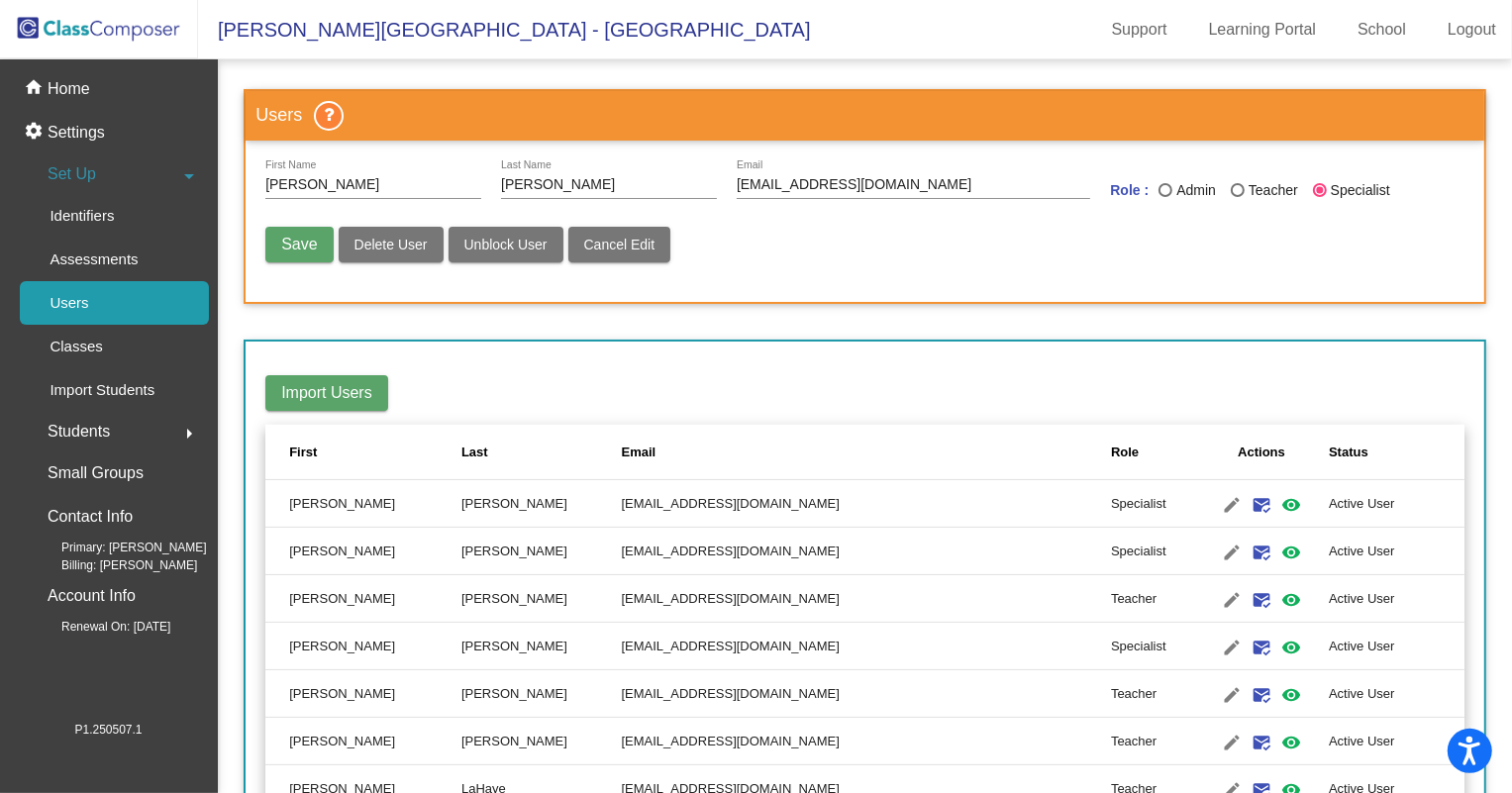 click on "Save" at bounding box center [299, 244] 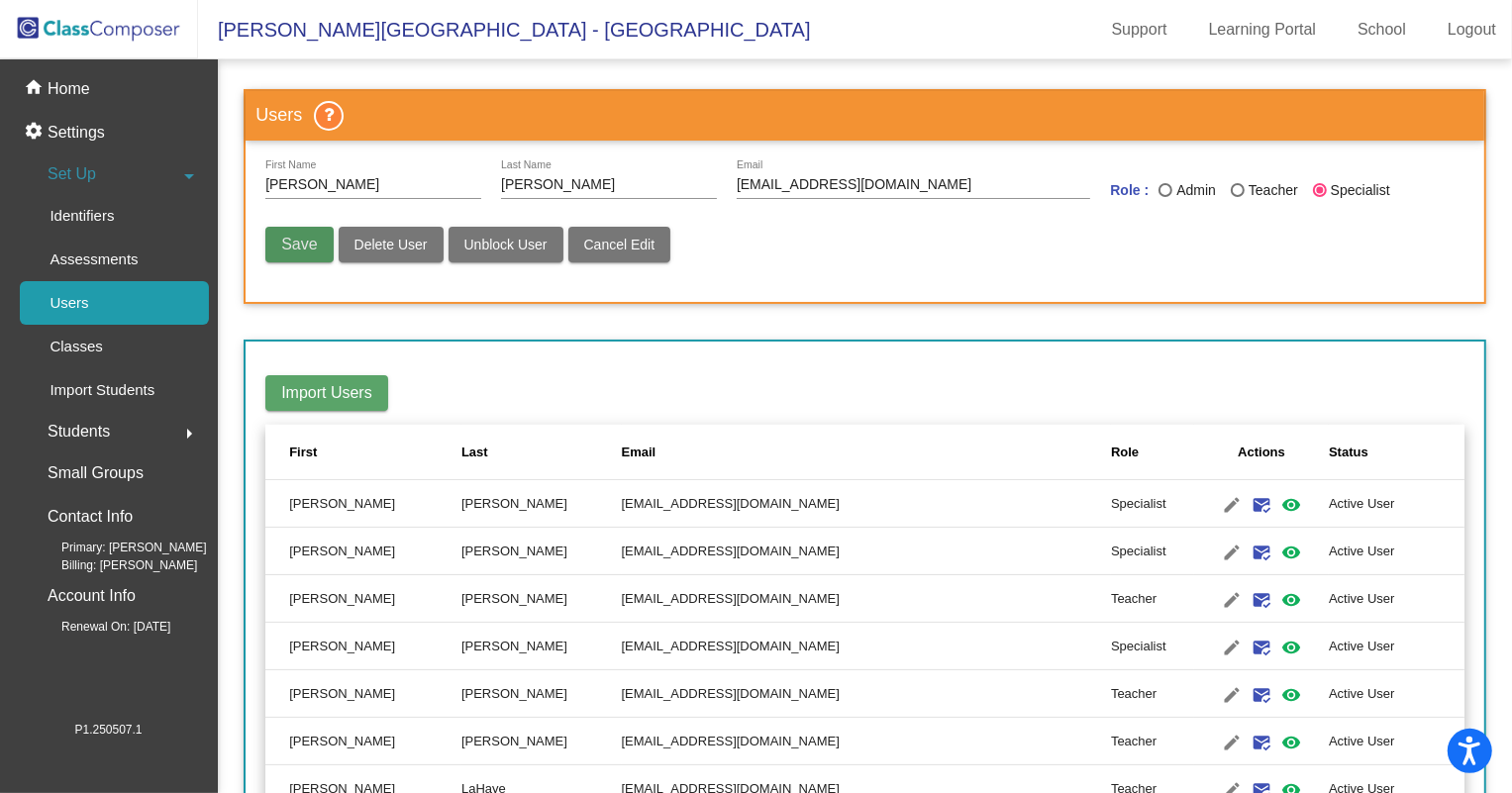 type 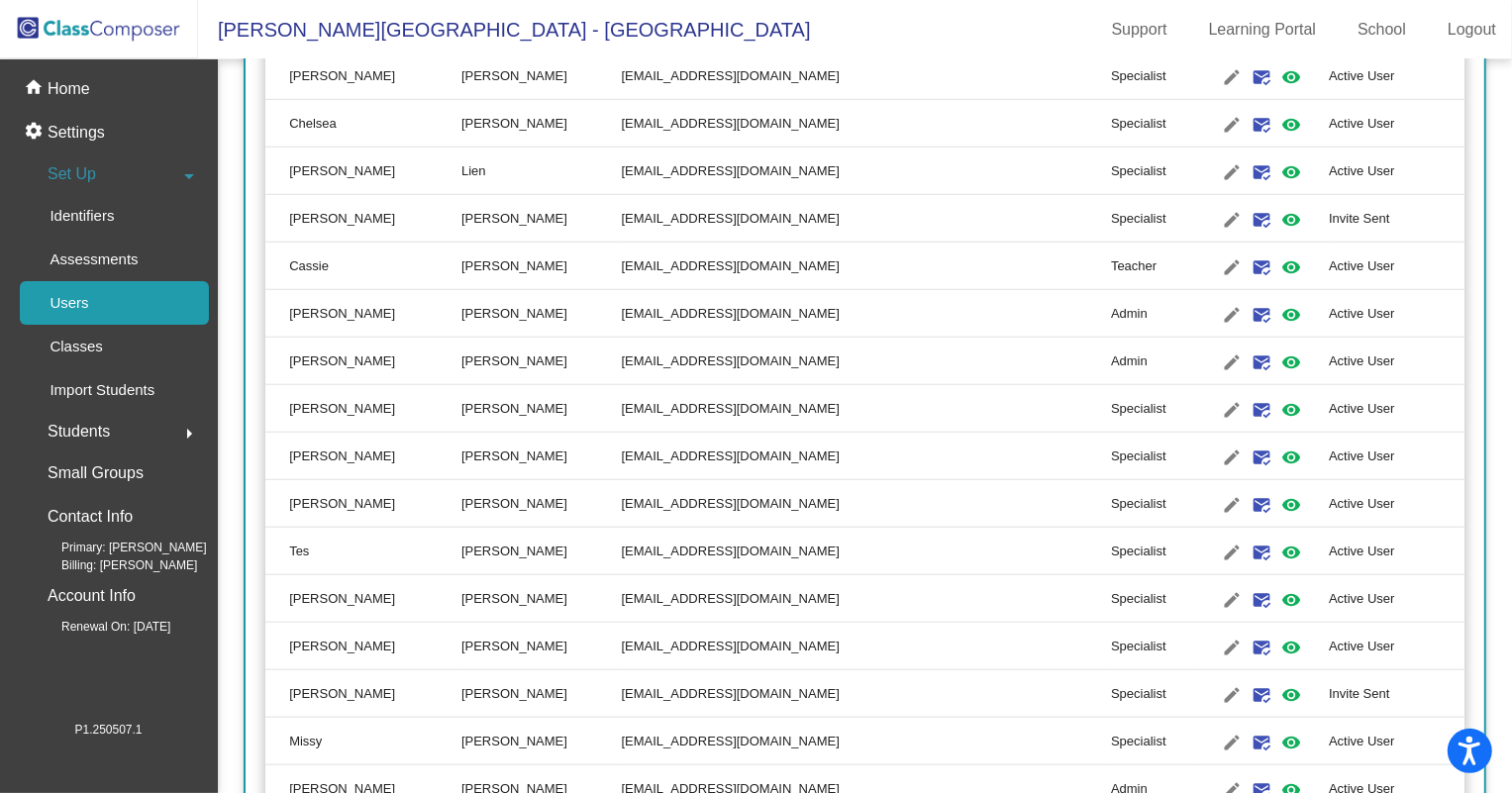 scroll, scrollTop: 1169, scrollLeft: 0, axis: vertical 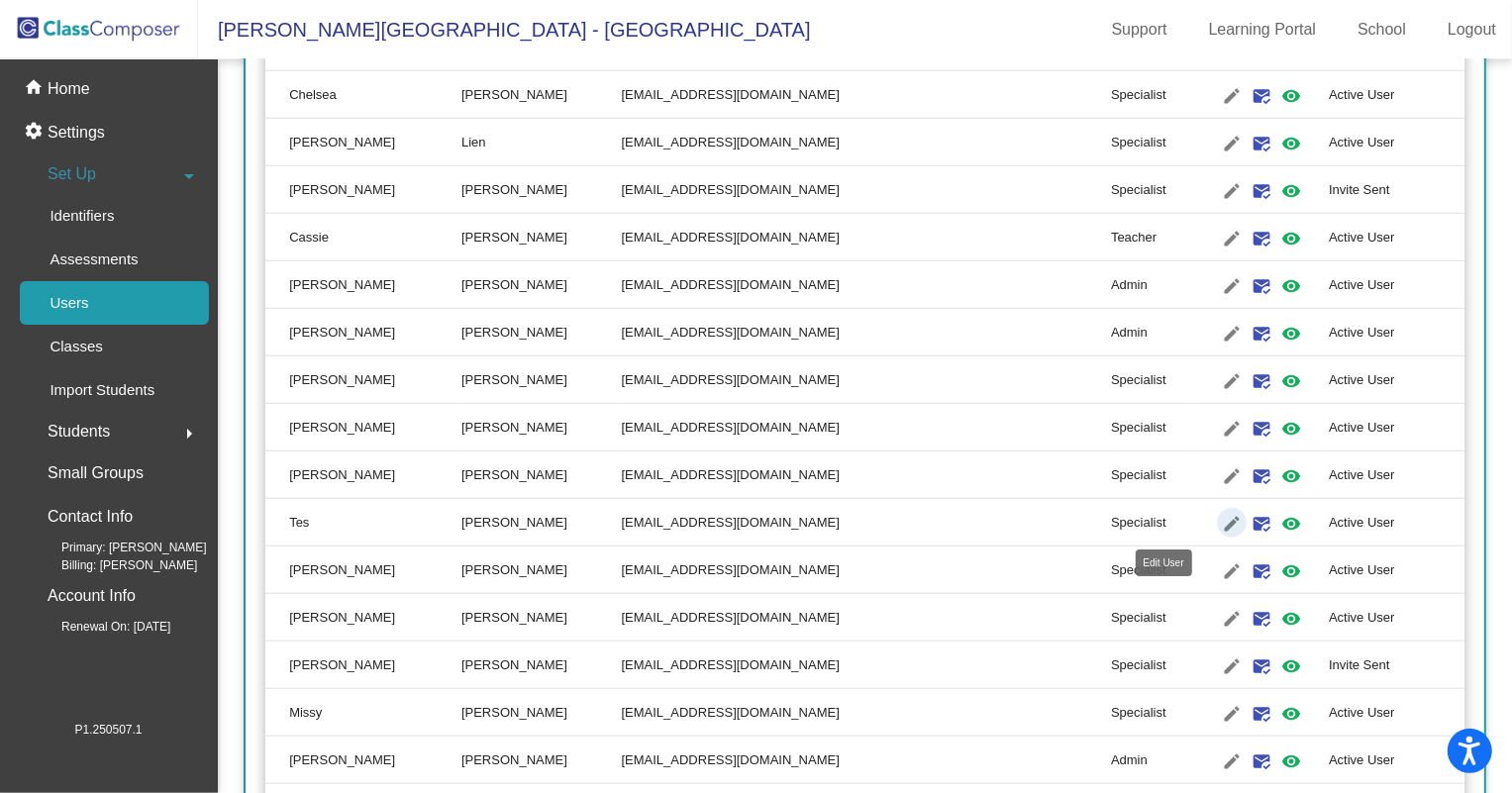 click on "edit" 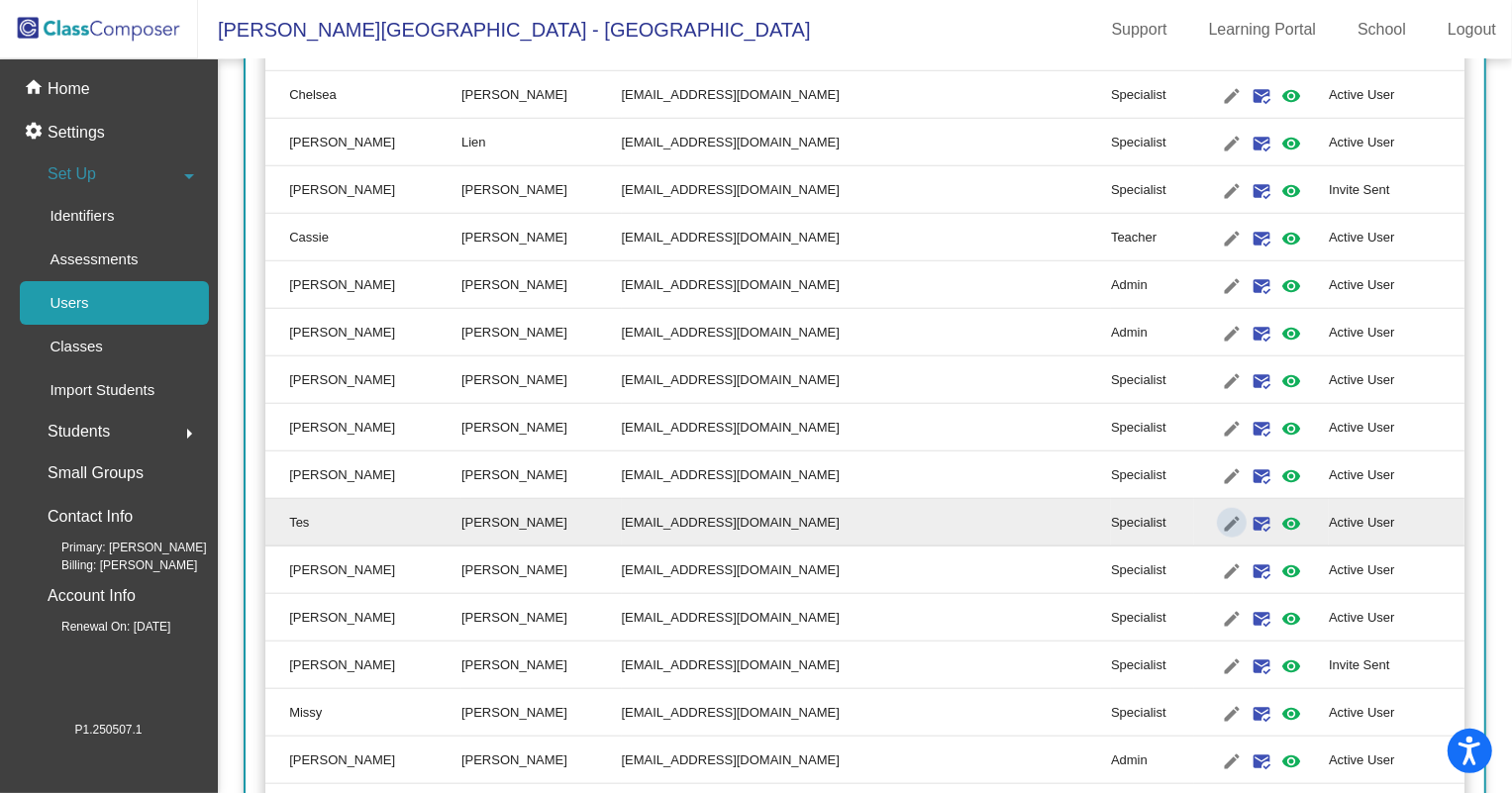 scroll, scrollTop: 0, scrollLeft: 0, axis: both 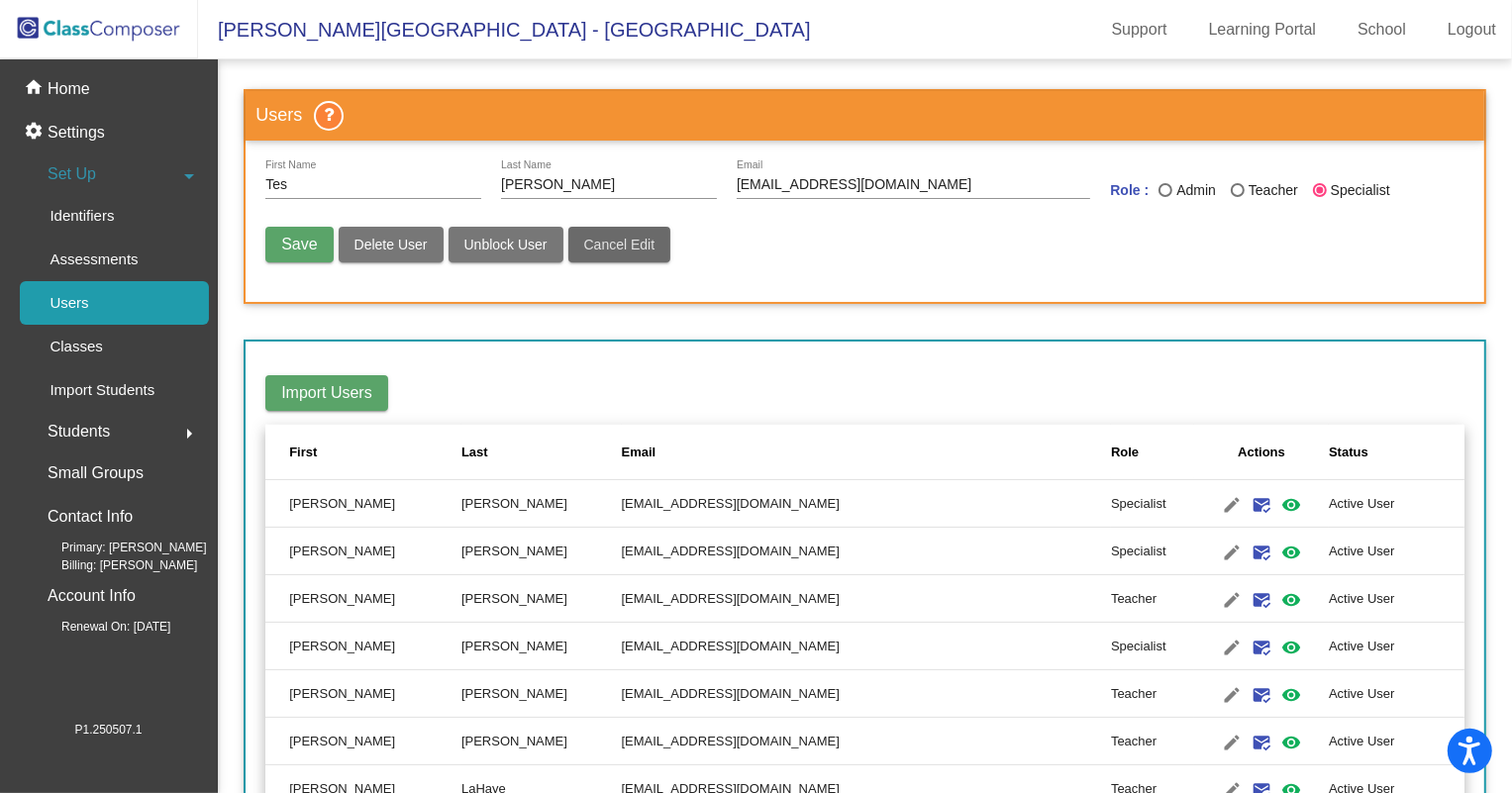 click on "Cancel Edit" at bounding box center (620, 245) 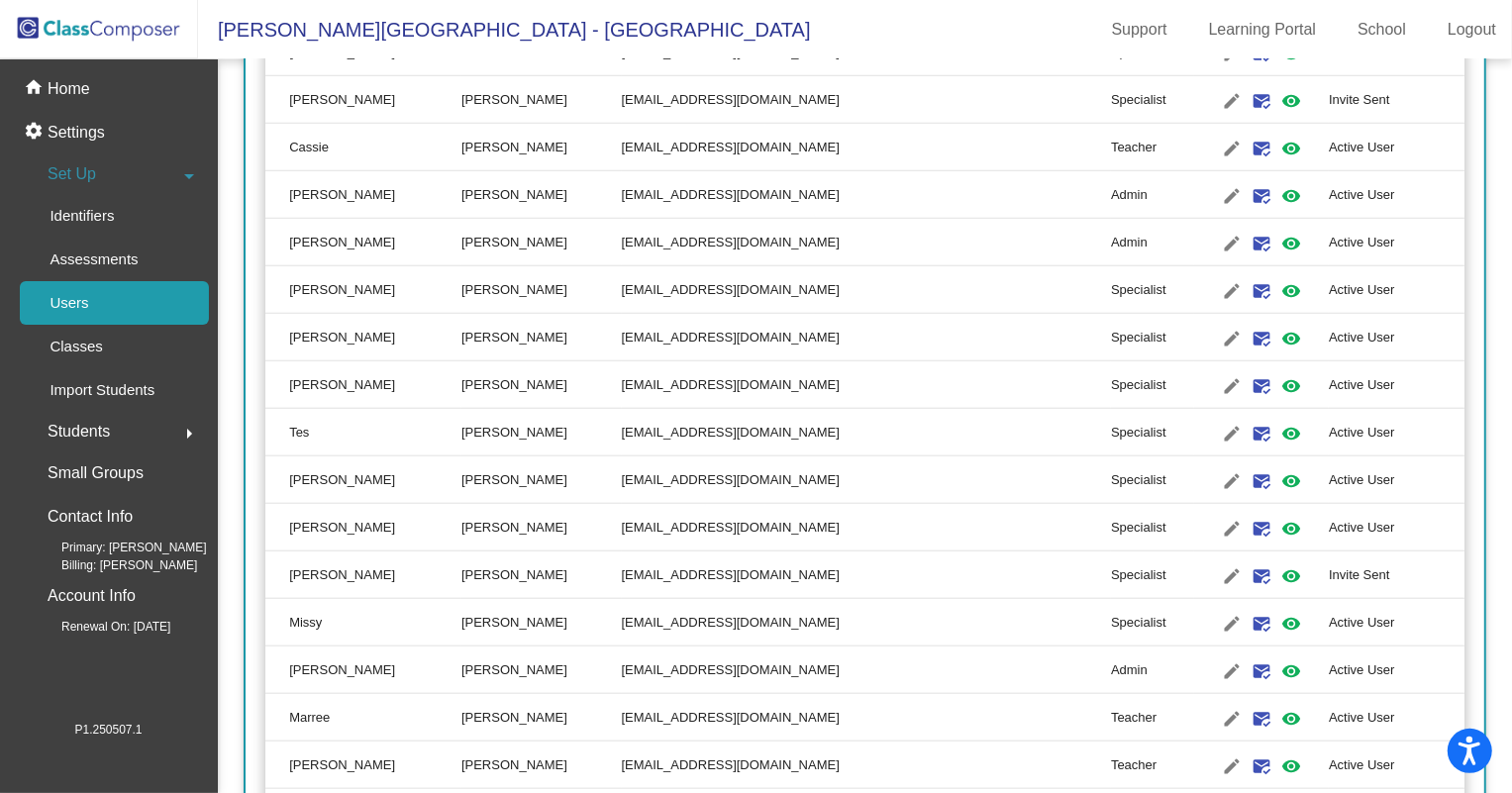 scroll, scrollTop: 1349, scrollLeft: 0, axis: vertical 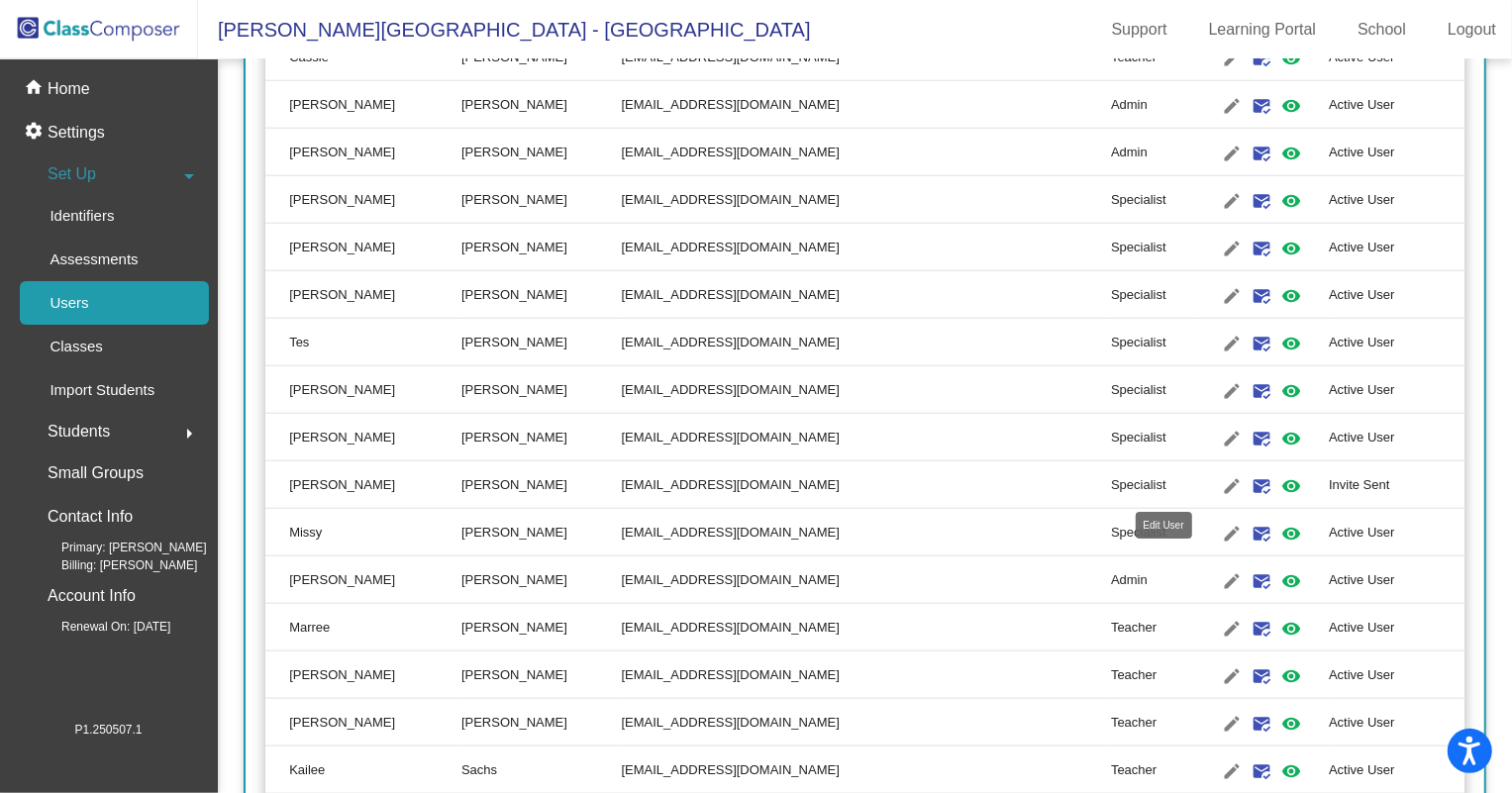 click on "edit" 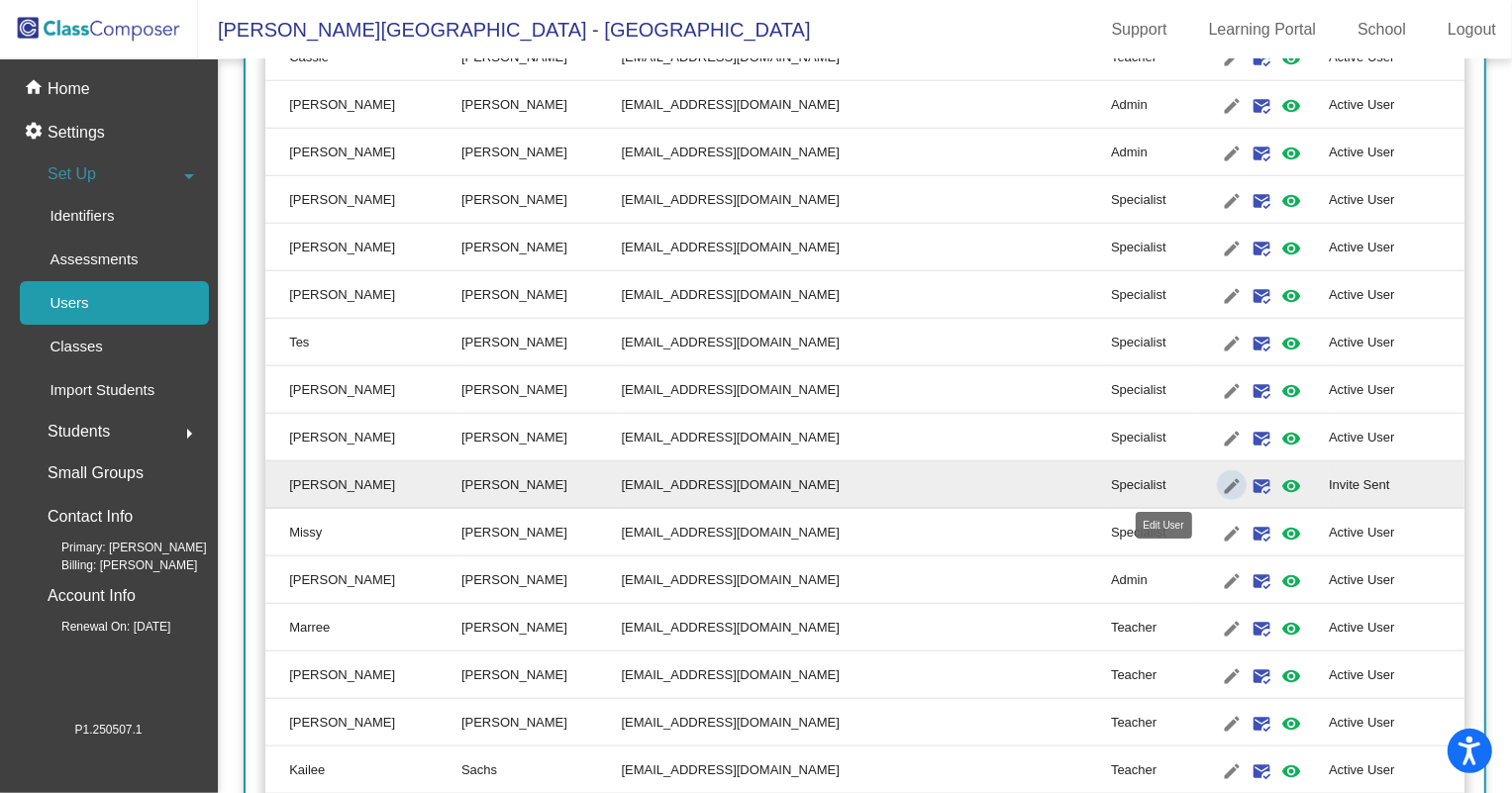 type on "[PERSON_NAME]" 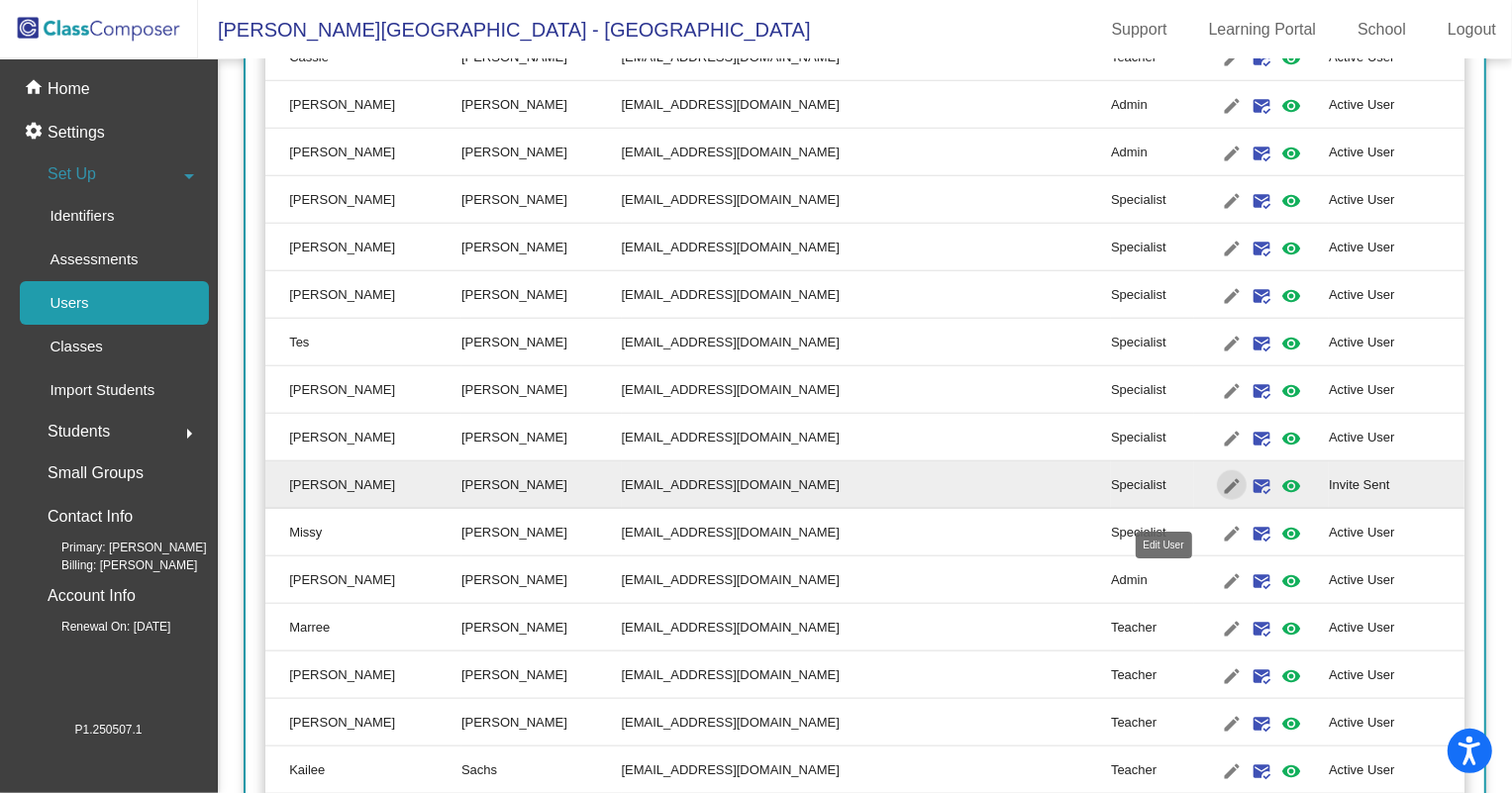 scroll, scrollTop: 0, scrollLeft: 0, axis: both 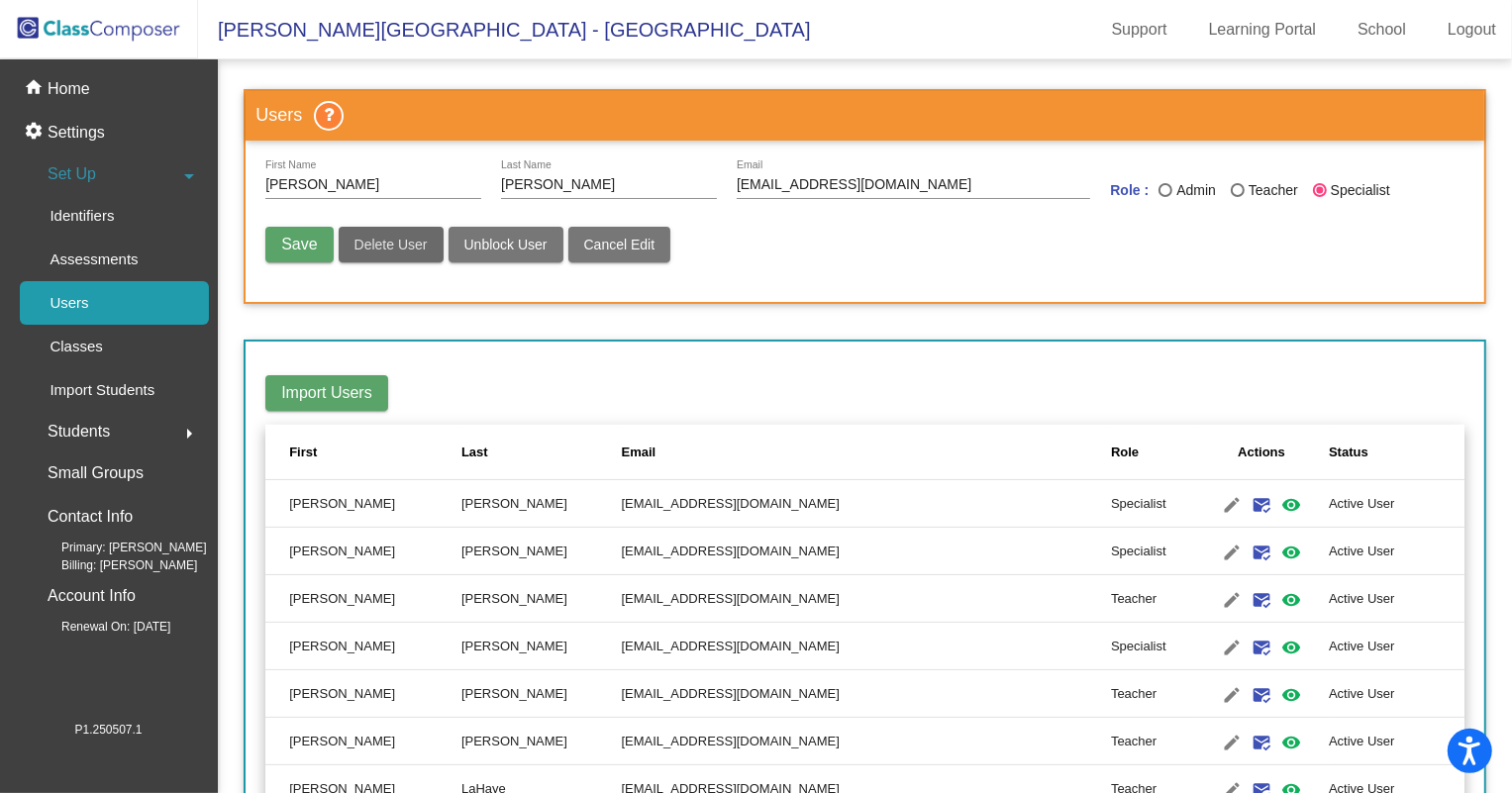 click on "Delete User" at bounding box center [391, 245] 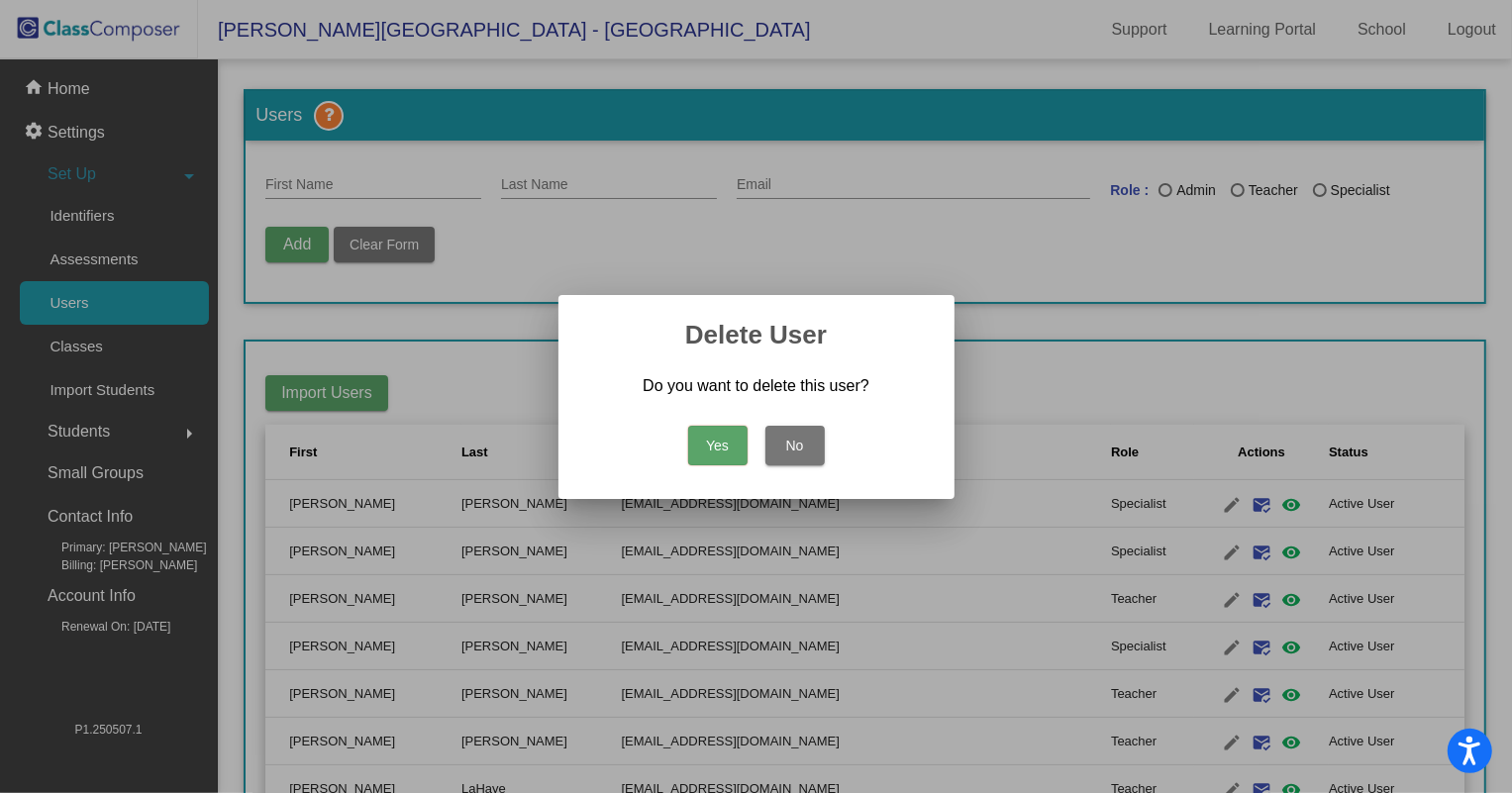click on "Yes" at bounding box center [718, 446] 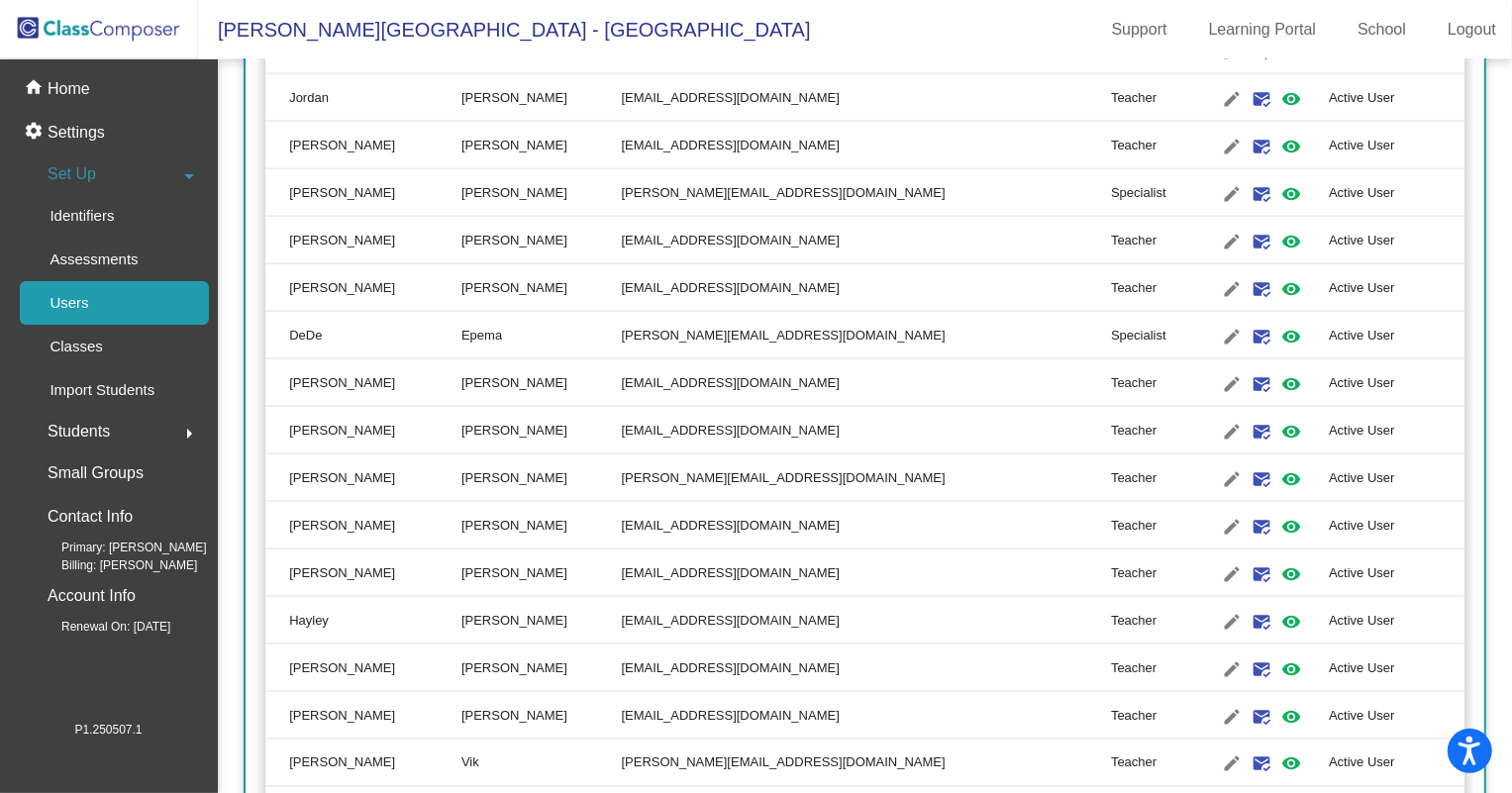 scroll, scrollTop: 2159, scrollLeft: 0, axis: vertical 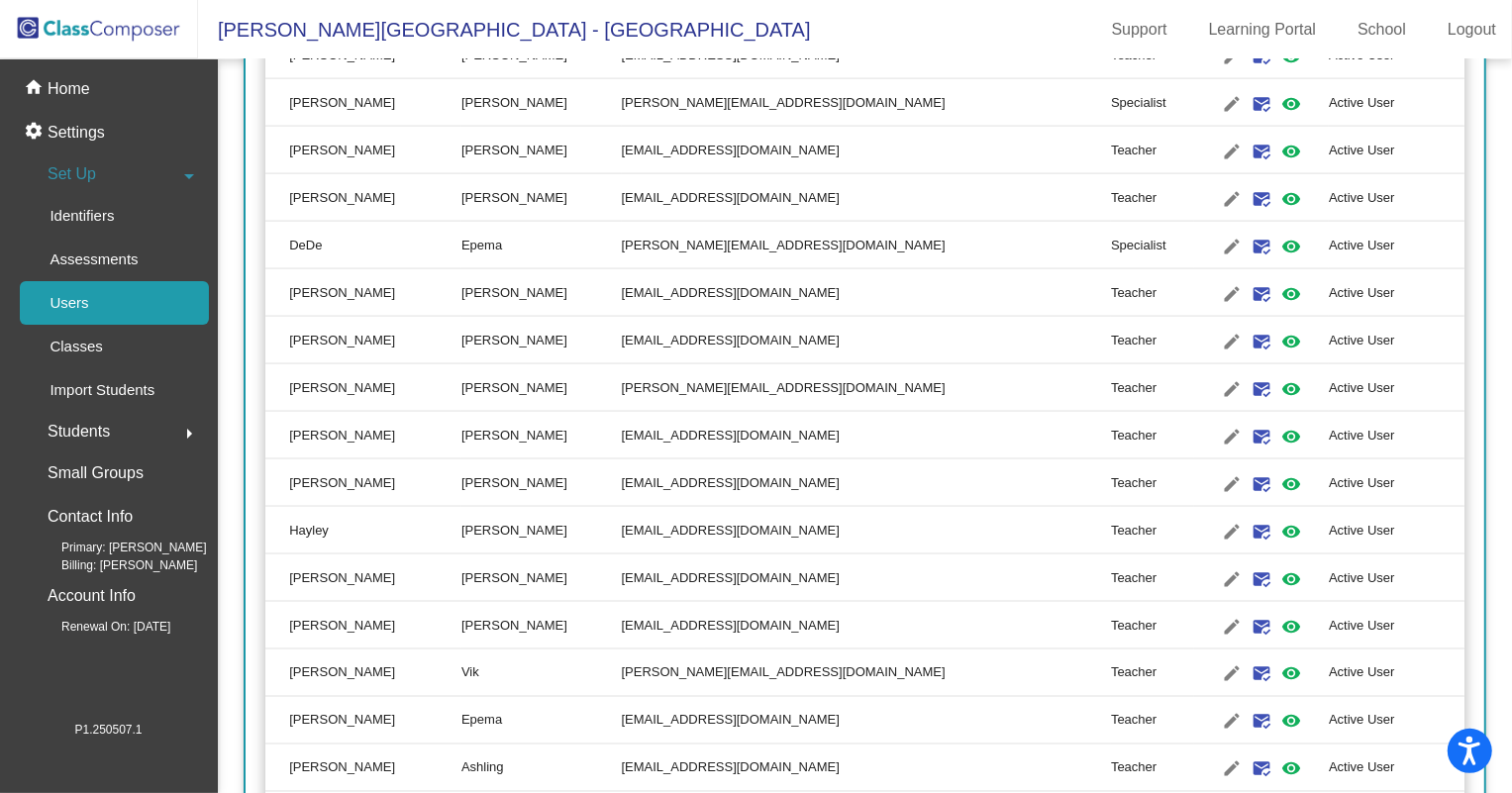 drag, startPoint x: 1148, startPoint y: 664, endPoint x: 1162, endPoint y: 669, distance: 14.866069 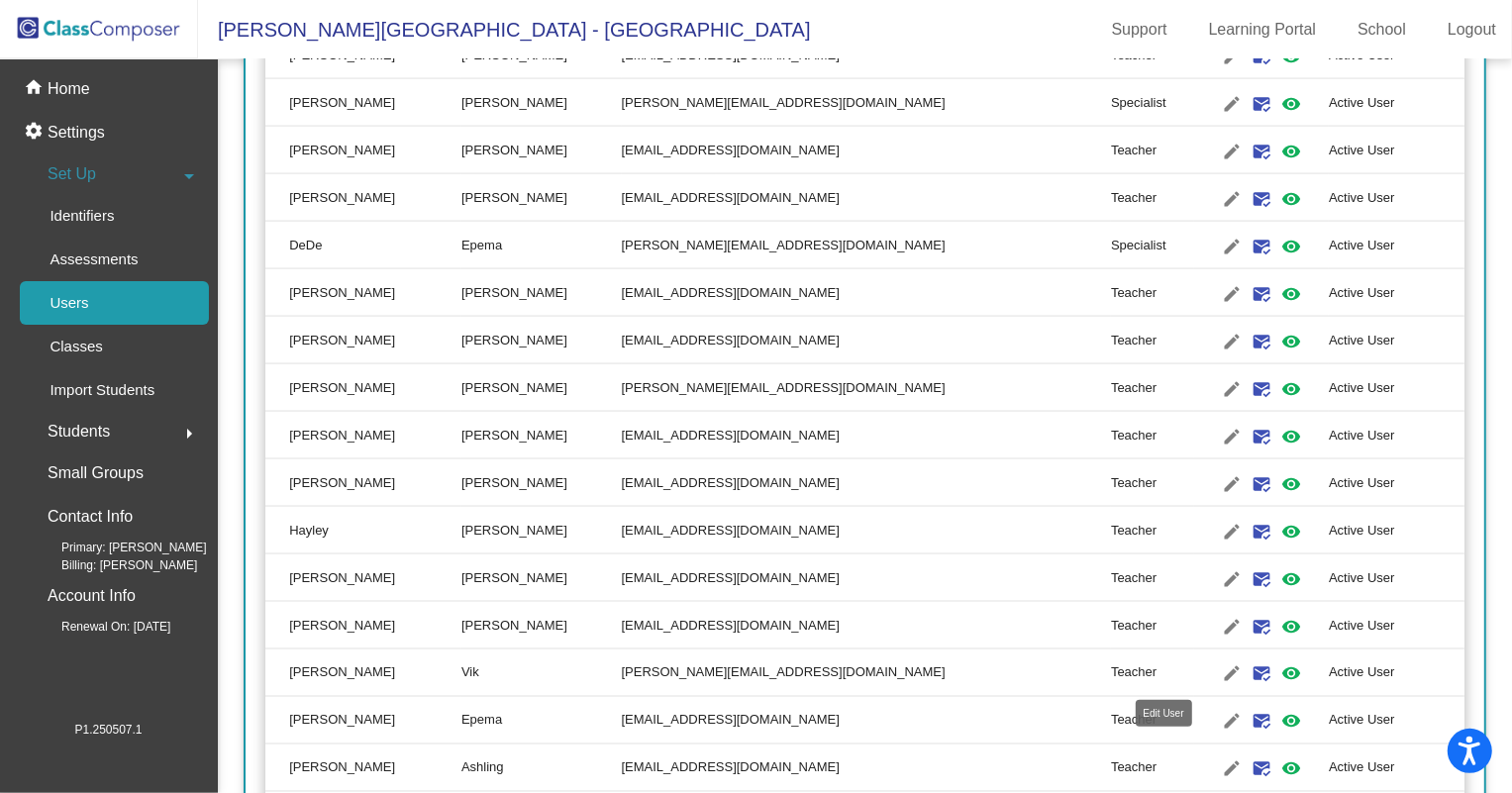 click on "edit" 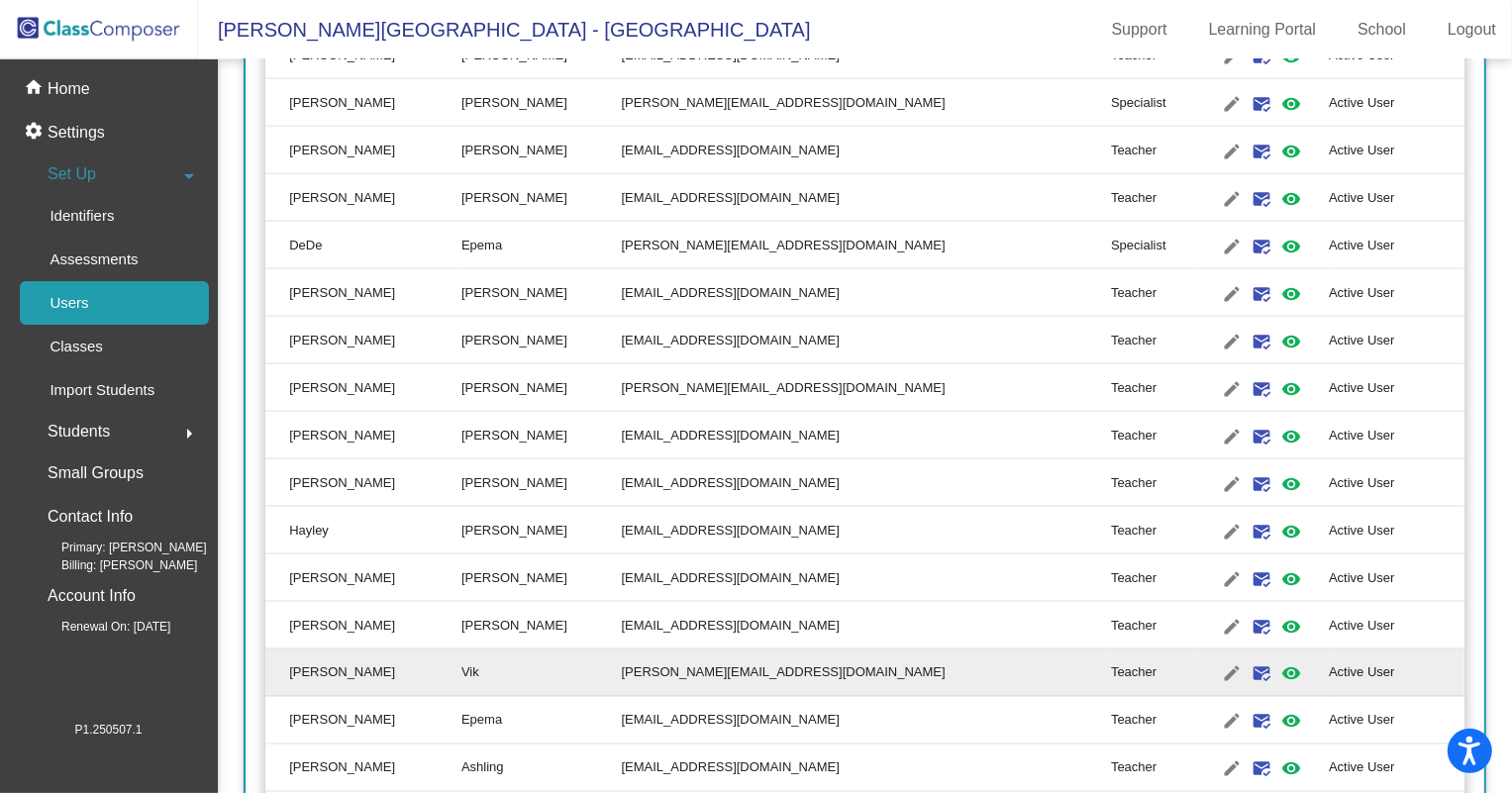 type on "[PERSON_NAME]" 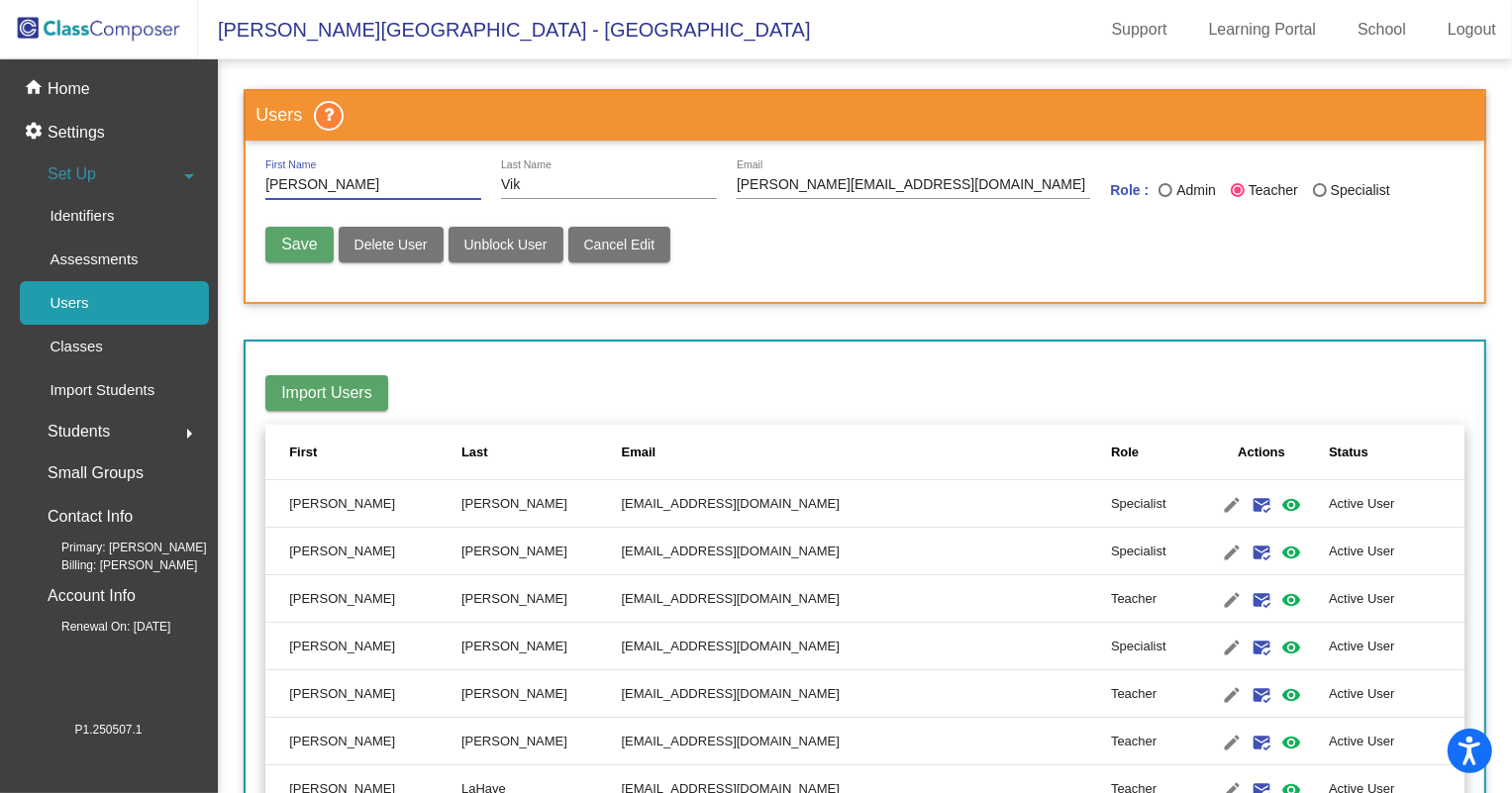click on "Delete User" at bounding box center (391, 245) 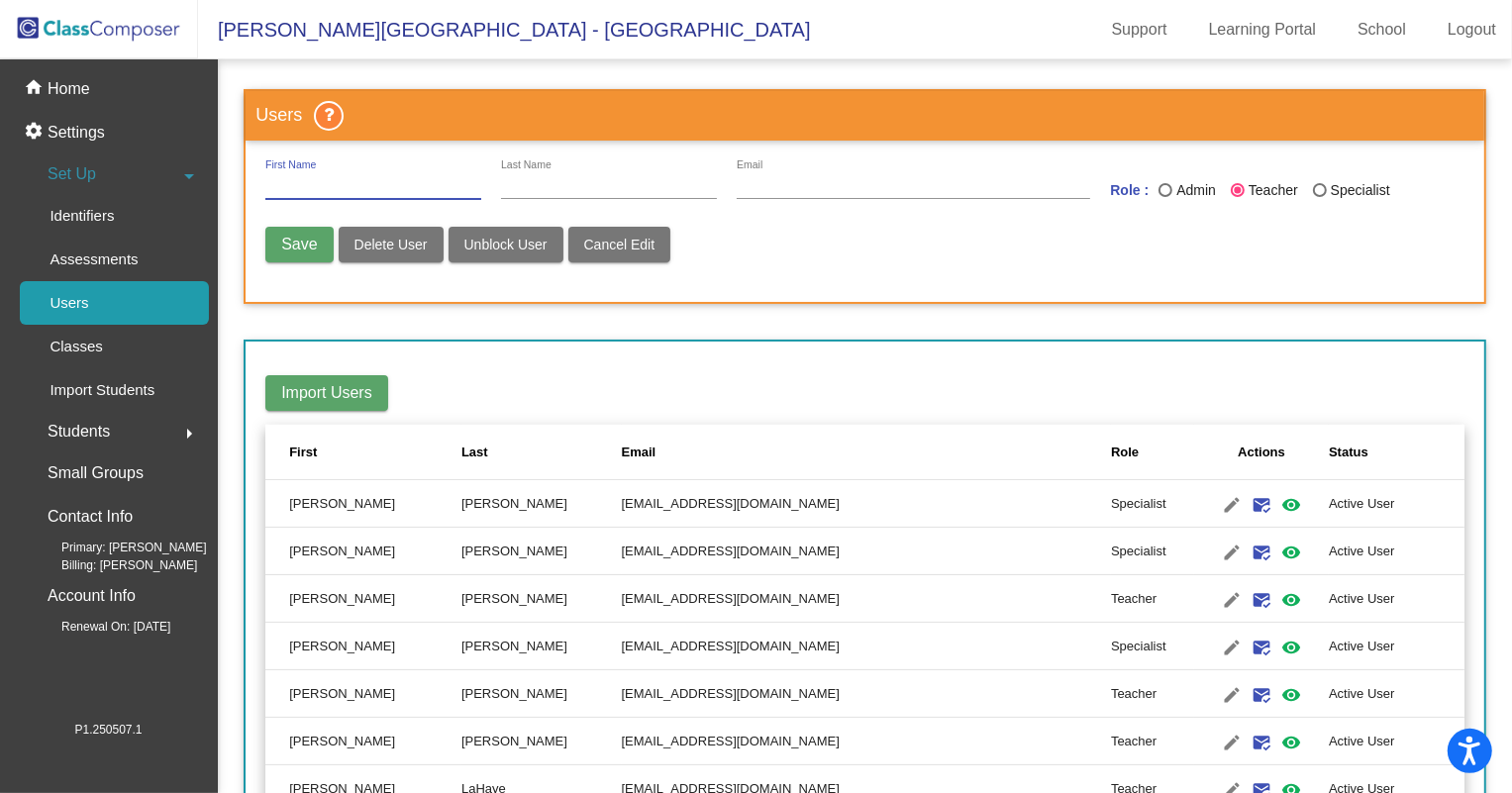 radio on "false" 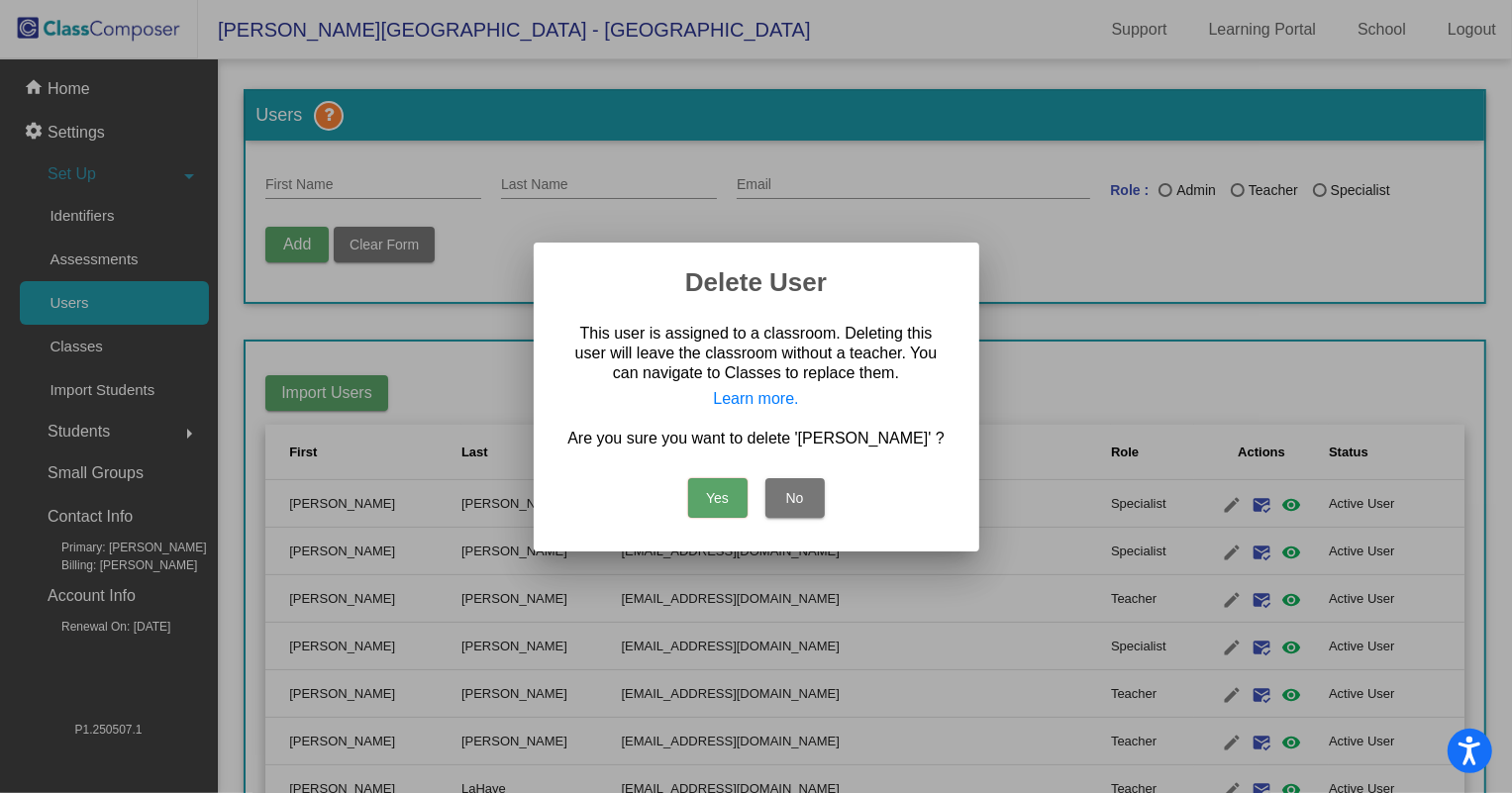click on "Yes" at bounding box center [718, 498] 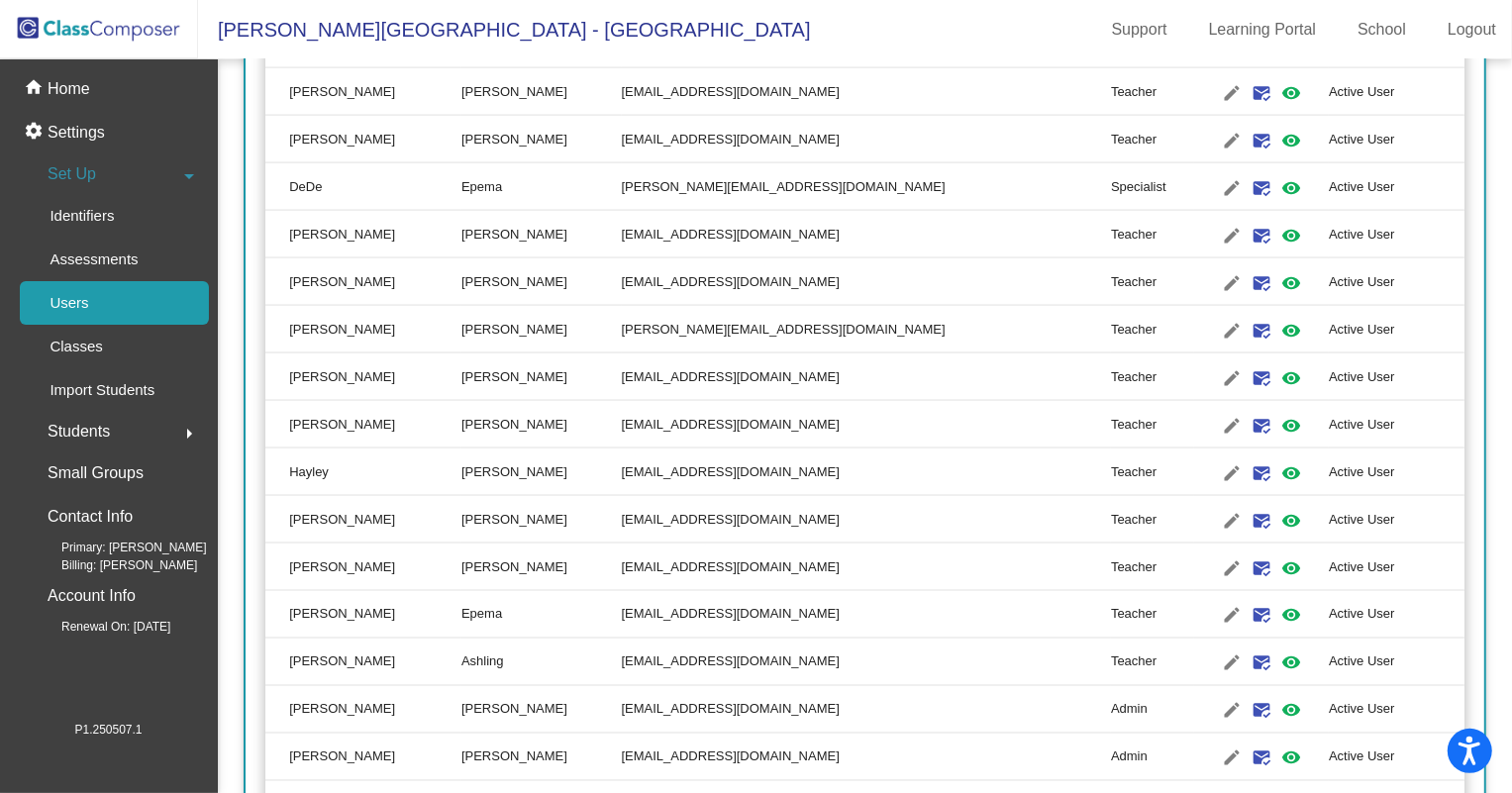 scroll, scrollTop: 2249, scrollLeft: 0, axis: vertical 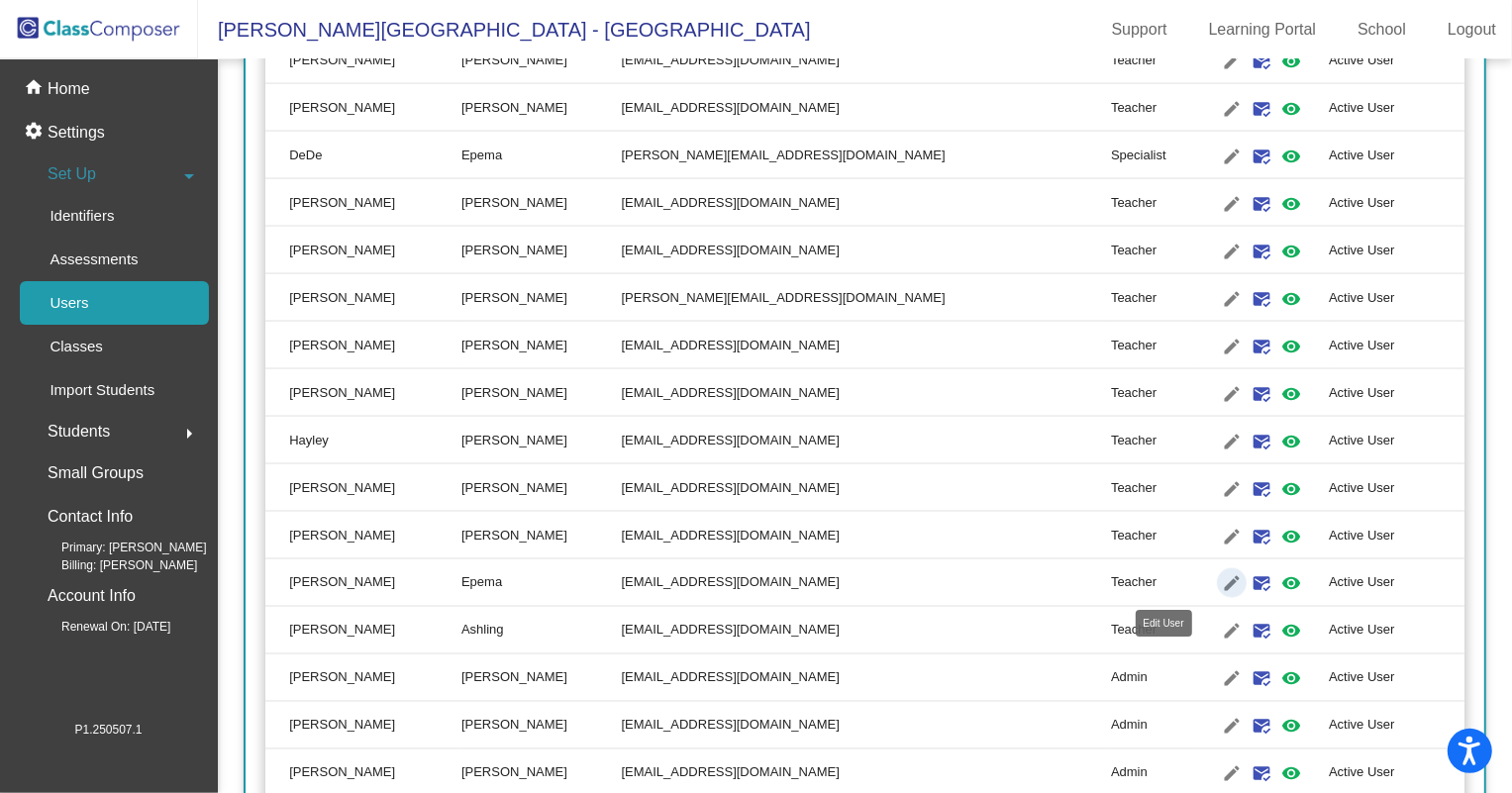 click on "edit" 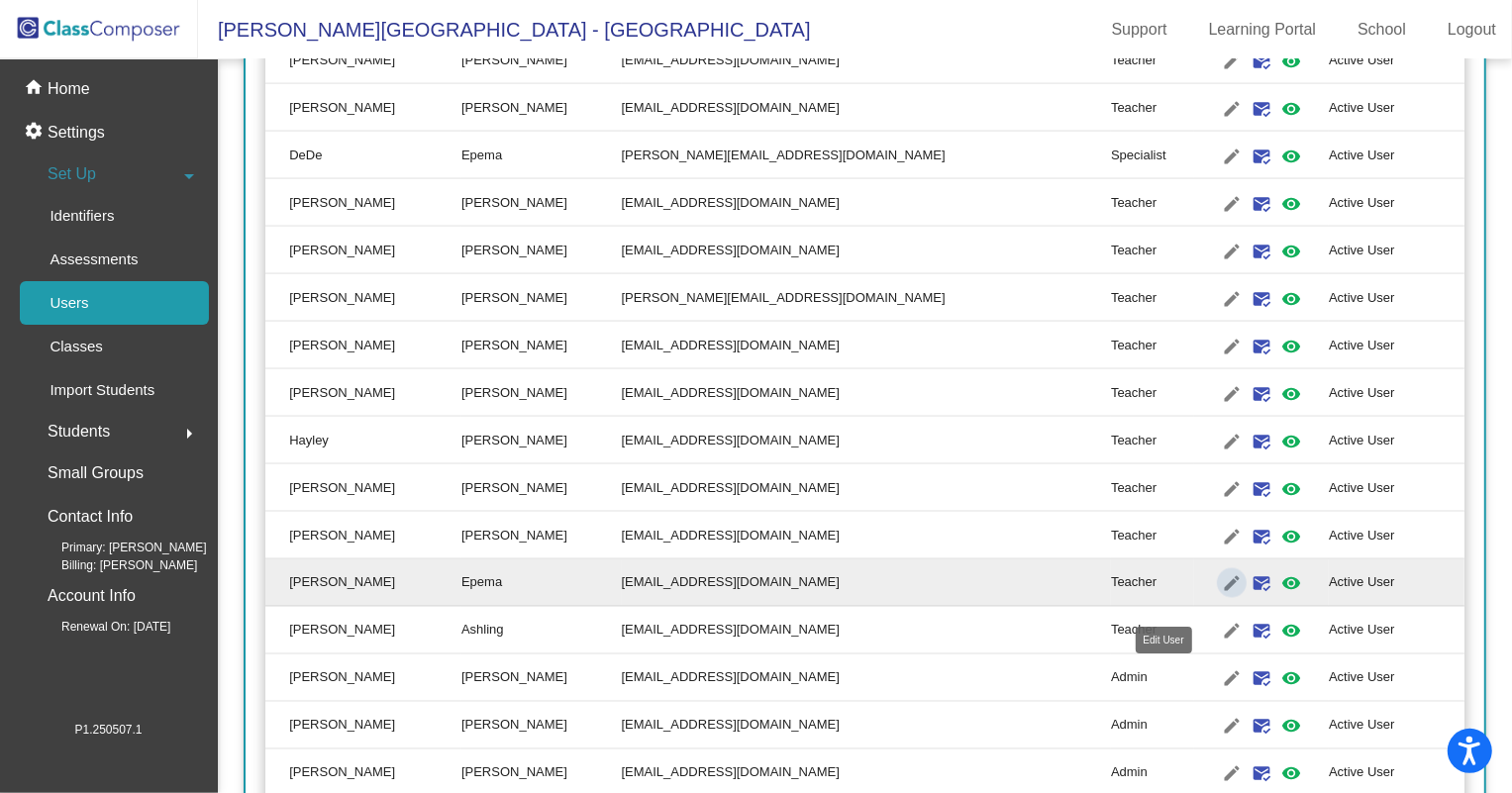 scroll, scrollTop: 0, scrollLeft: 0, axis: both 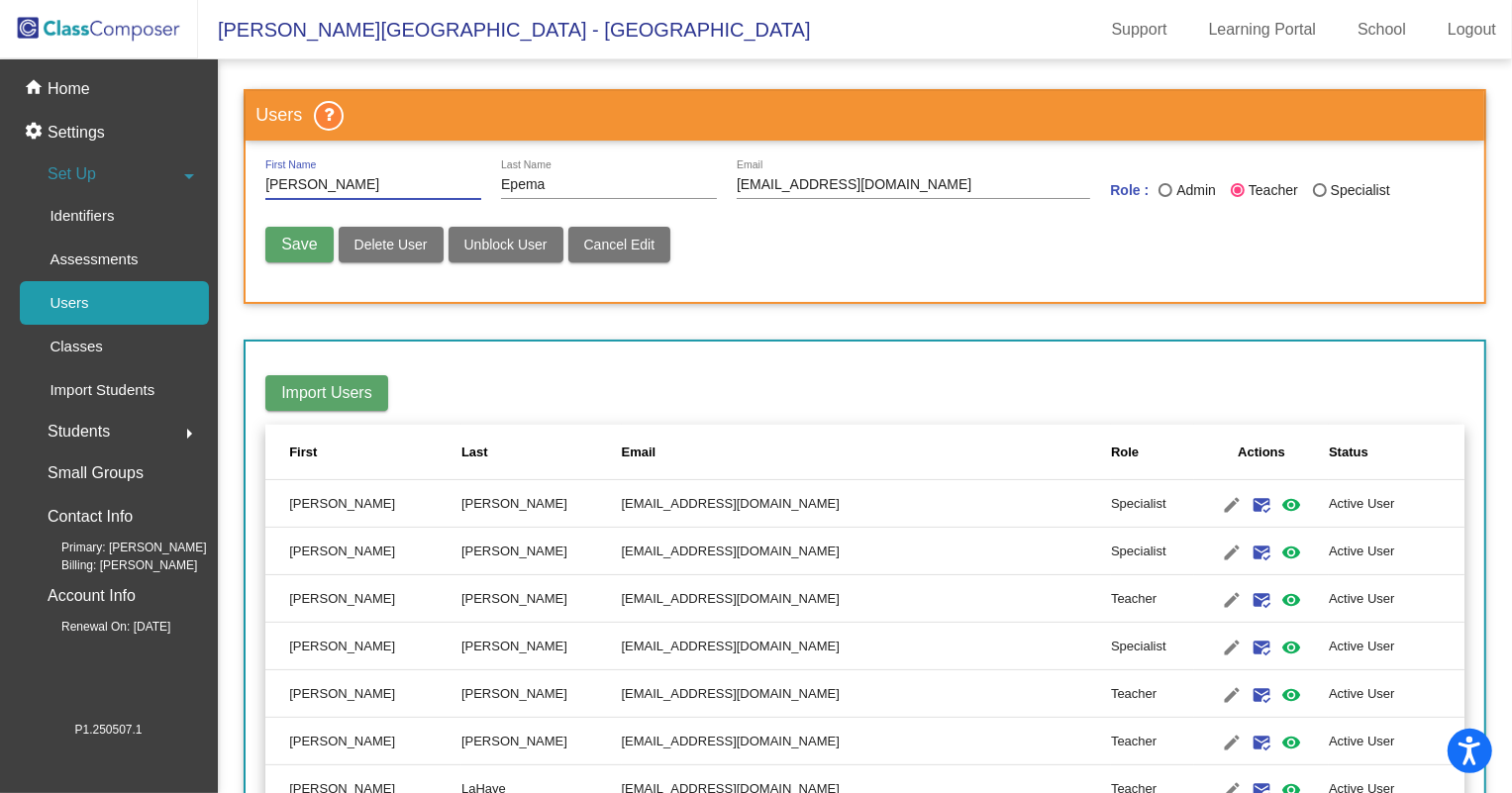 click on "Delete User" at bounding box center [391, 245] 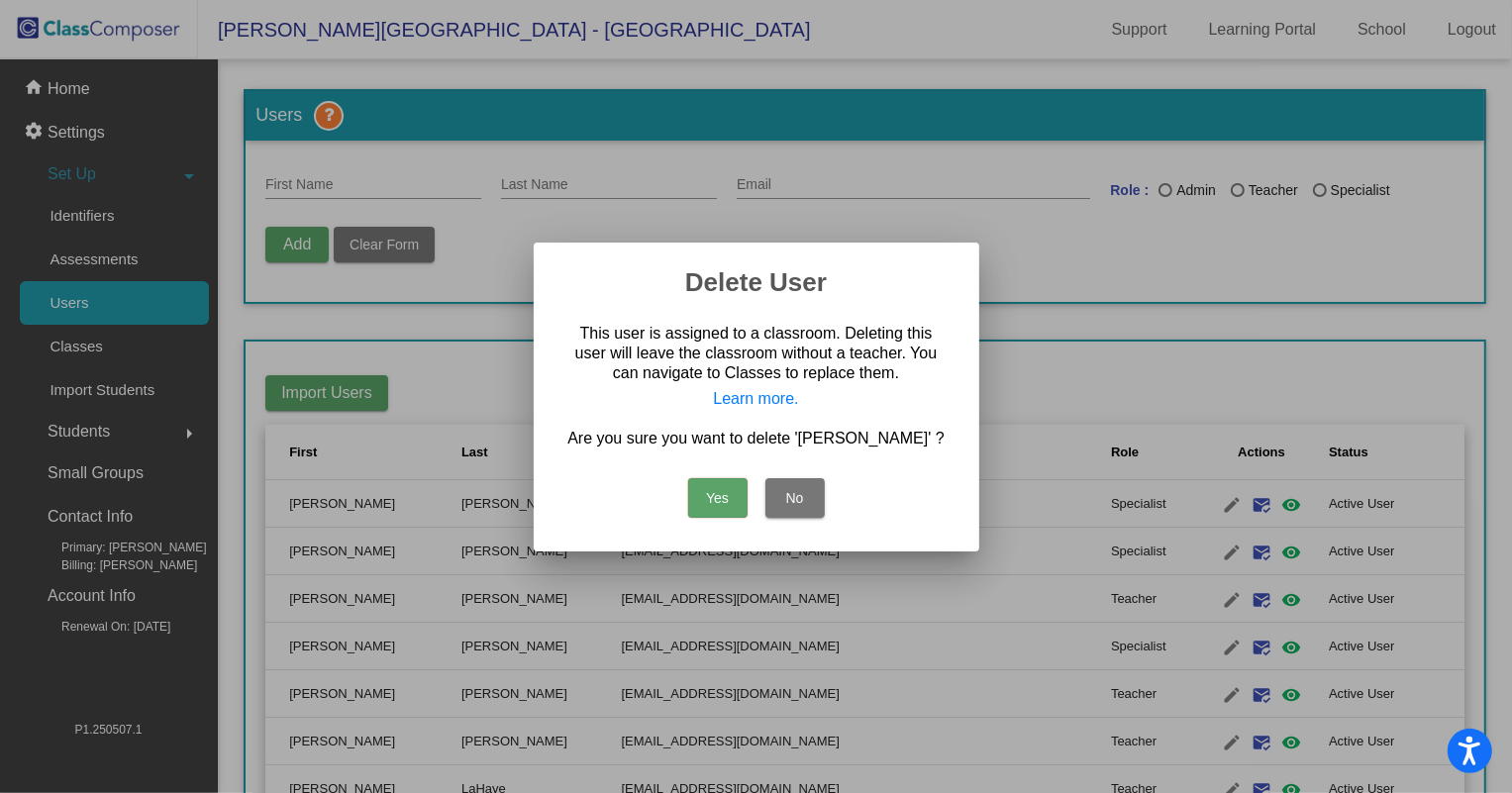 click on "Yes" at bounding box center (718, 498) 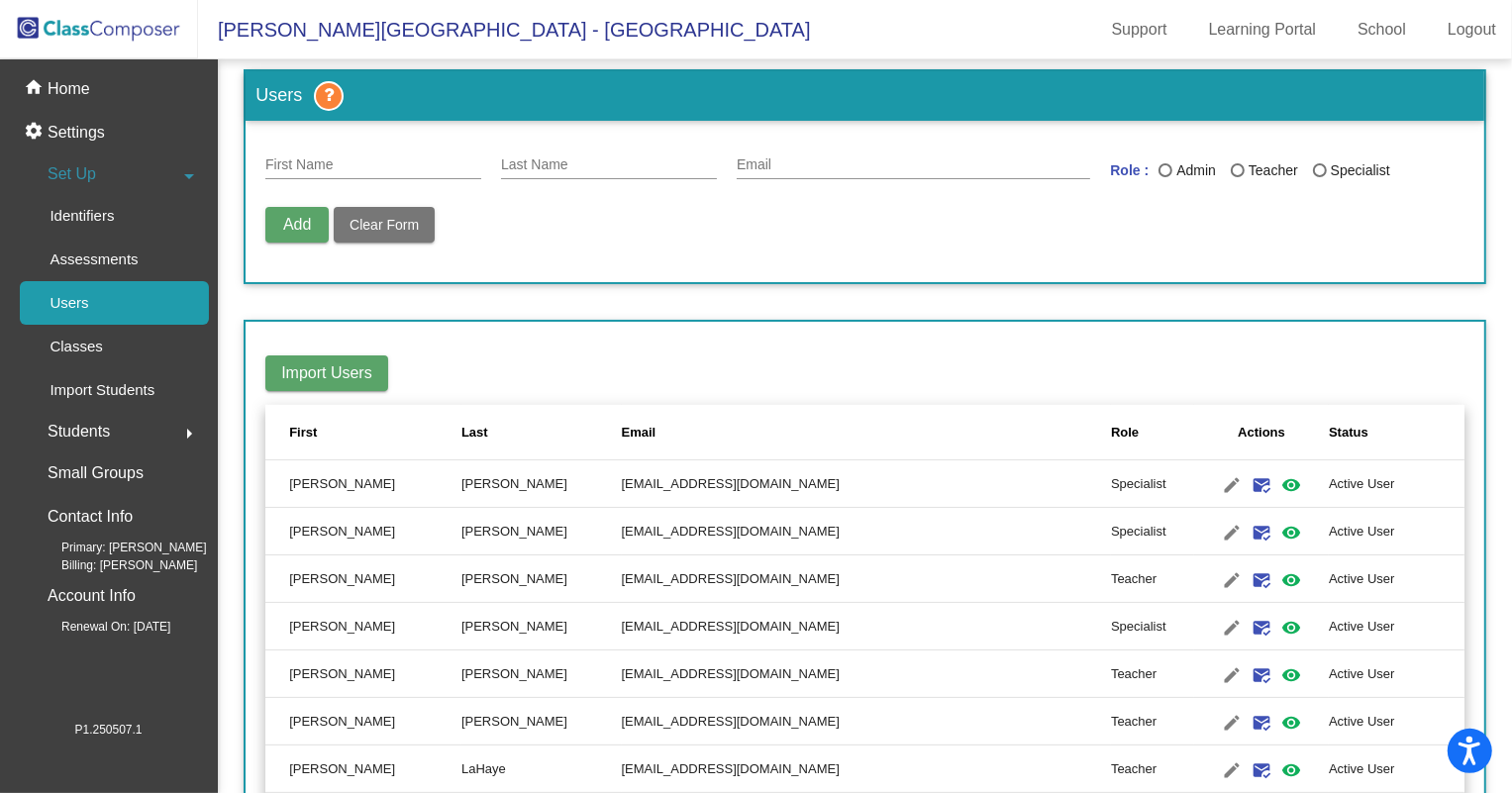 scroll, scrollTop: 0, scrollLeft: 0, axis: both 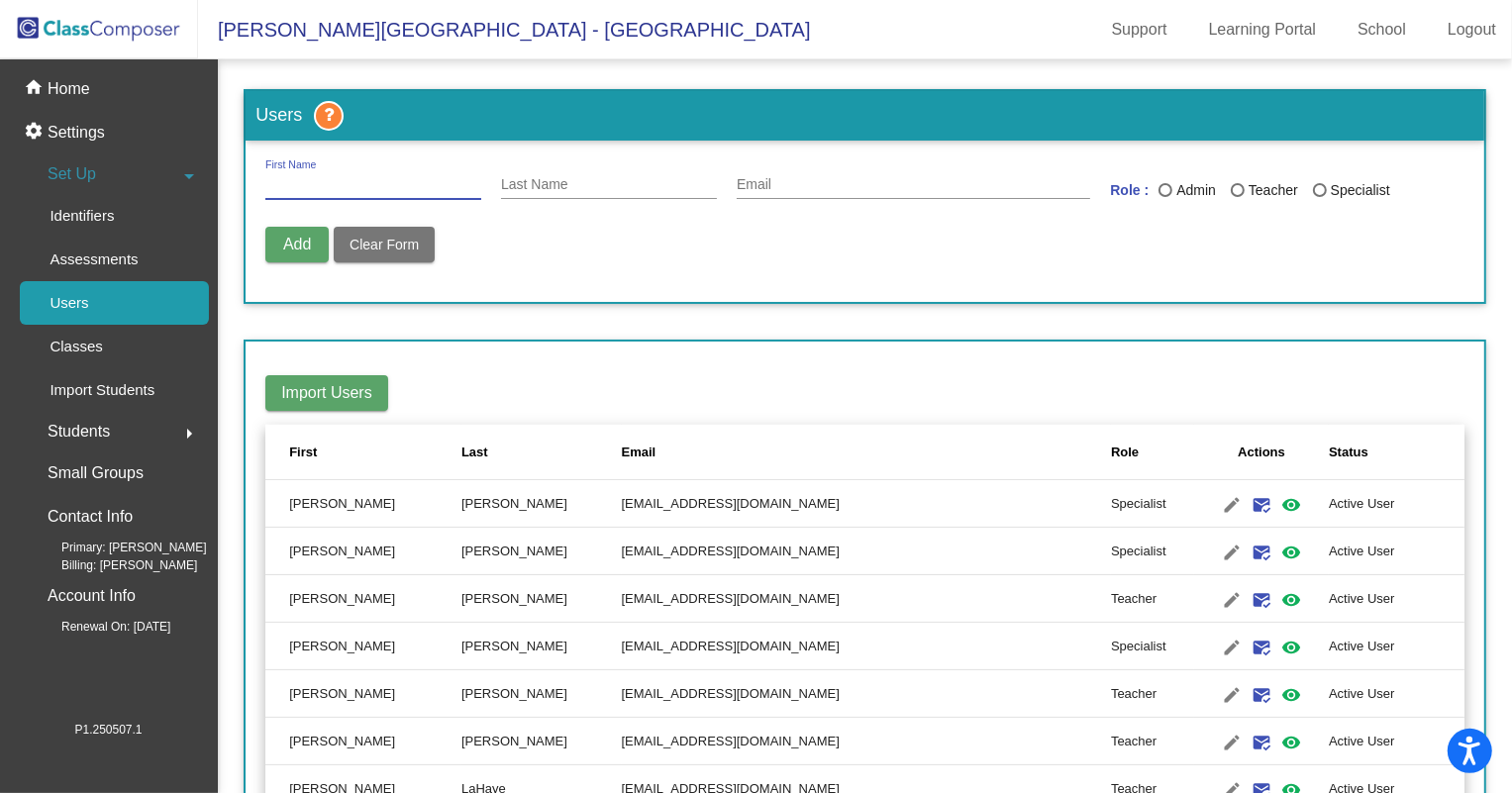 click on "First Name" at bounding box center [373, 185] 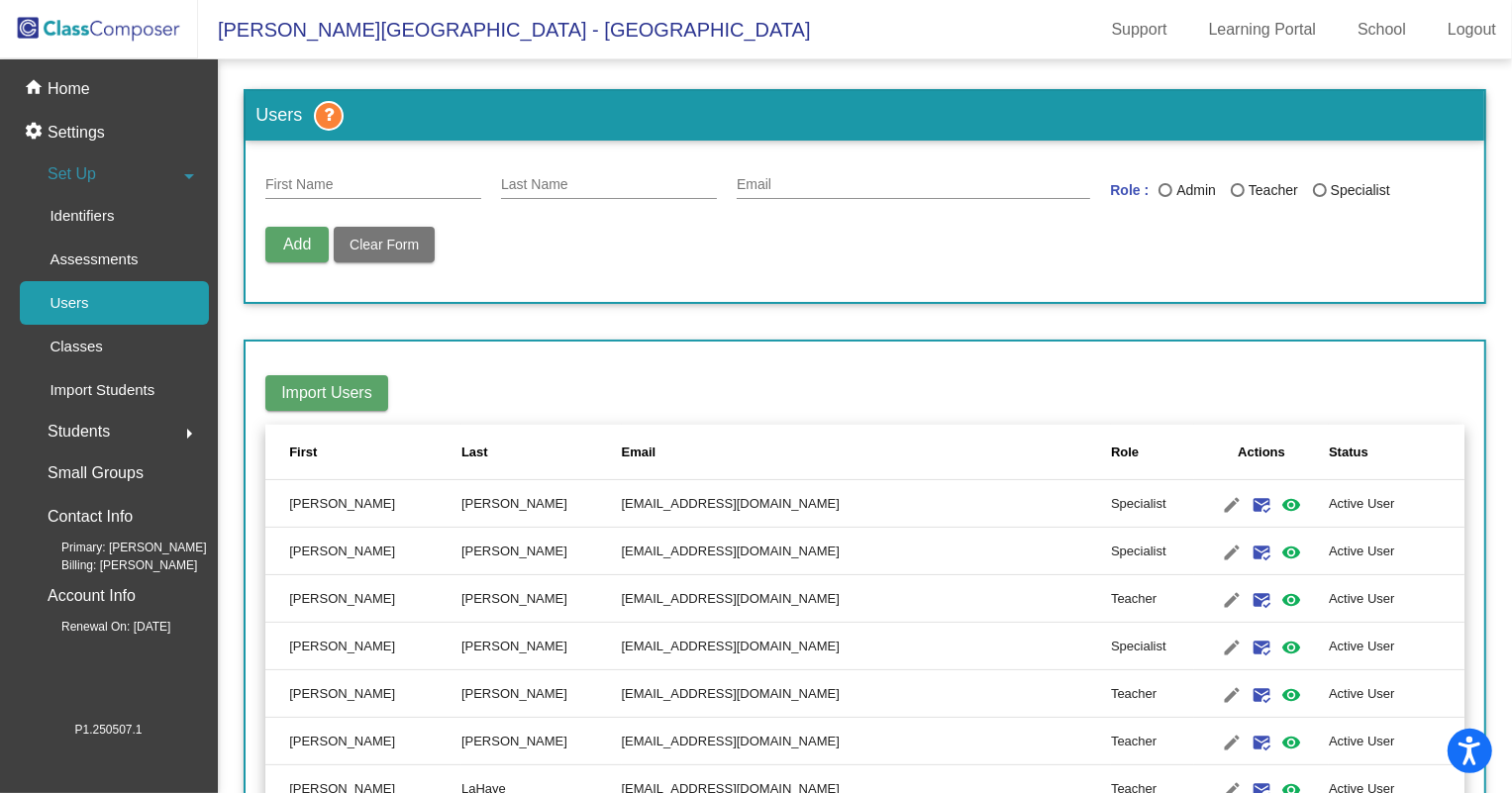 click on "First Name" at bounding box center (373, 185) 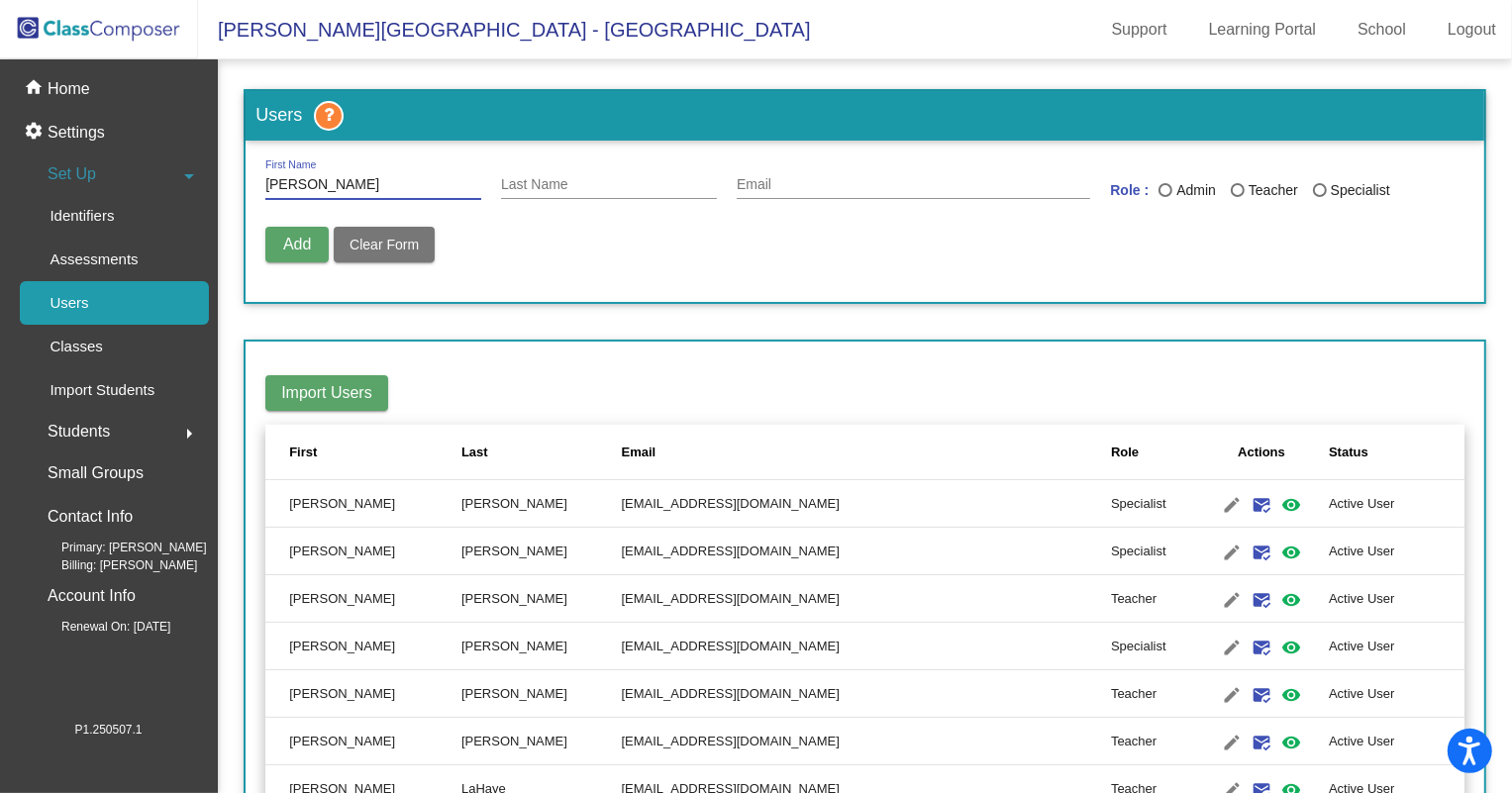 type on "[PERSON_NAME]" 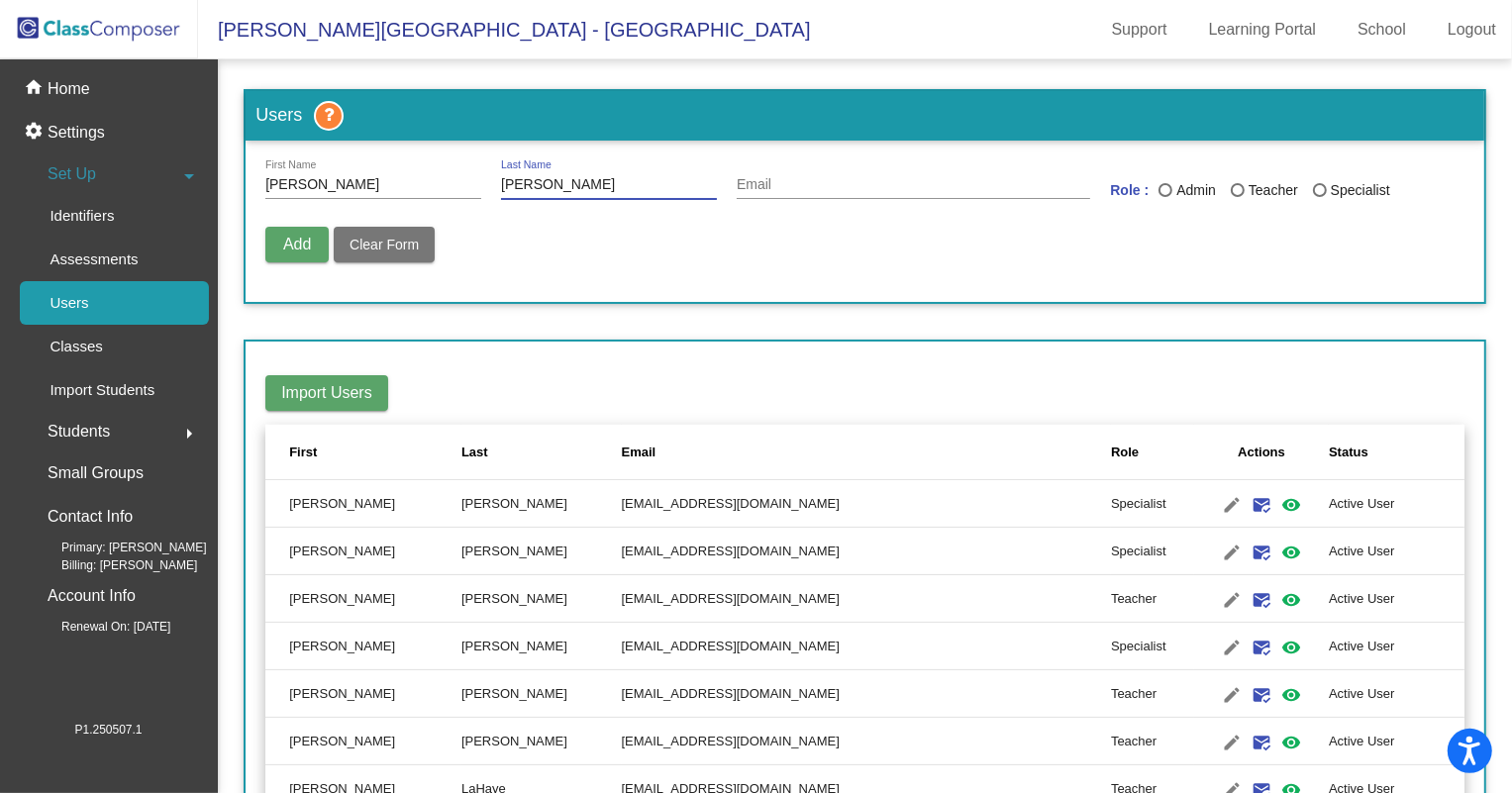 type on "[PERSON_NAME]" 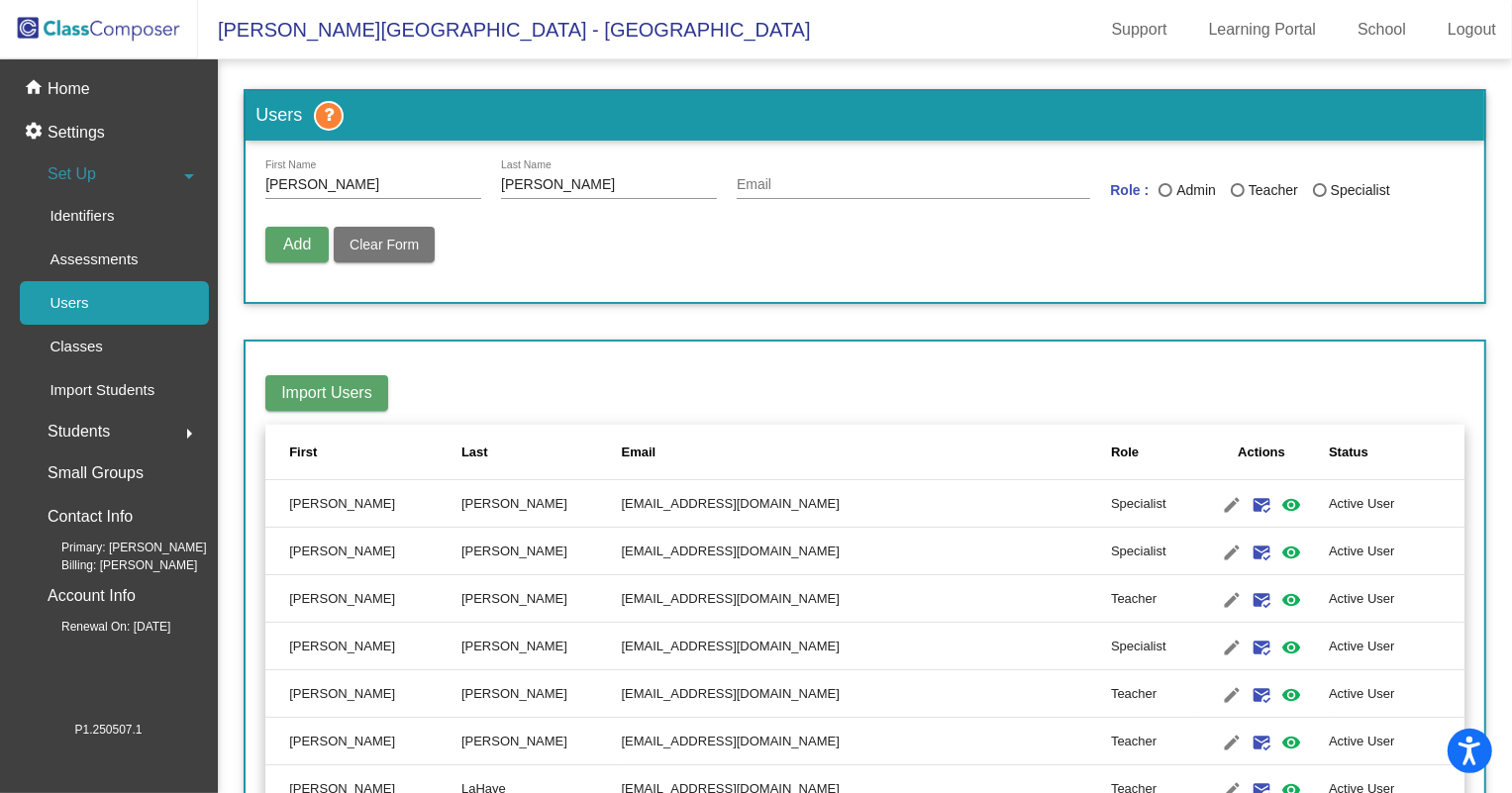 click on "Email" at bounding box center [913, 185] 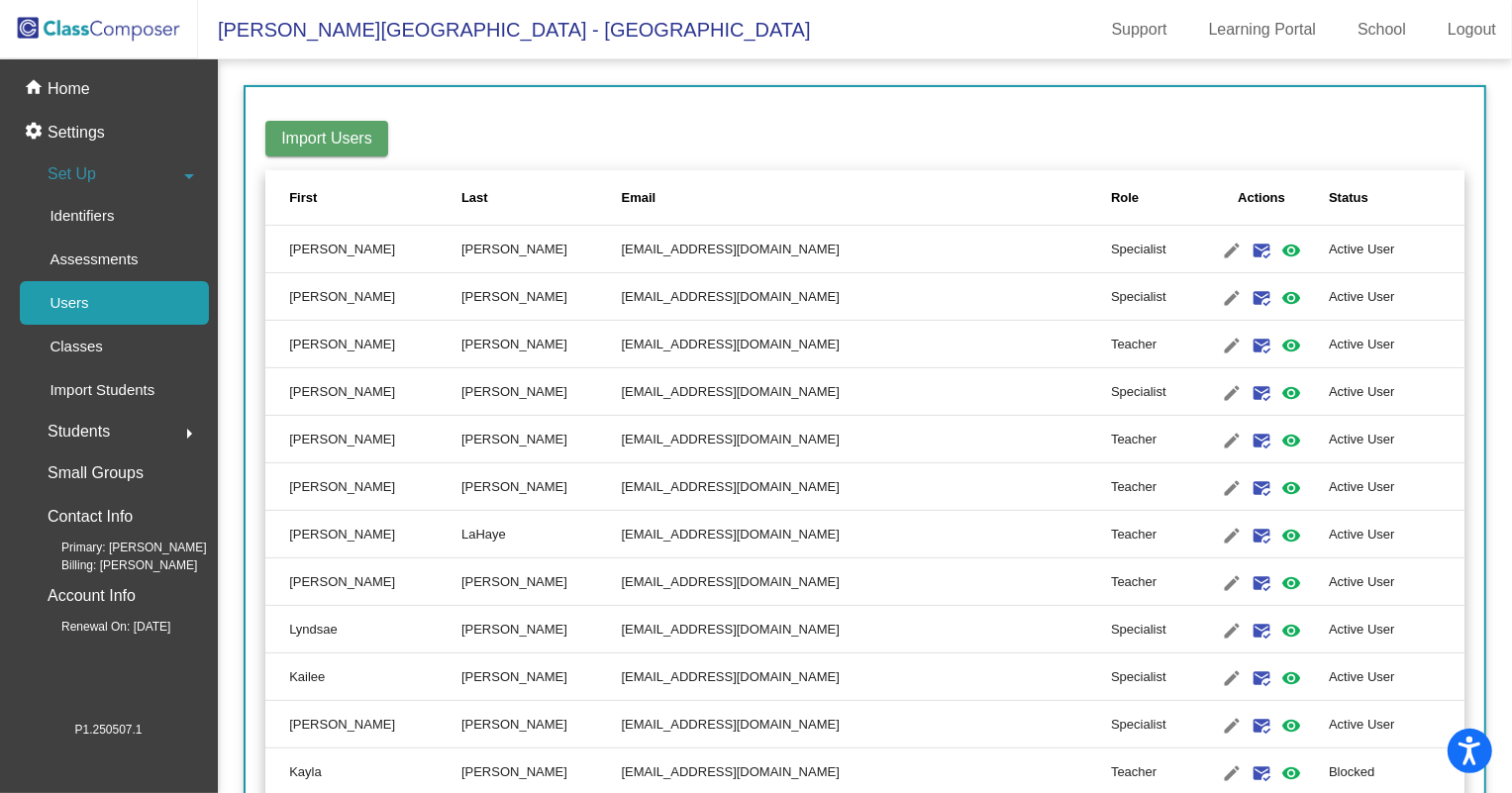 scroll, scrollTop: 0, scrollLeft: 0, axis: both 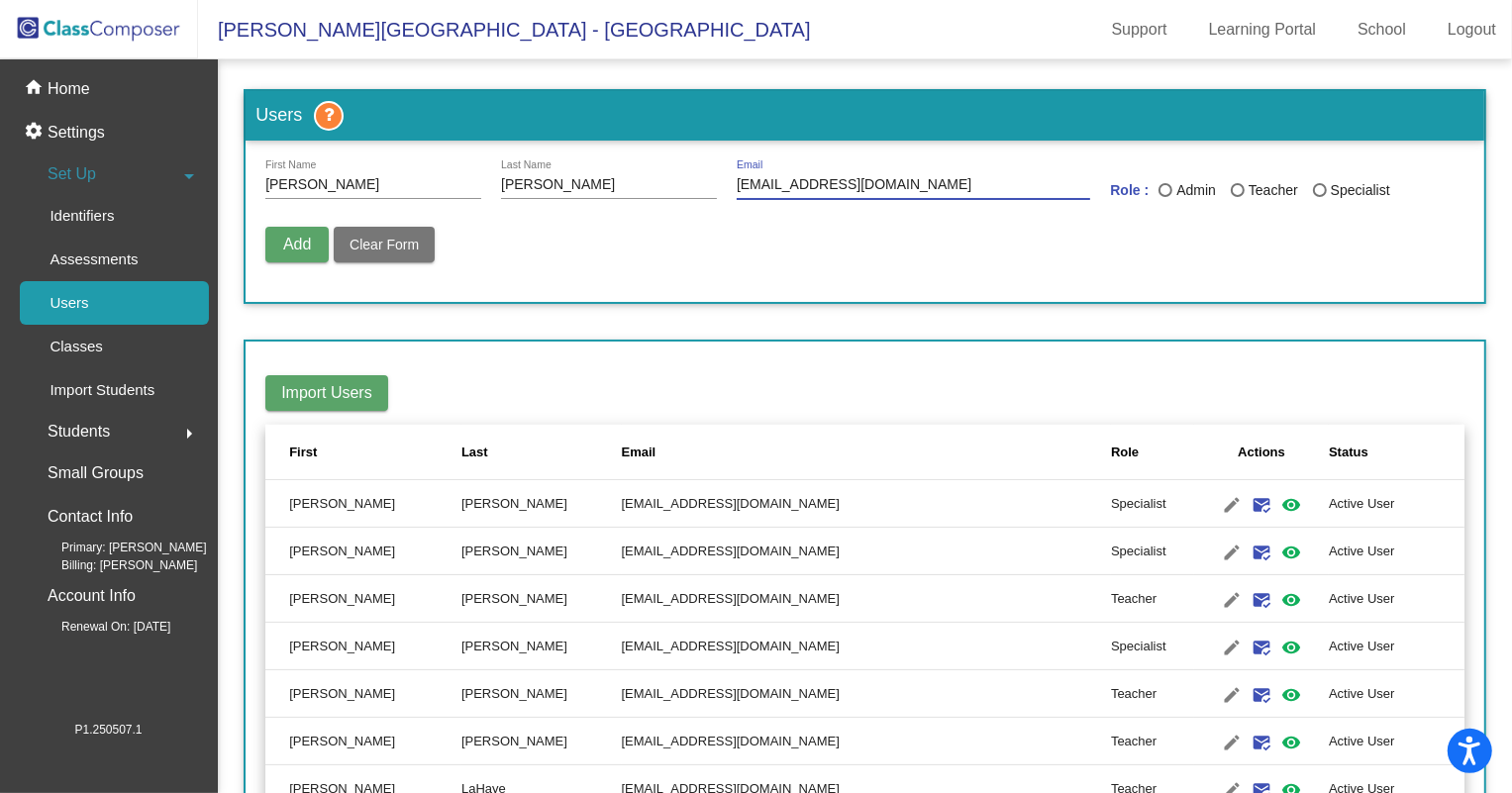 type on "[EMAIL_ADDRESS][DOMAIN_NAME]" 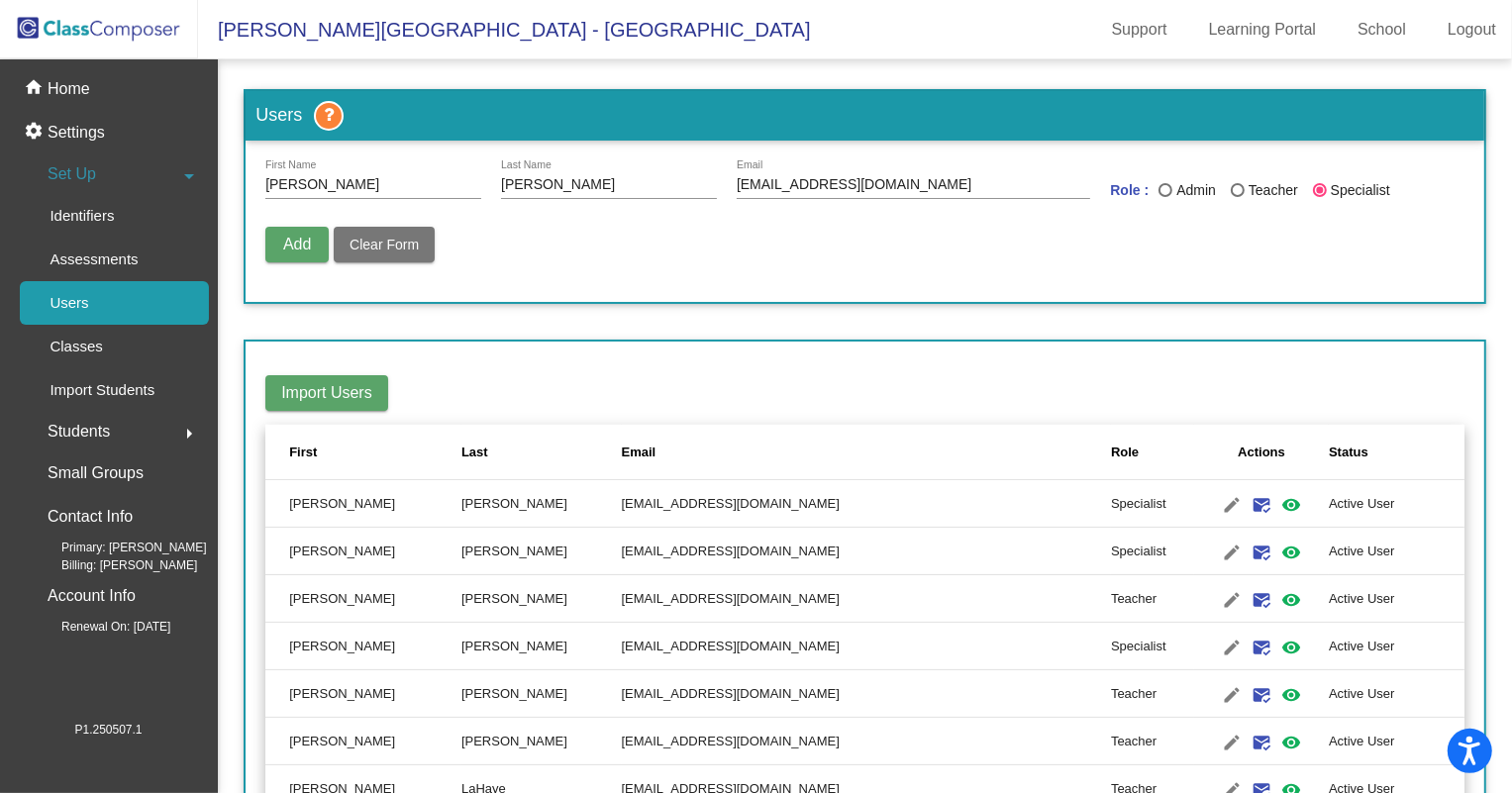 click on "Add" at bounding box center (297, 244) 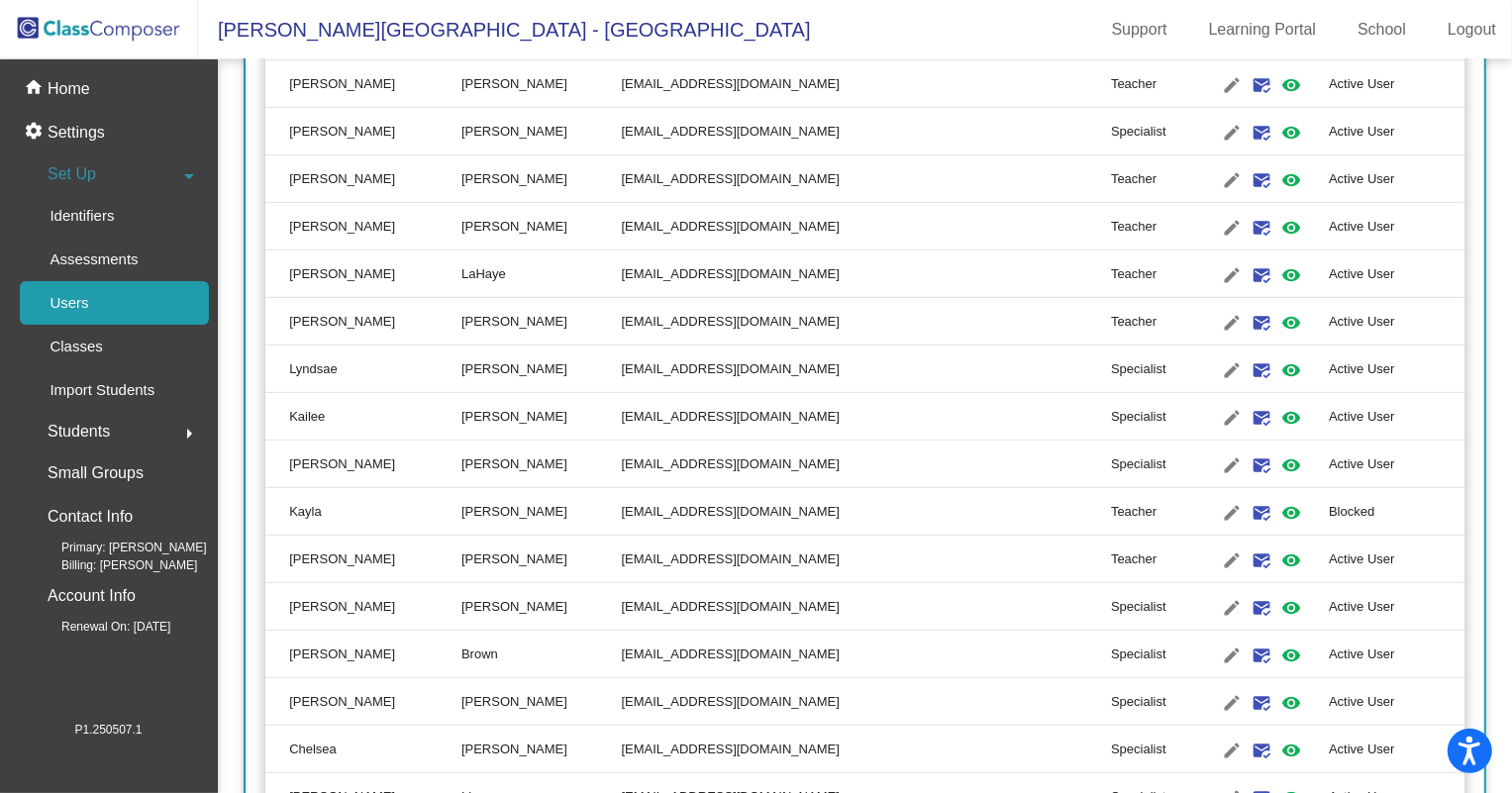 scroll, scrollTop: 112, scrollLeft: 0, axis: vertical 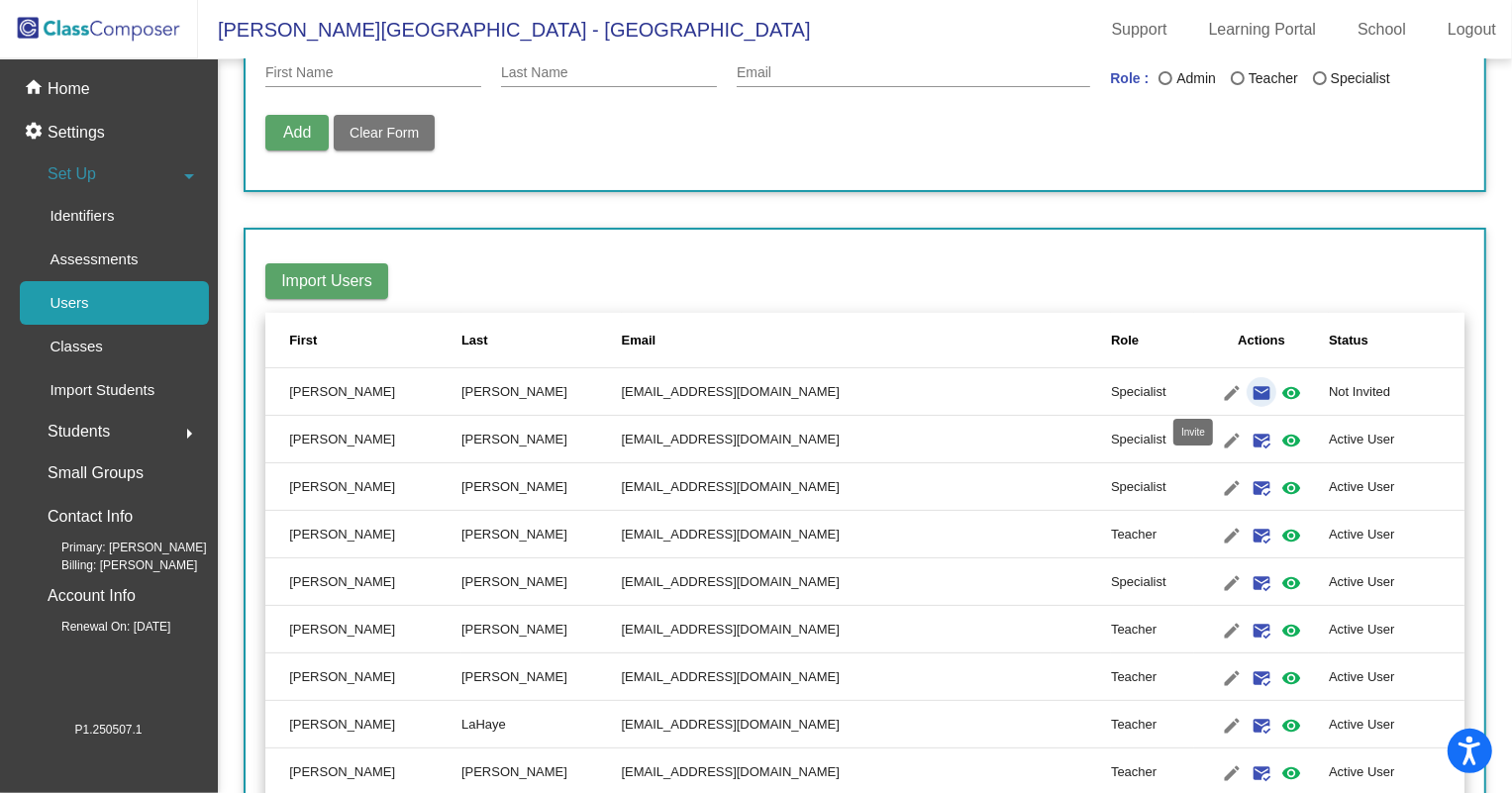 click on "email" 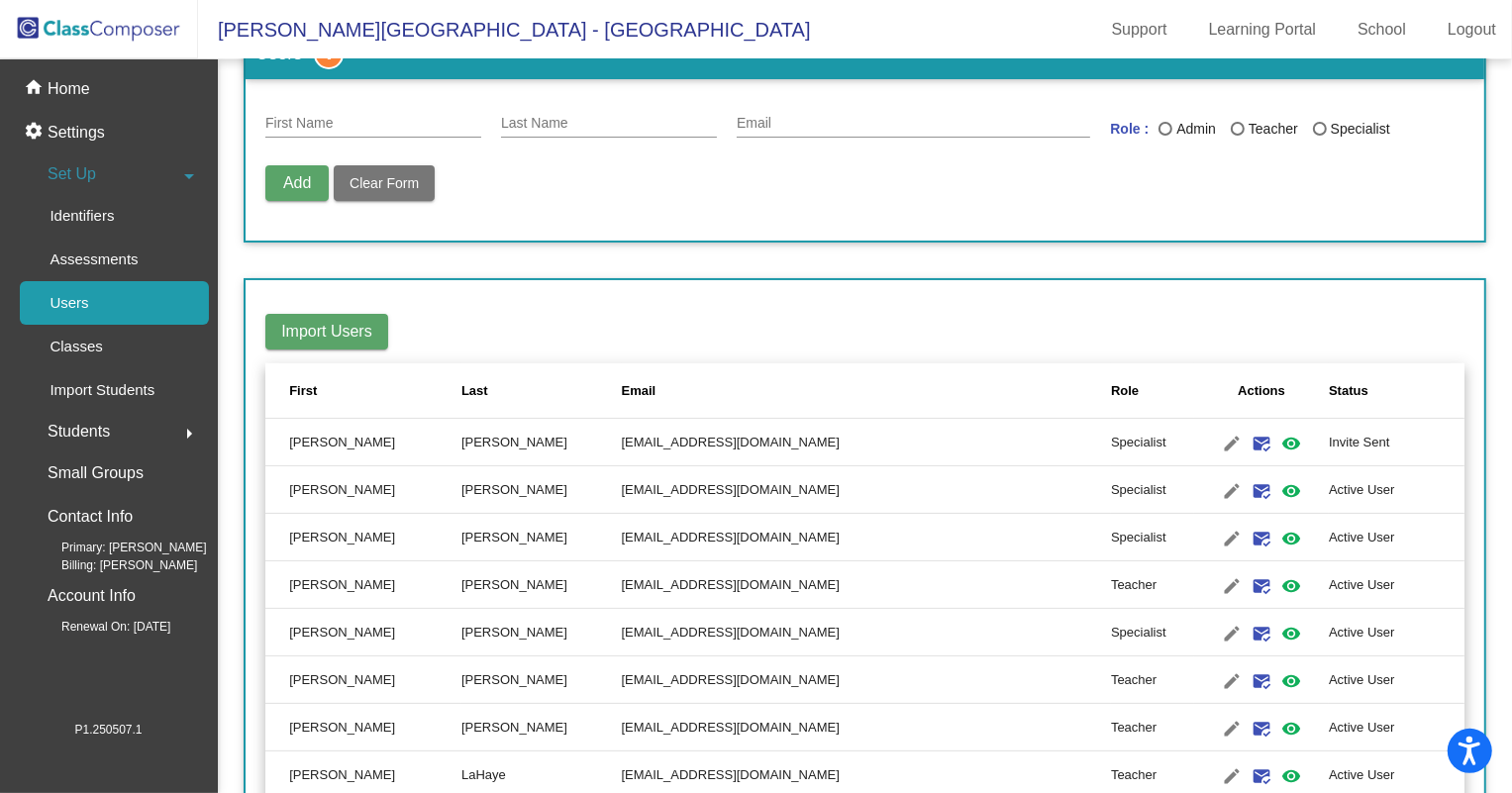 scroll, scrollTop: 0, scrollLeft: 0, axis: both 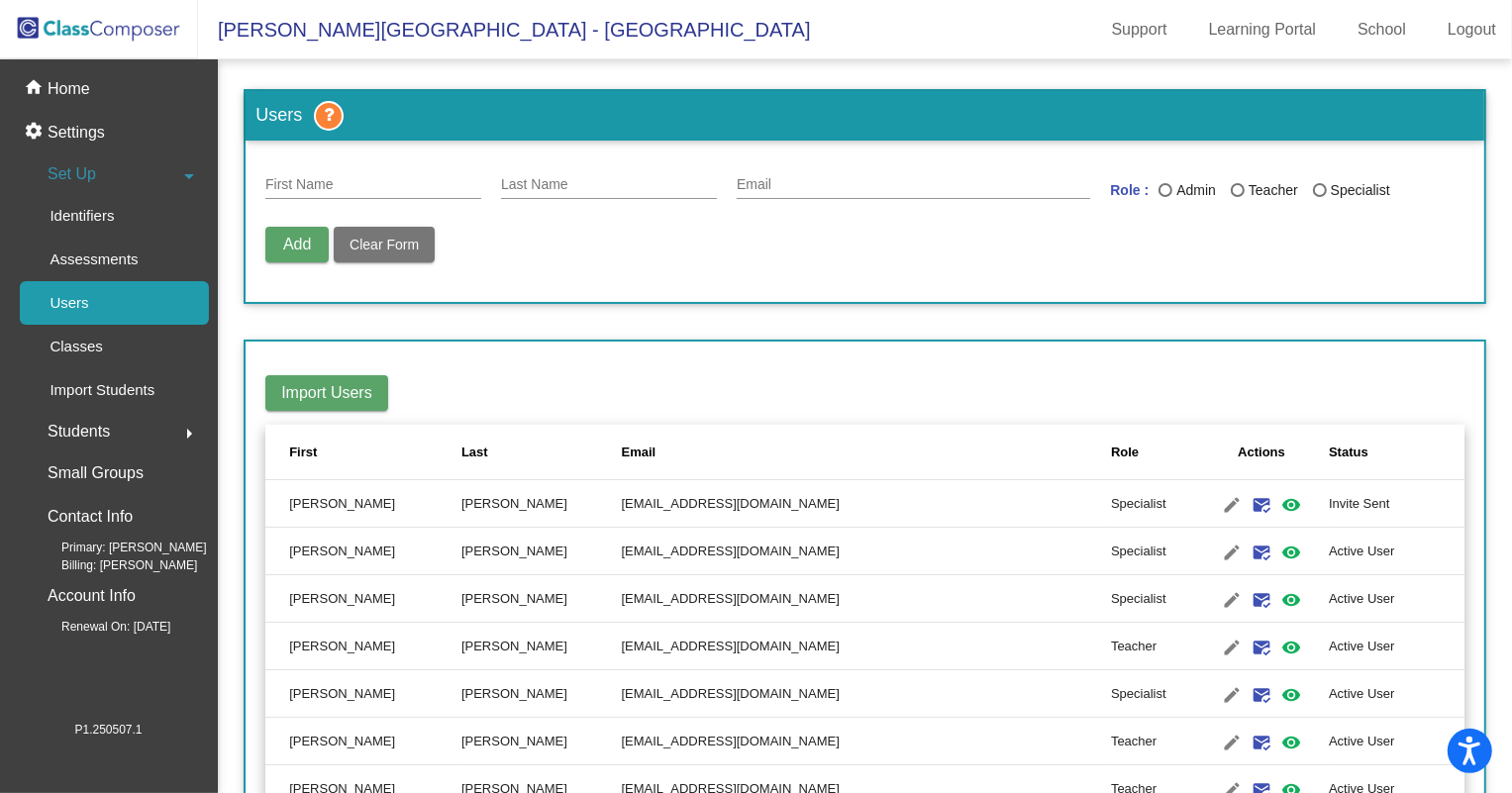 click on "First Name" at bounding box center (373, 179) 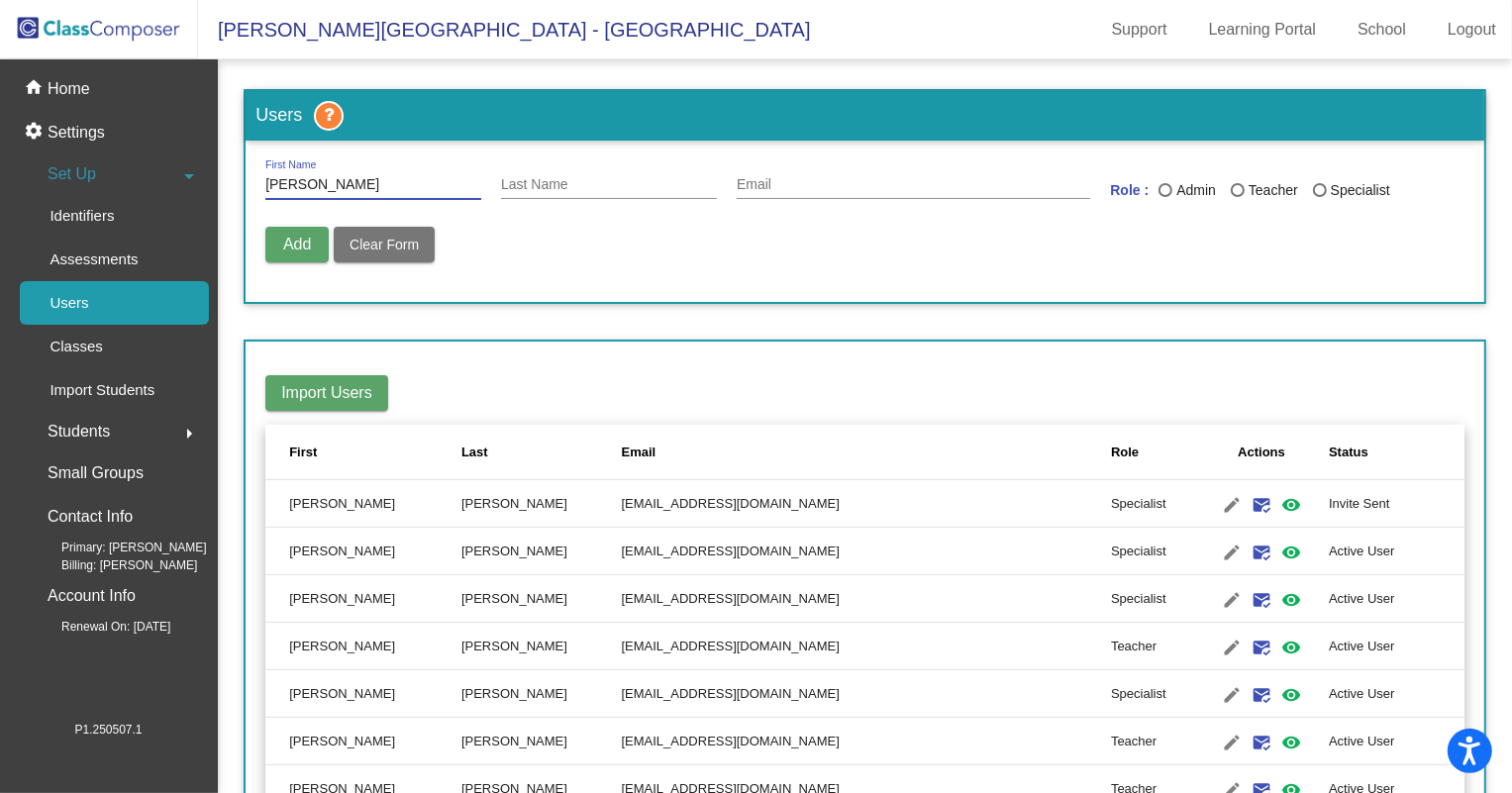 type on "[PERSON_NAME]" 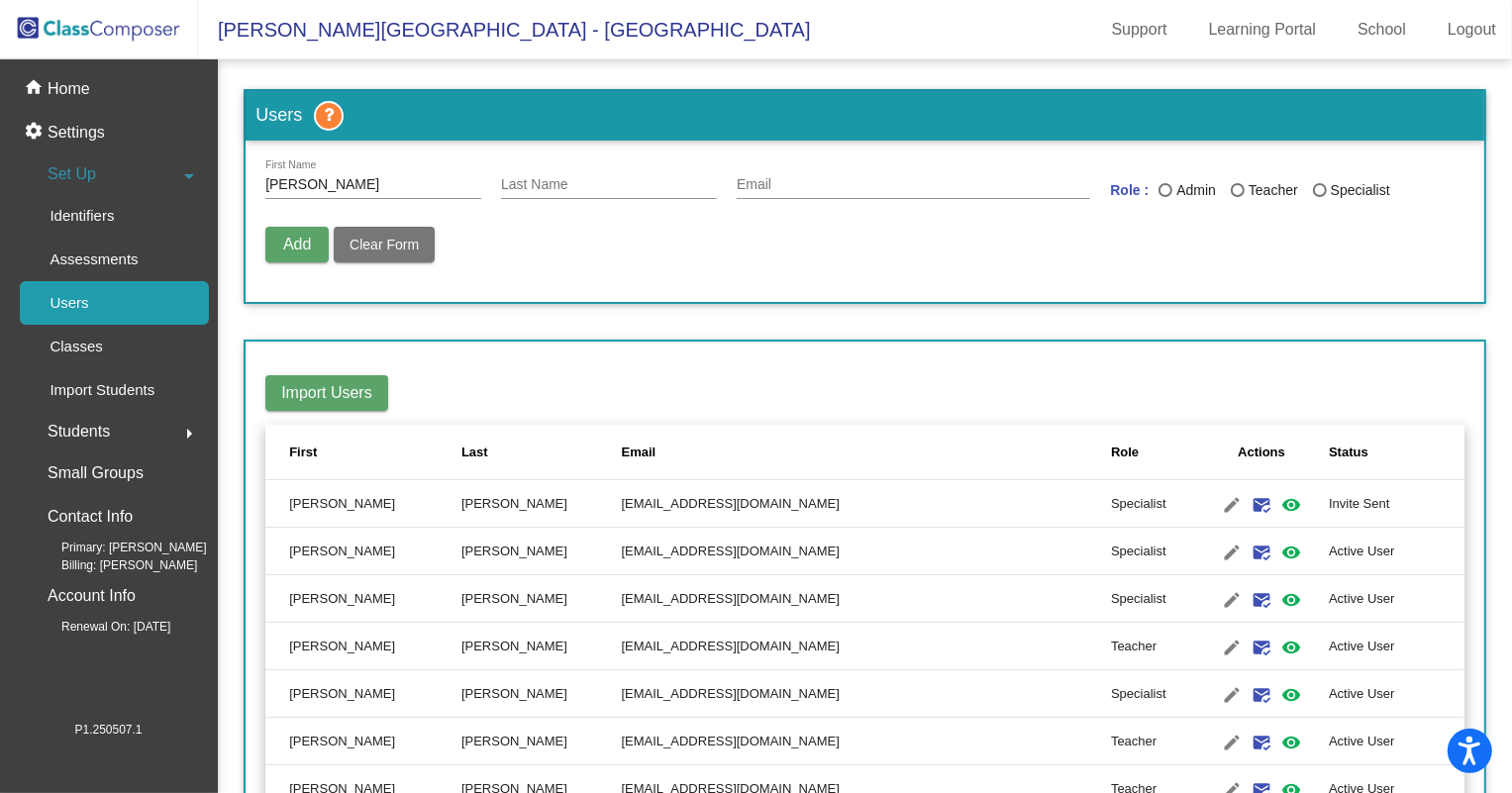 click on "Last Name" at bounding box center [609, 185] 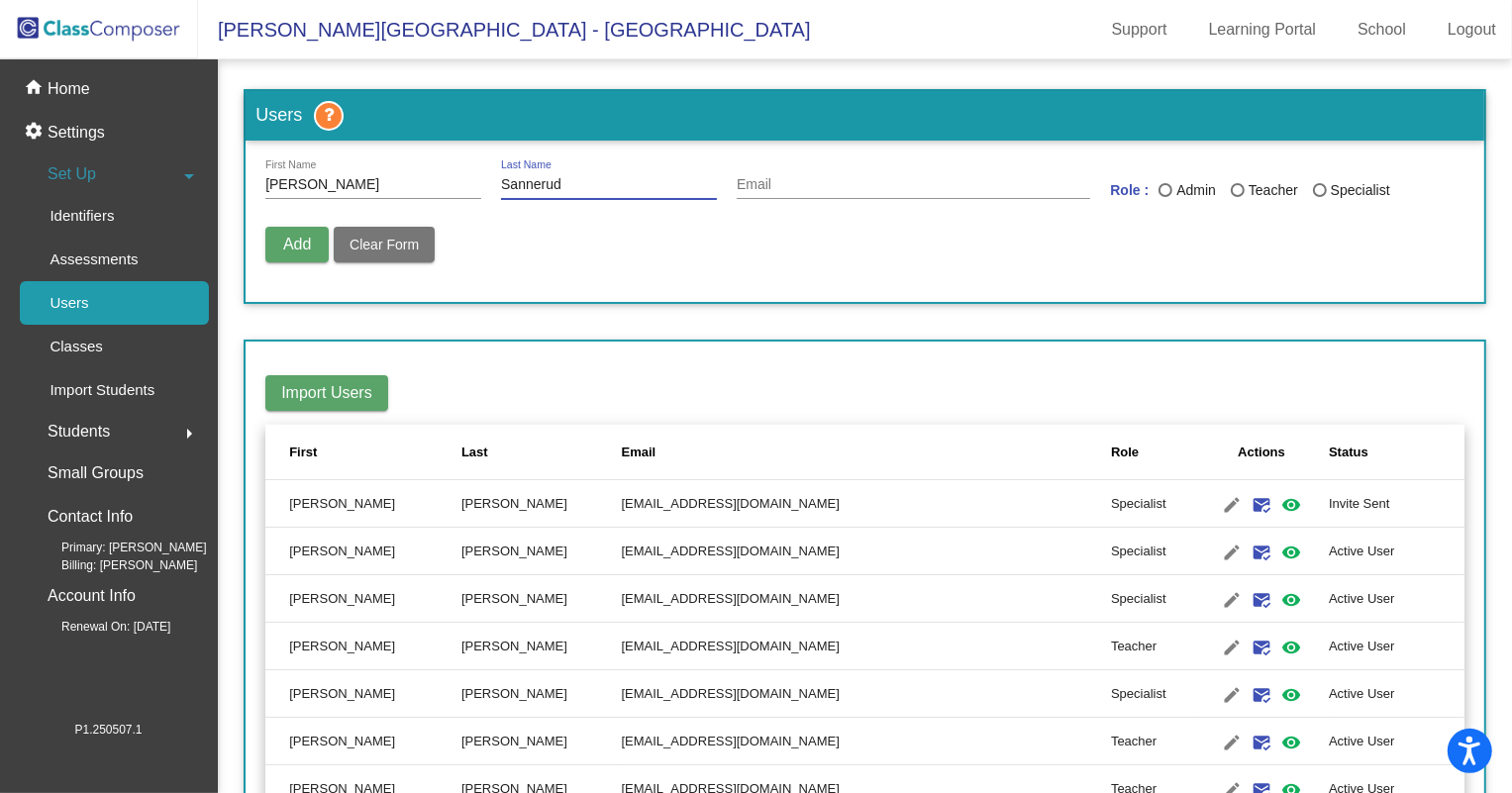 type on "Sannerud" 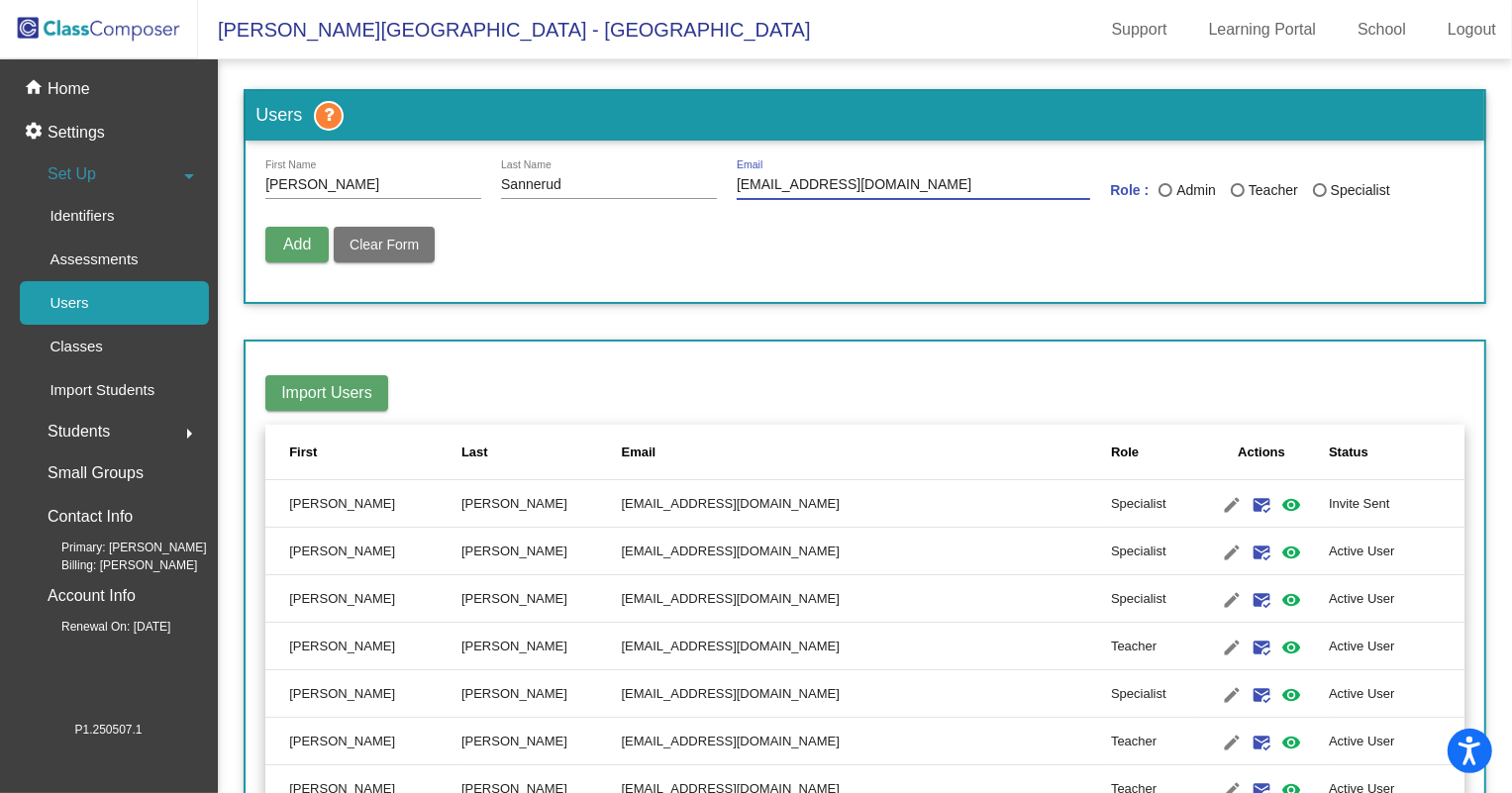 type on "[EMAIL_ADDRESS][DOMAIN_NAME]" 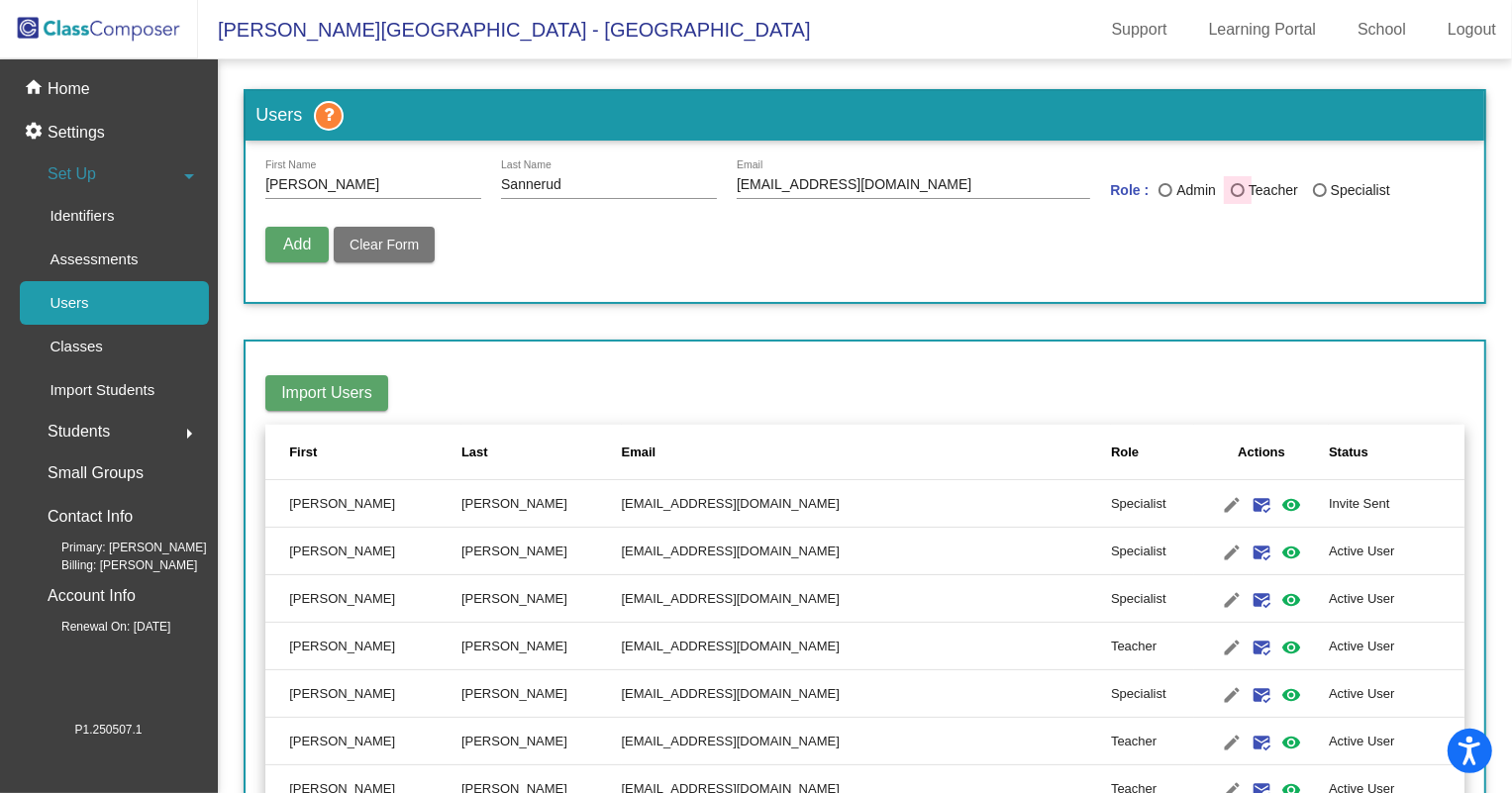 click on "Teacher" at bounding box center [1271, 190] 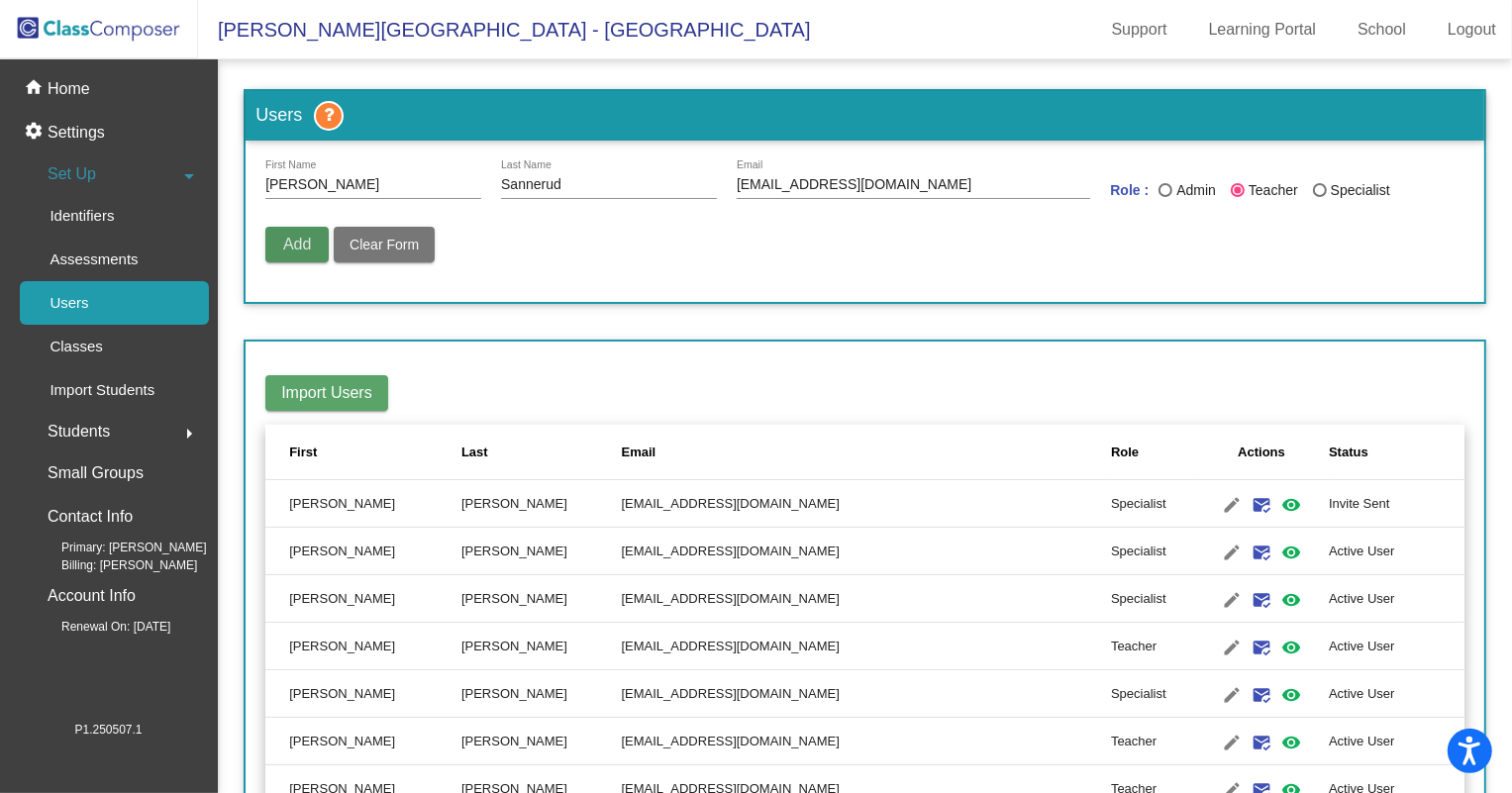 click on "Add" at bounding box center [297, 245] 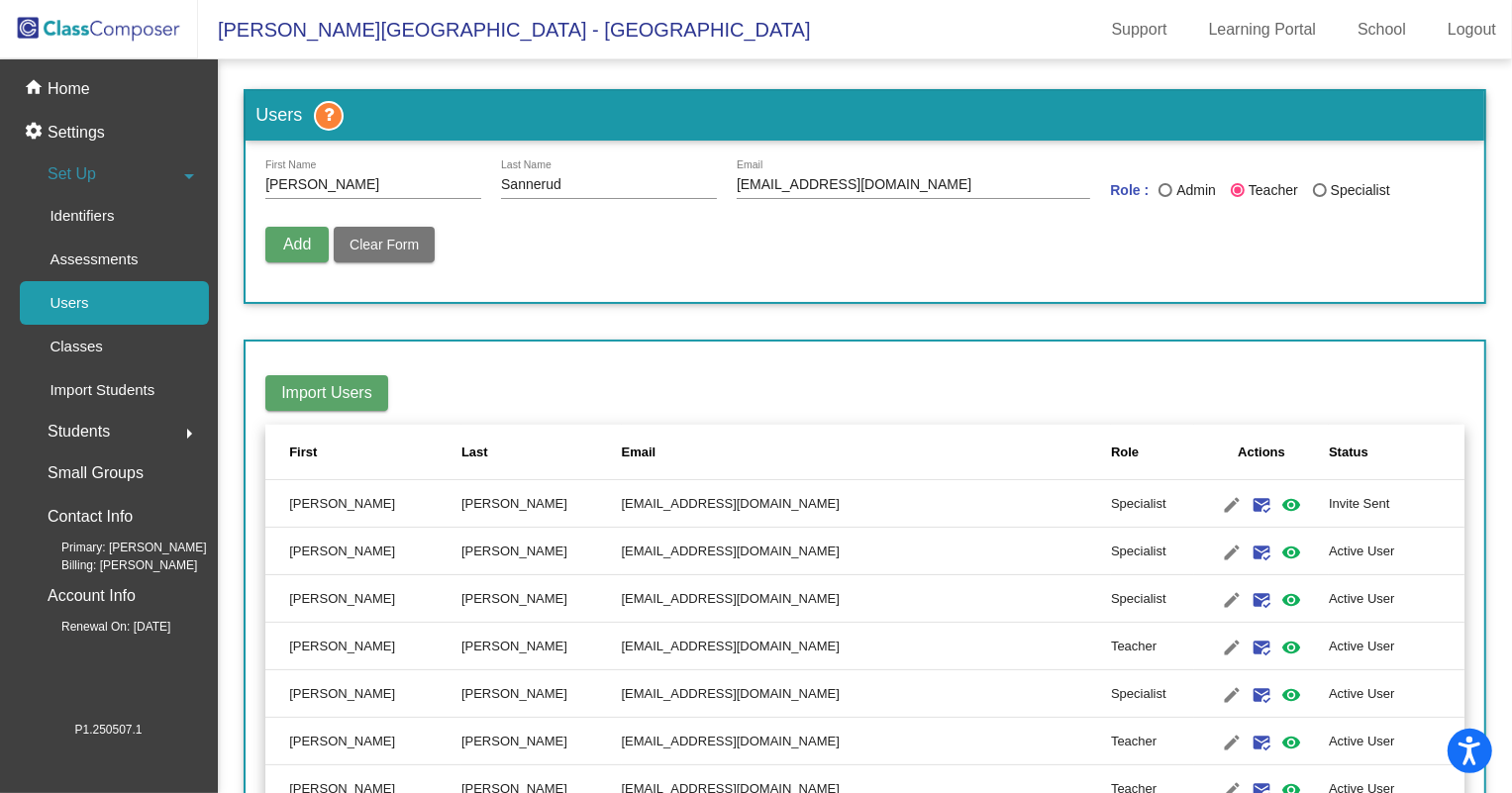 type 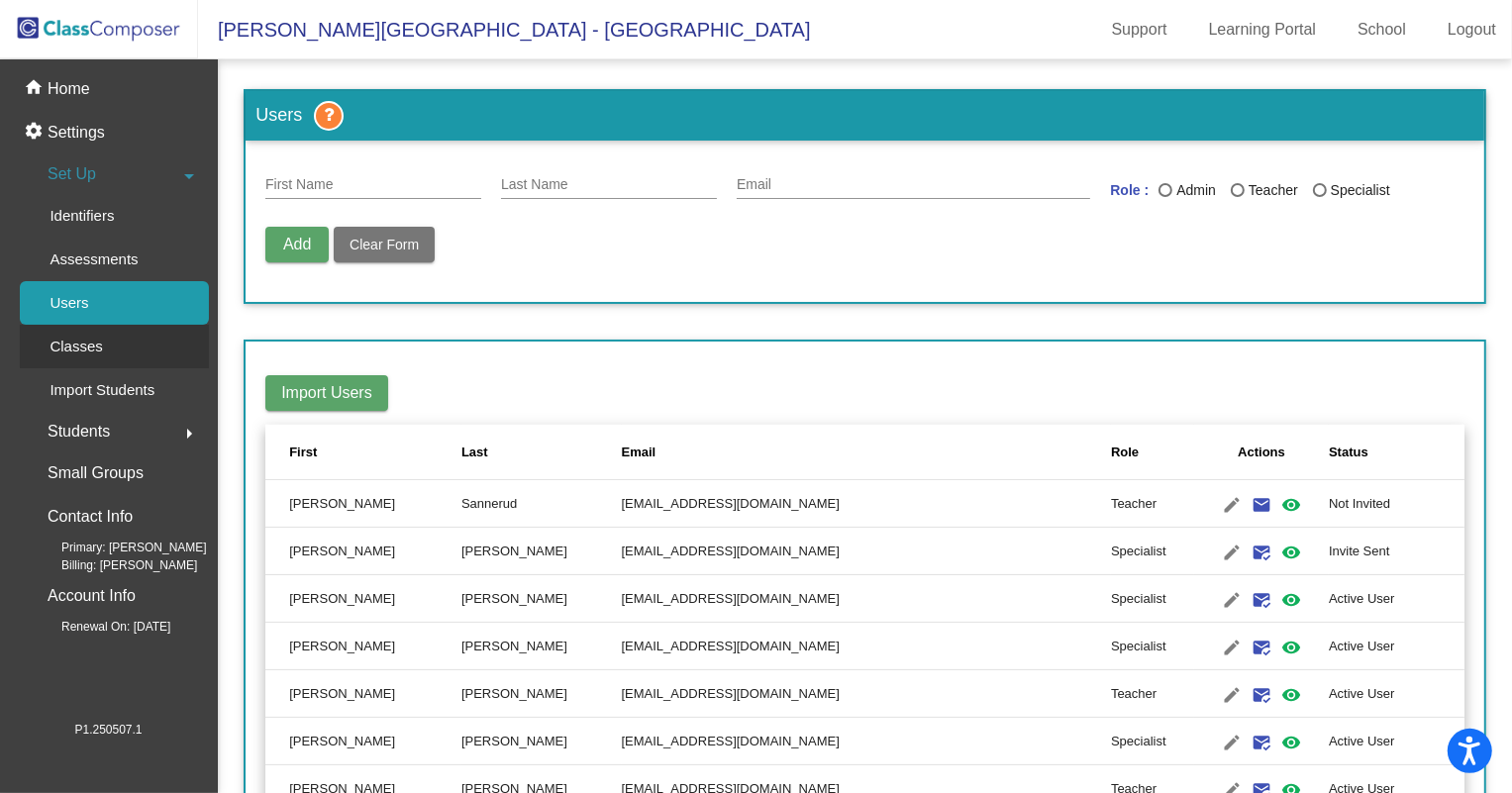 click on "Classes" 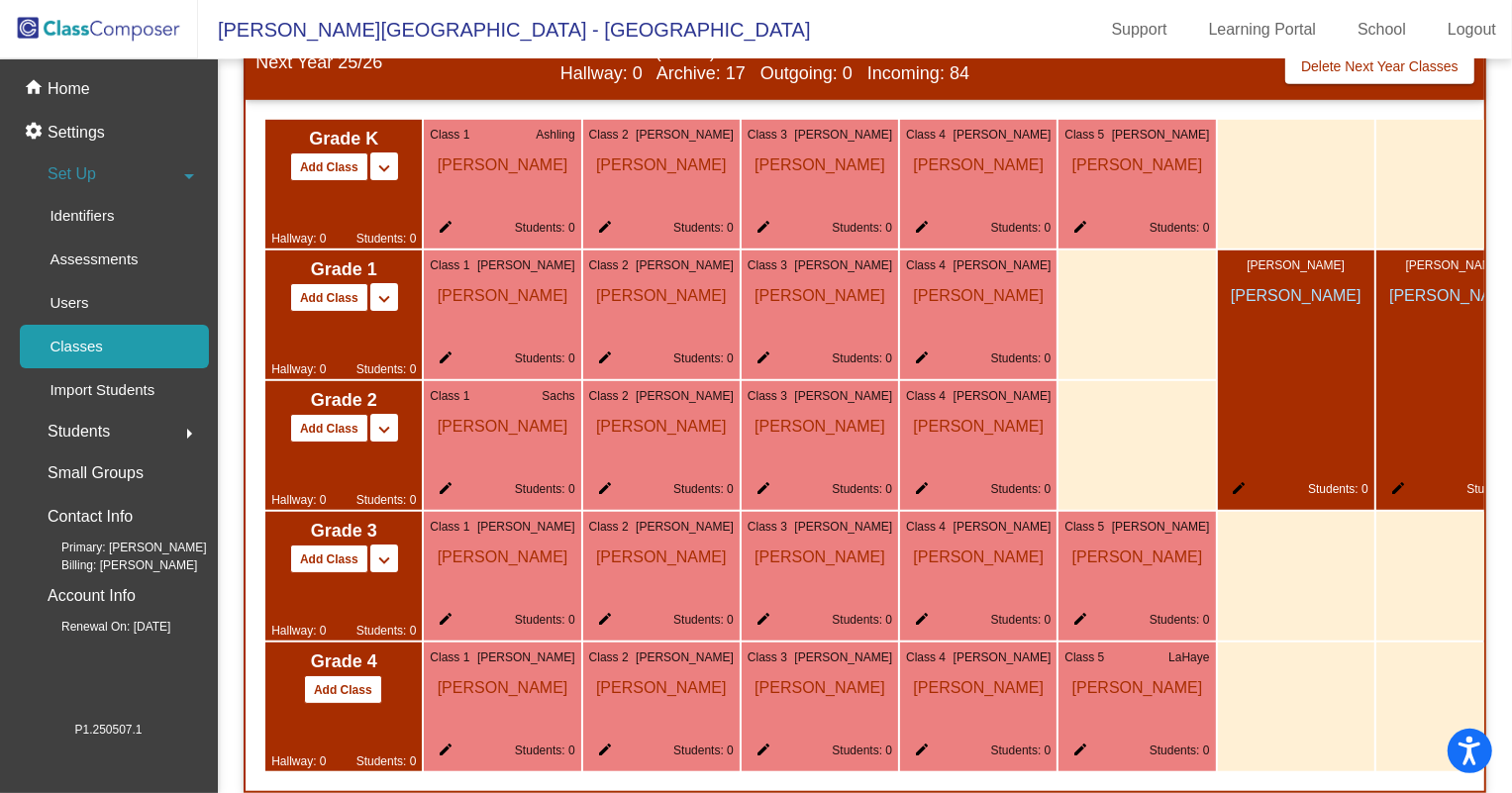 scroll, scrollTop: 979, scrollLeft: 0, axis: vertical 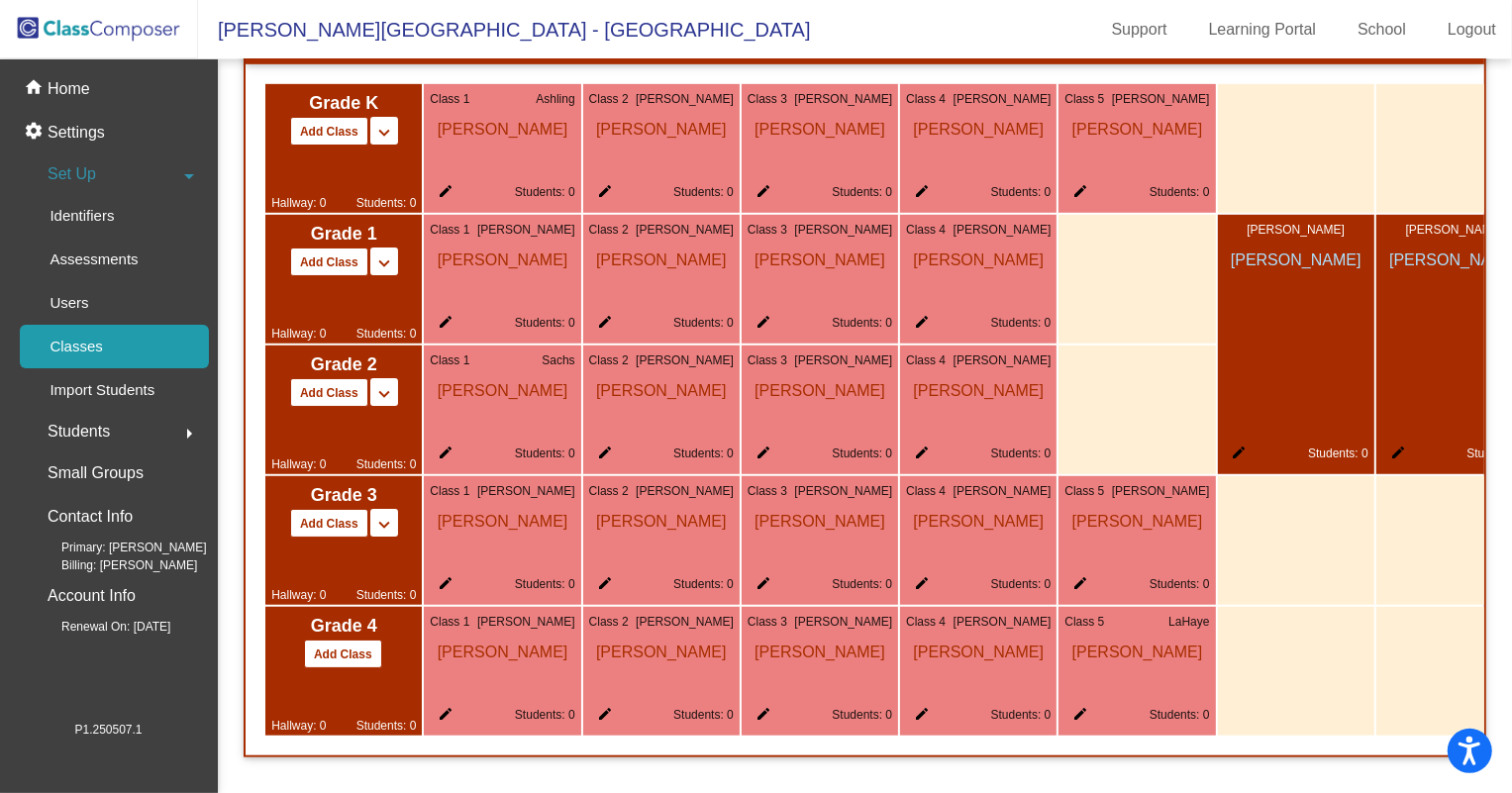 click on "edit" 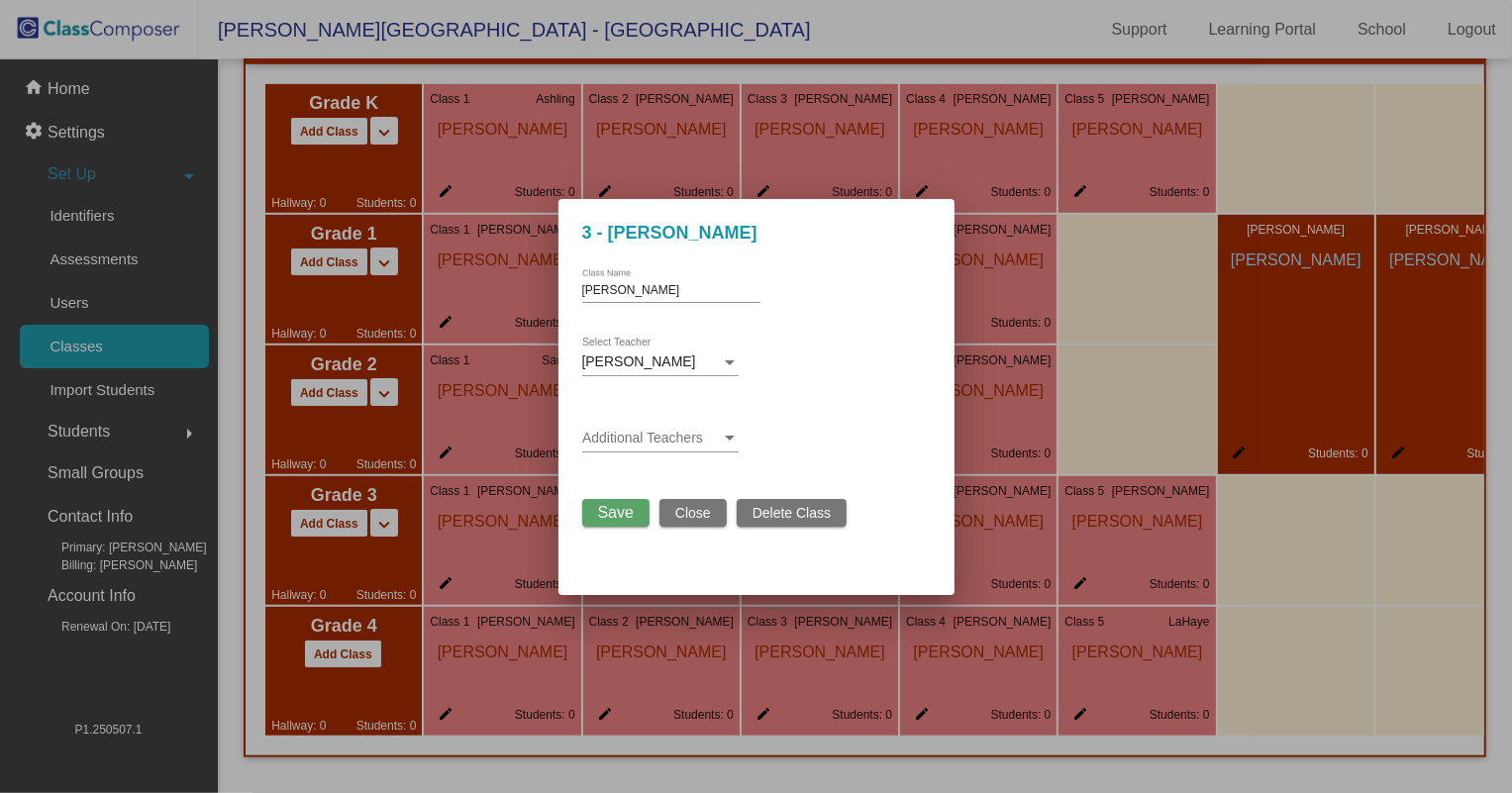 click on "[PERSON_NAME]" at bounding box center [652, 362] 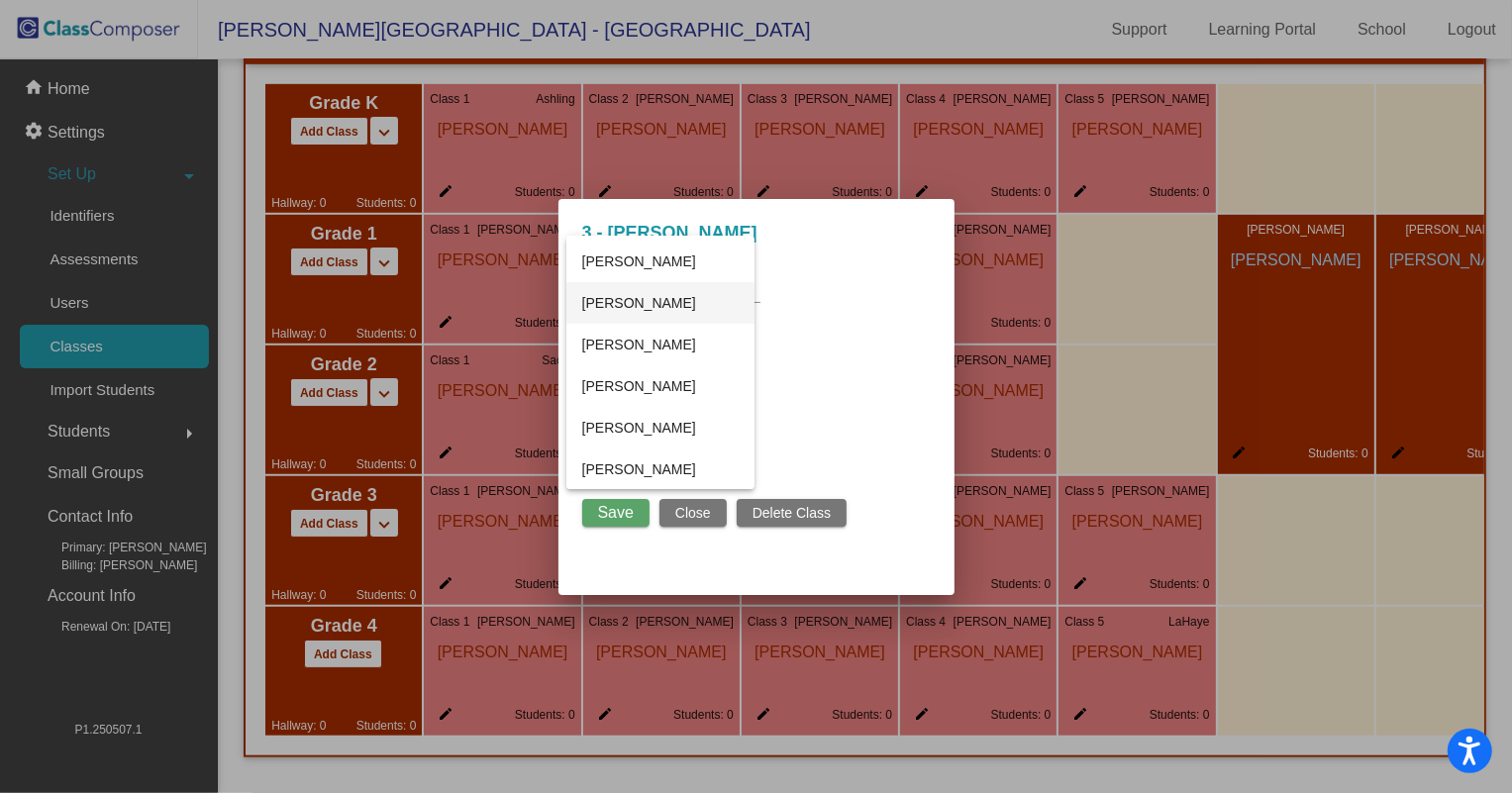 scroll, scrollTop: 731, scrollLeft: 0, axis: vertical 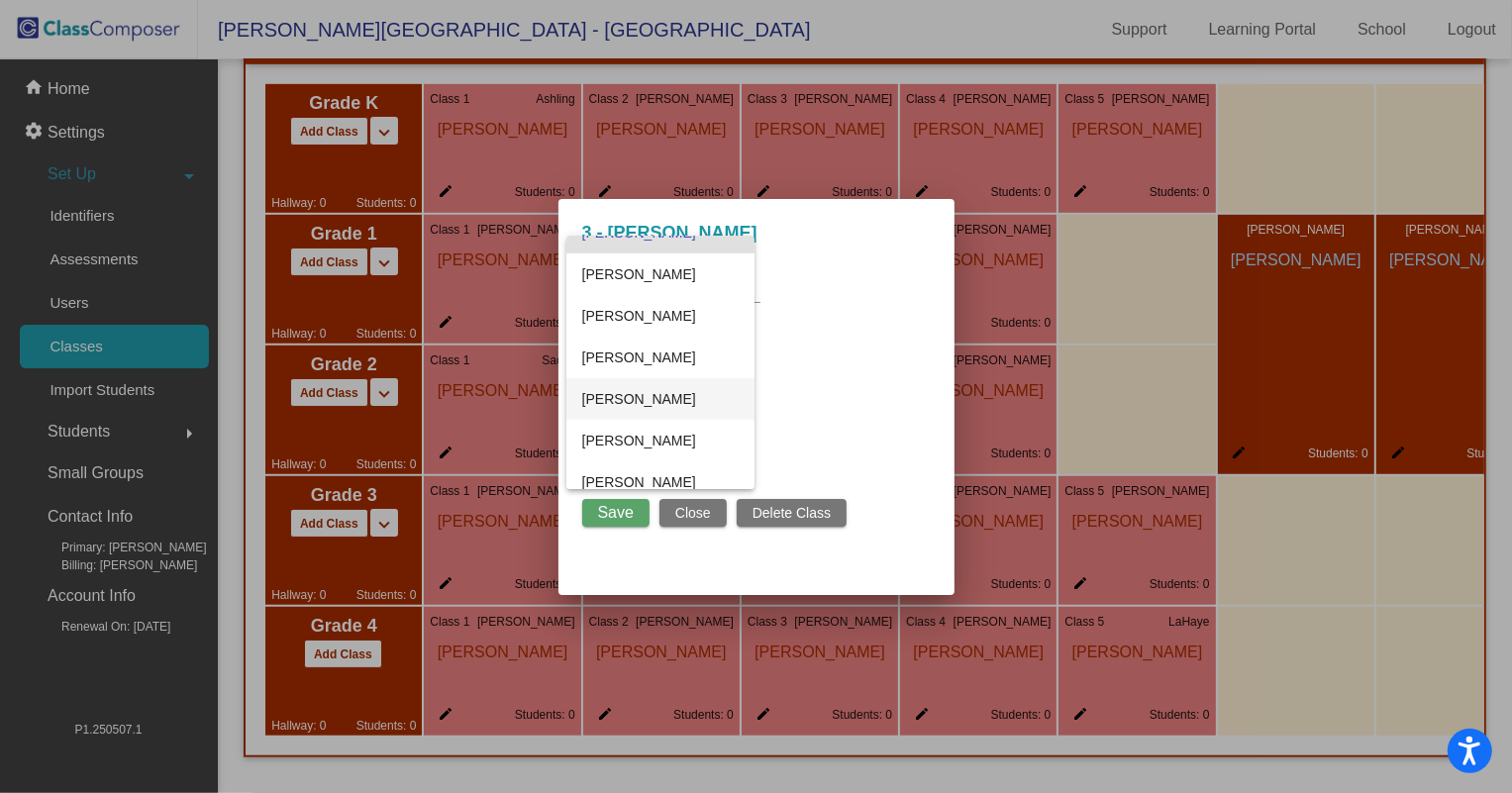 click on "[PERSON_NAME]" at bounding box center (660, 399) 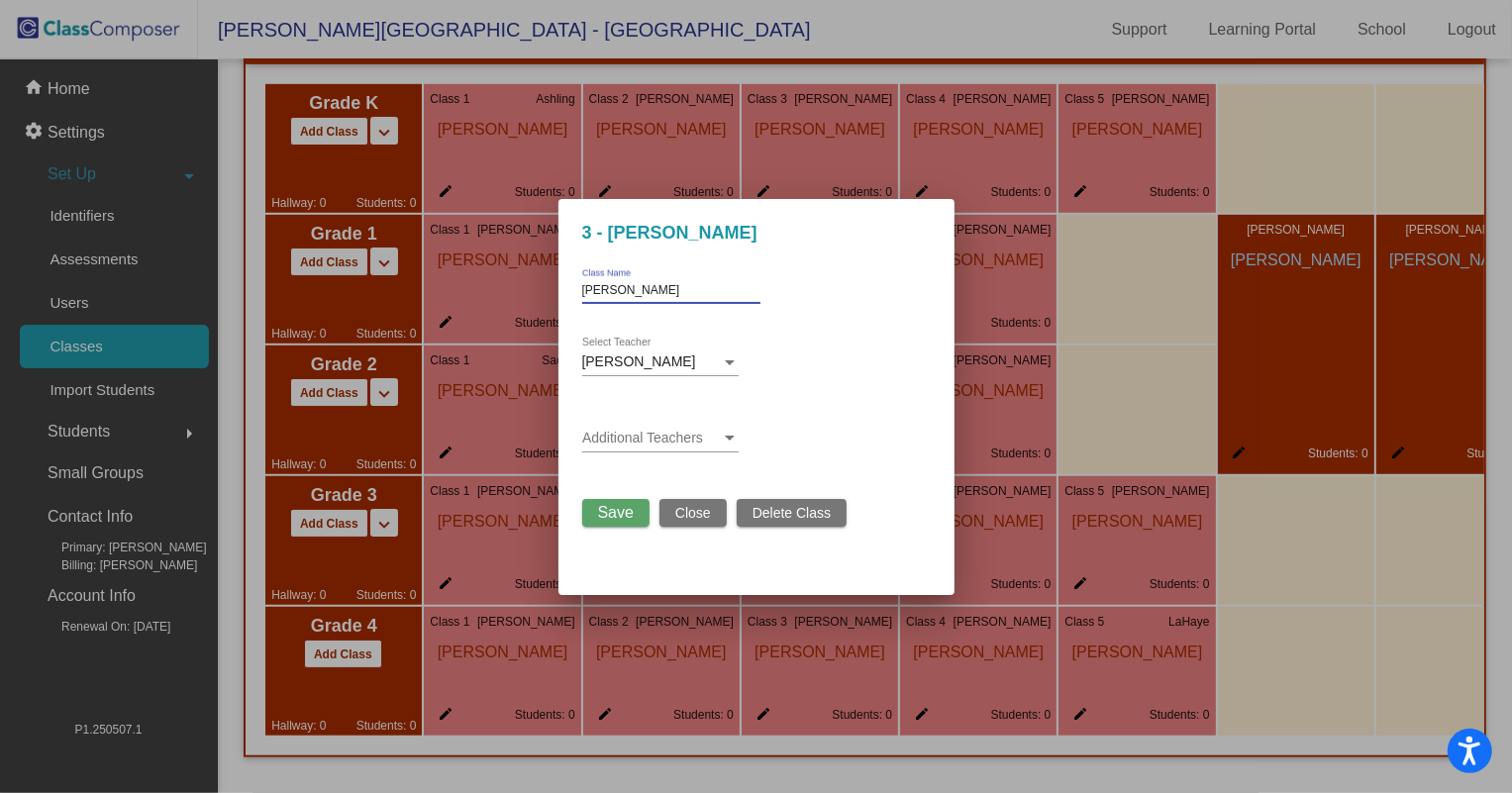drag, startPoint x: 626, startPoint y: 293, endPoint x: 564, endPoint y: 284, distance: 62.64982 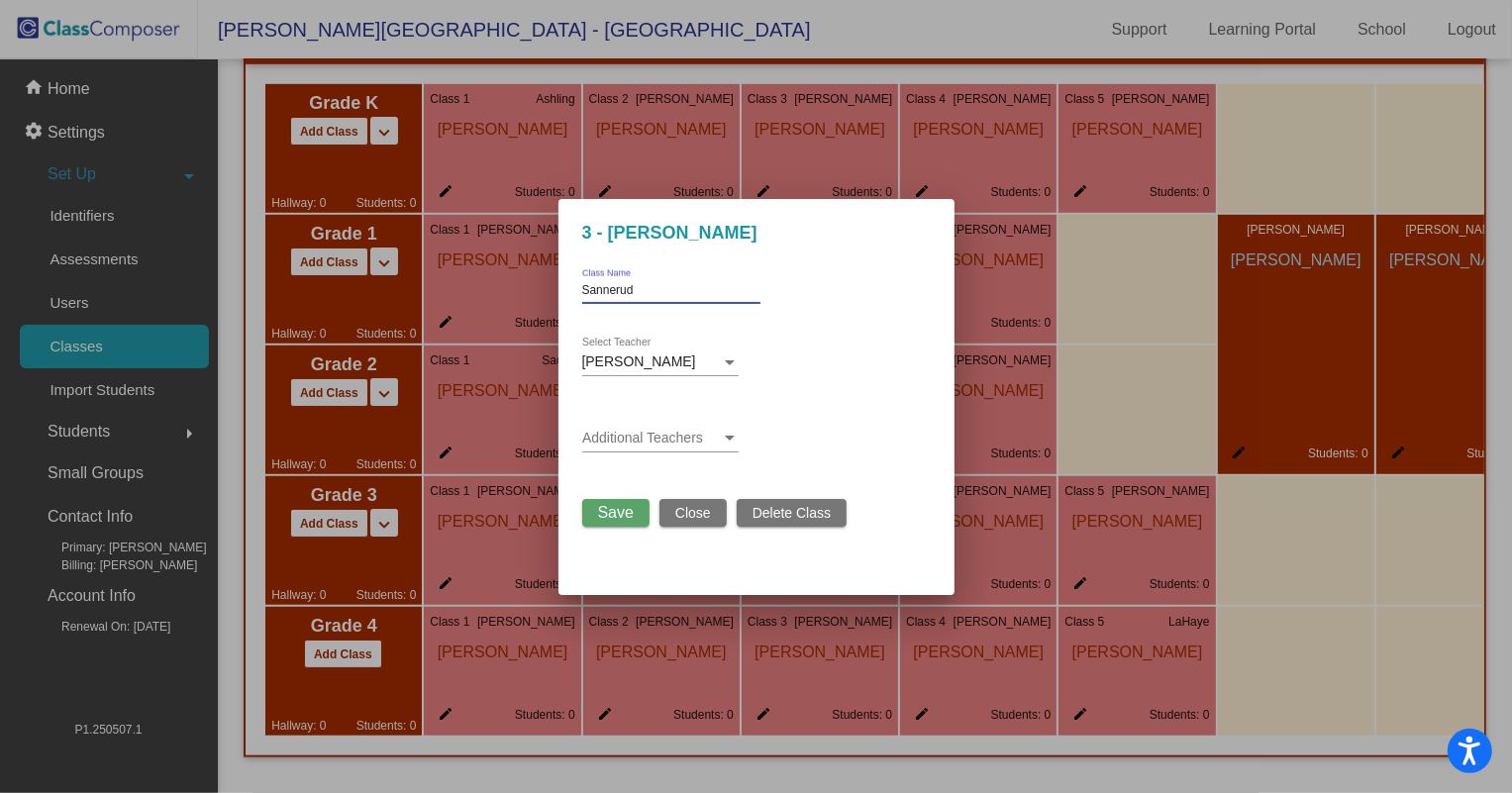 type on "Sannerud" 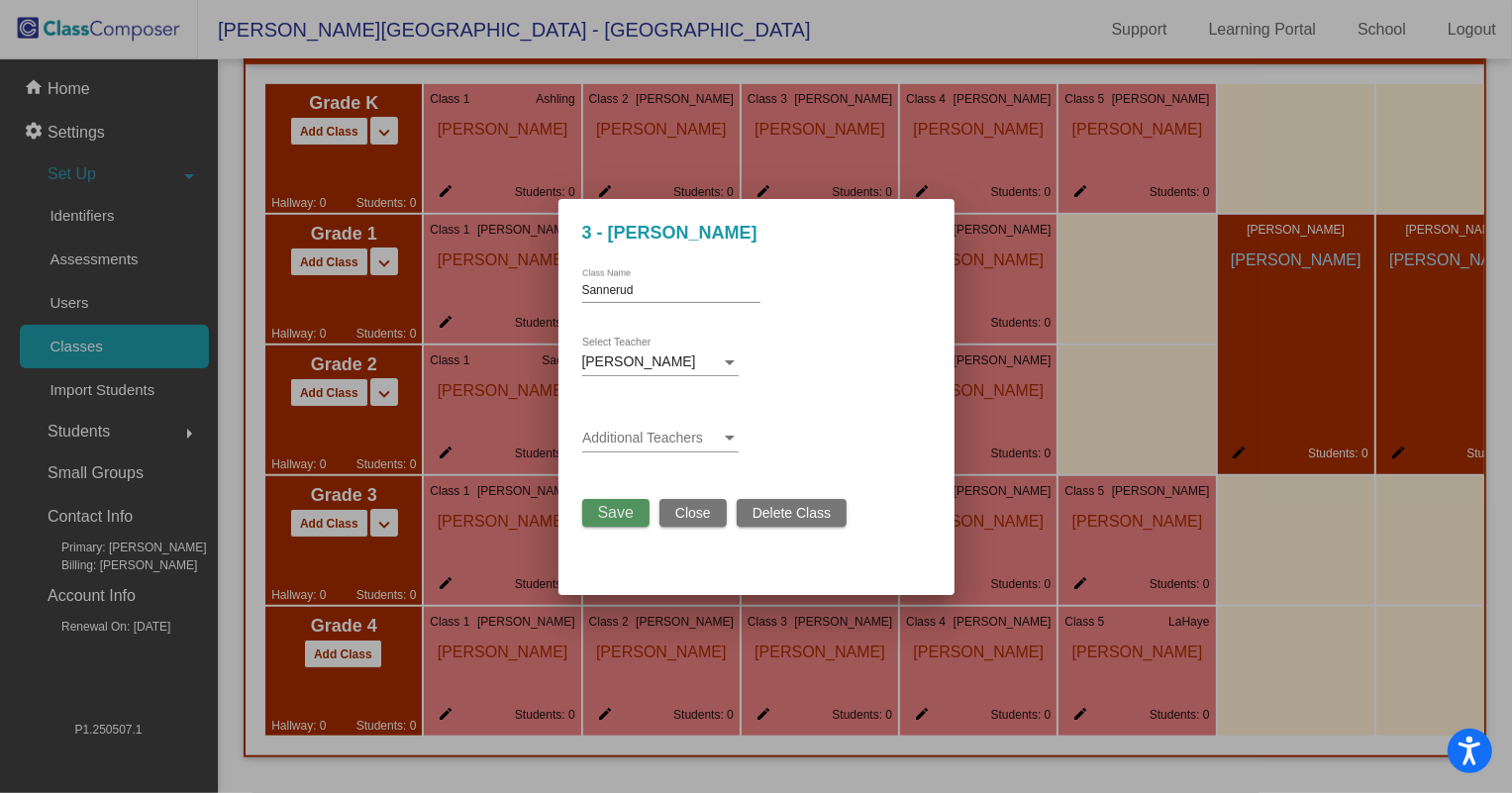 click on "Save" at bounding box center [616, 512] 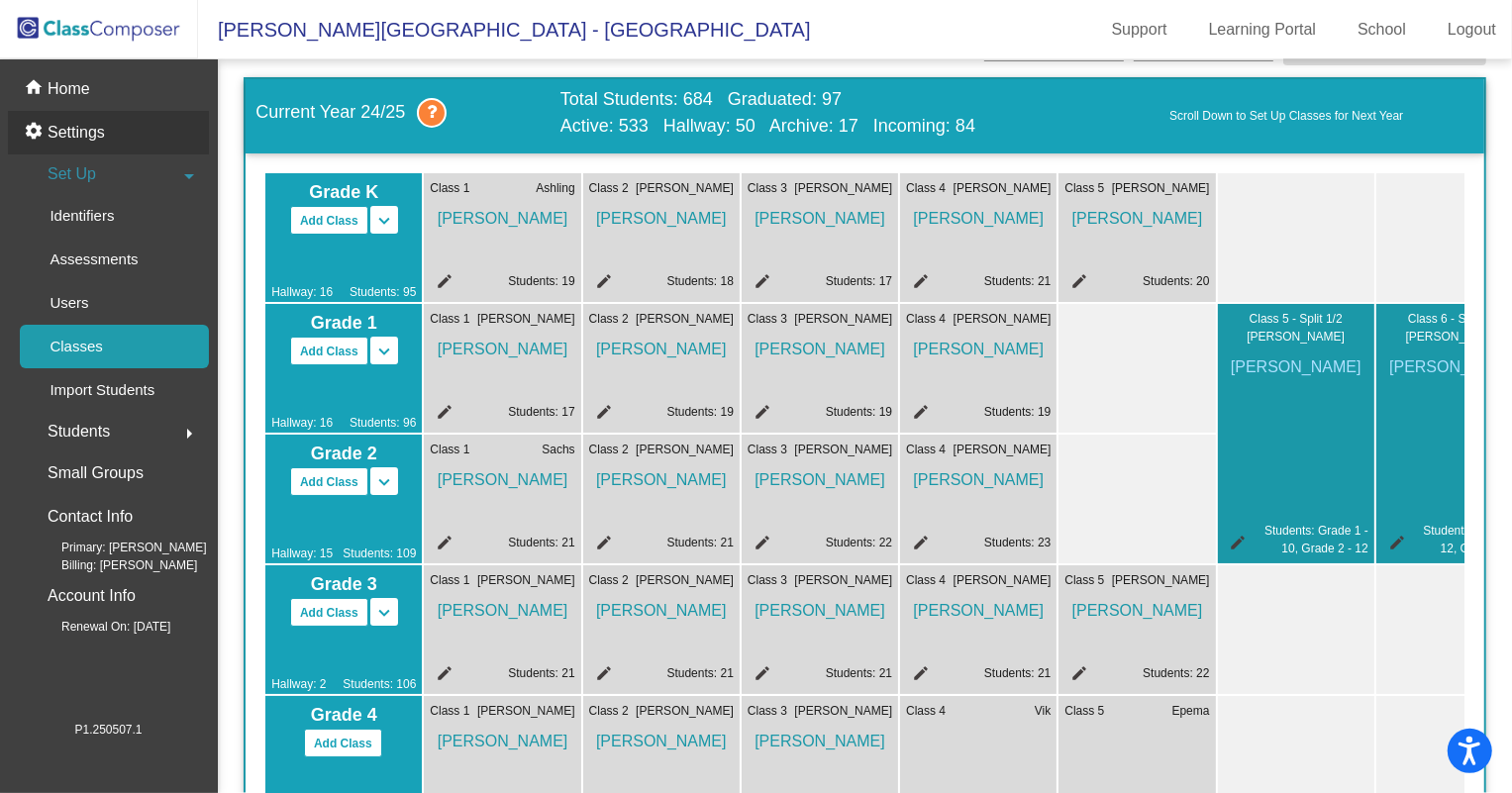 scroll, scrollTop: 0, scrollLeft: 0, axis: both 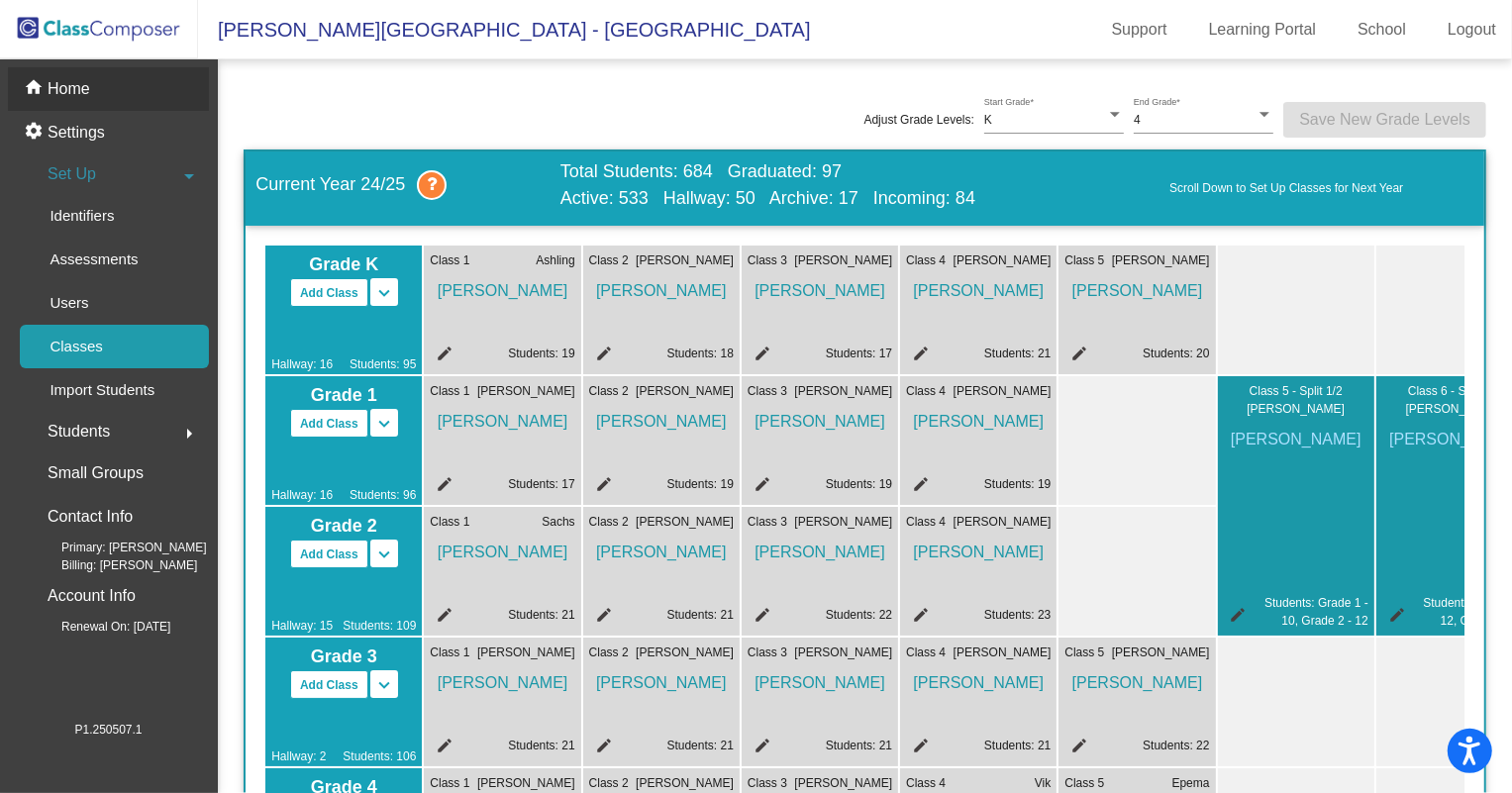 click on "home Home" 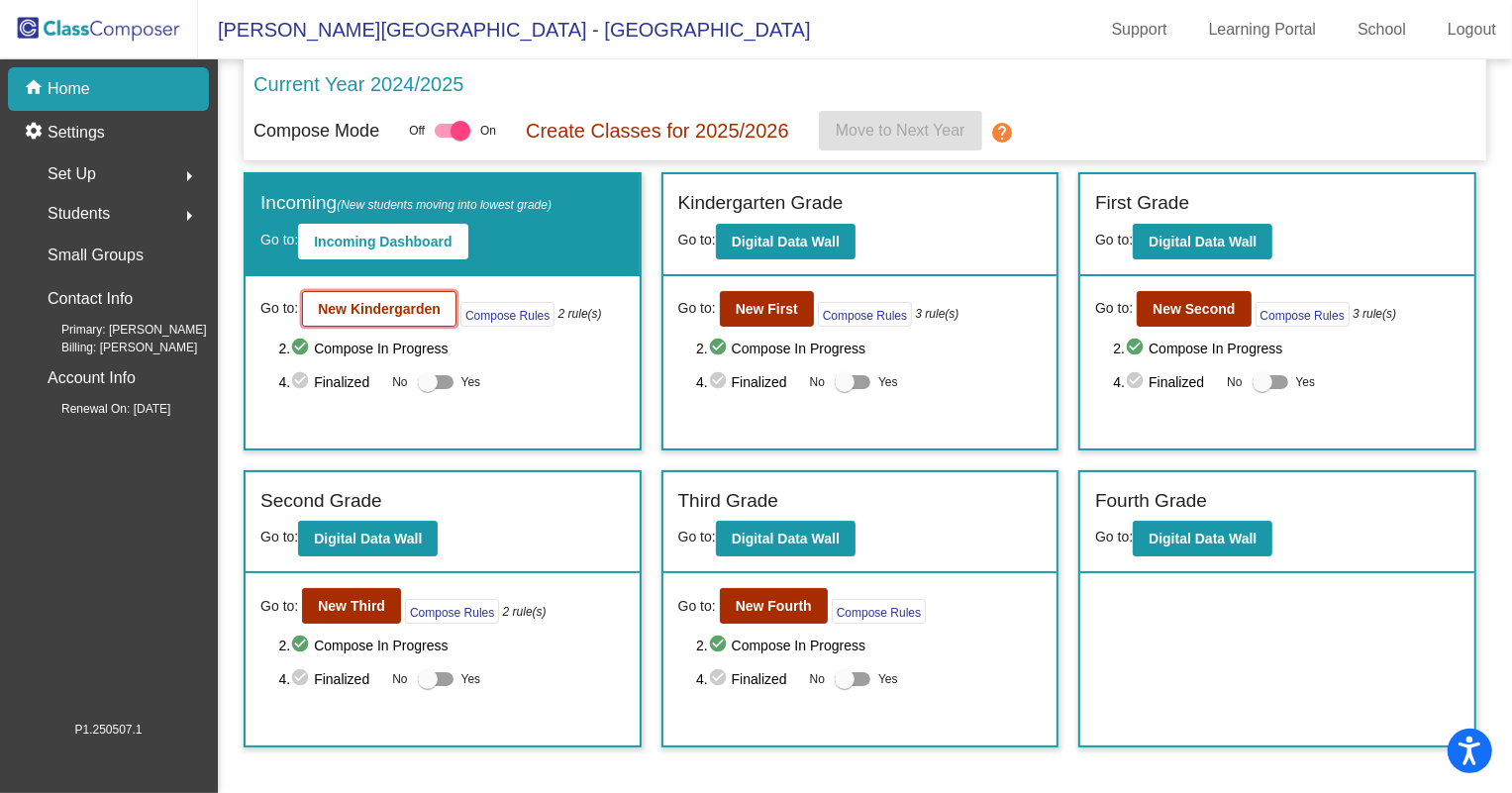 click on "New Kindergarden" 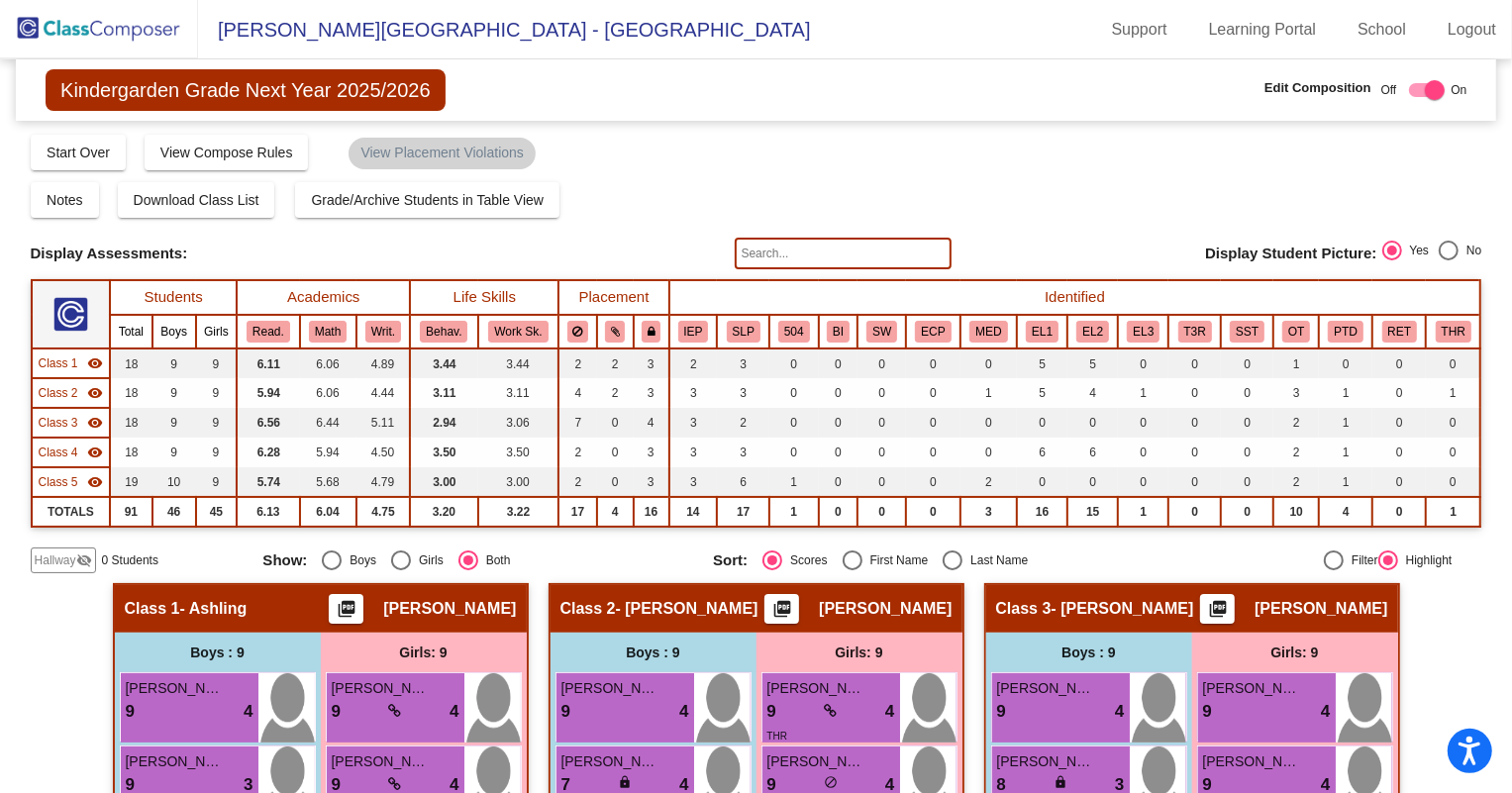 click 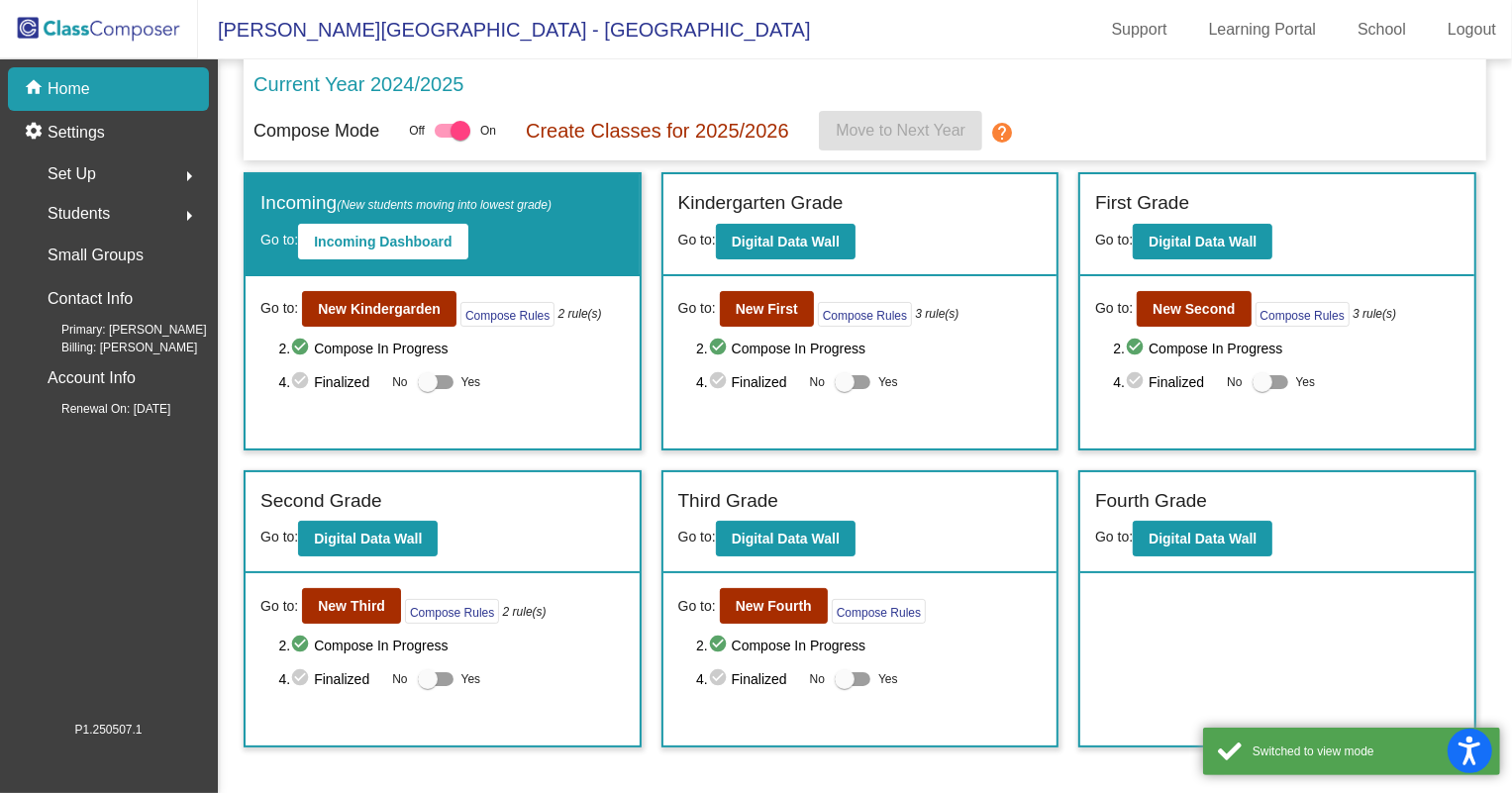 click on "Students" 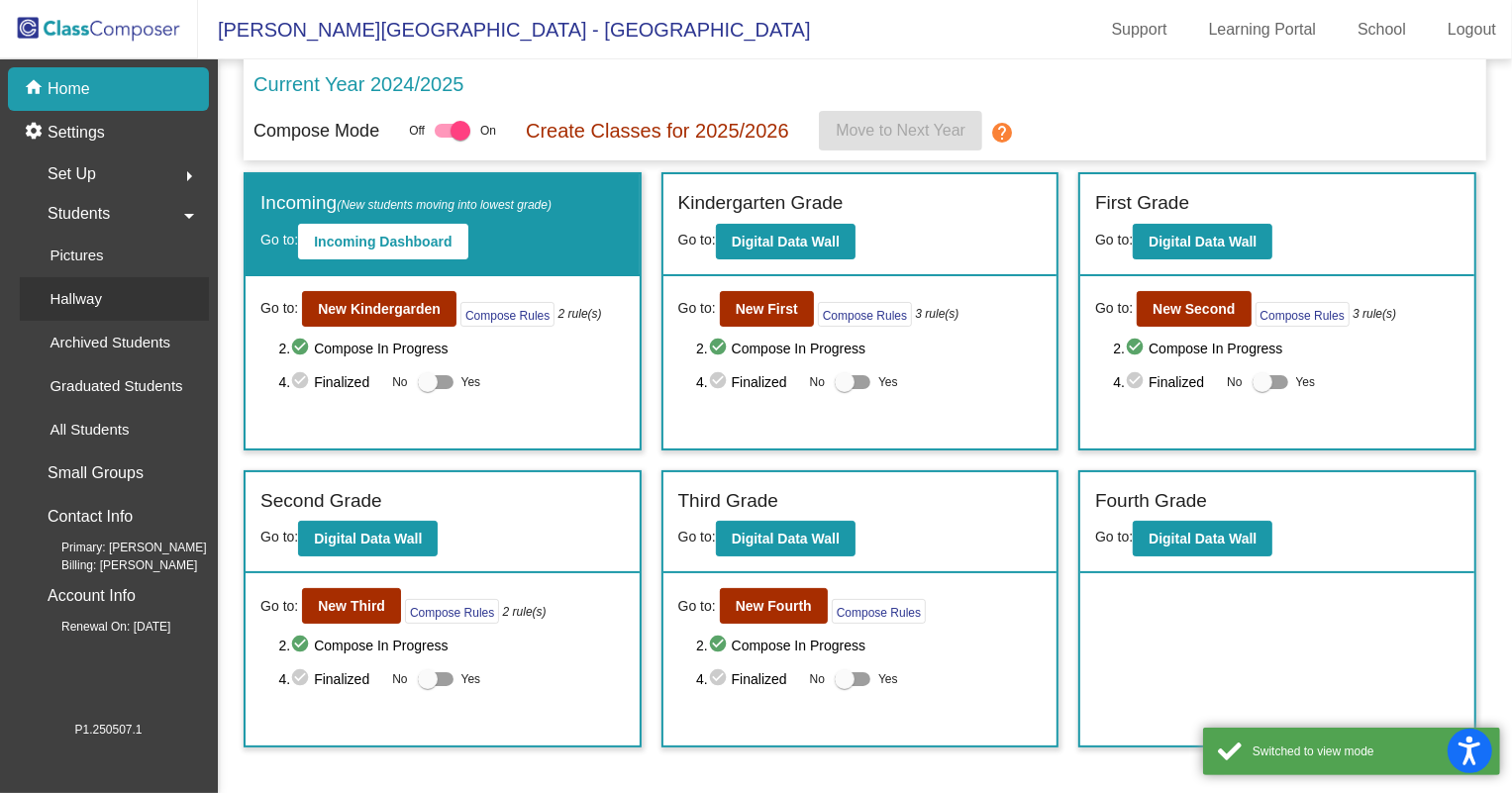 click on "Hallway" 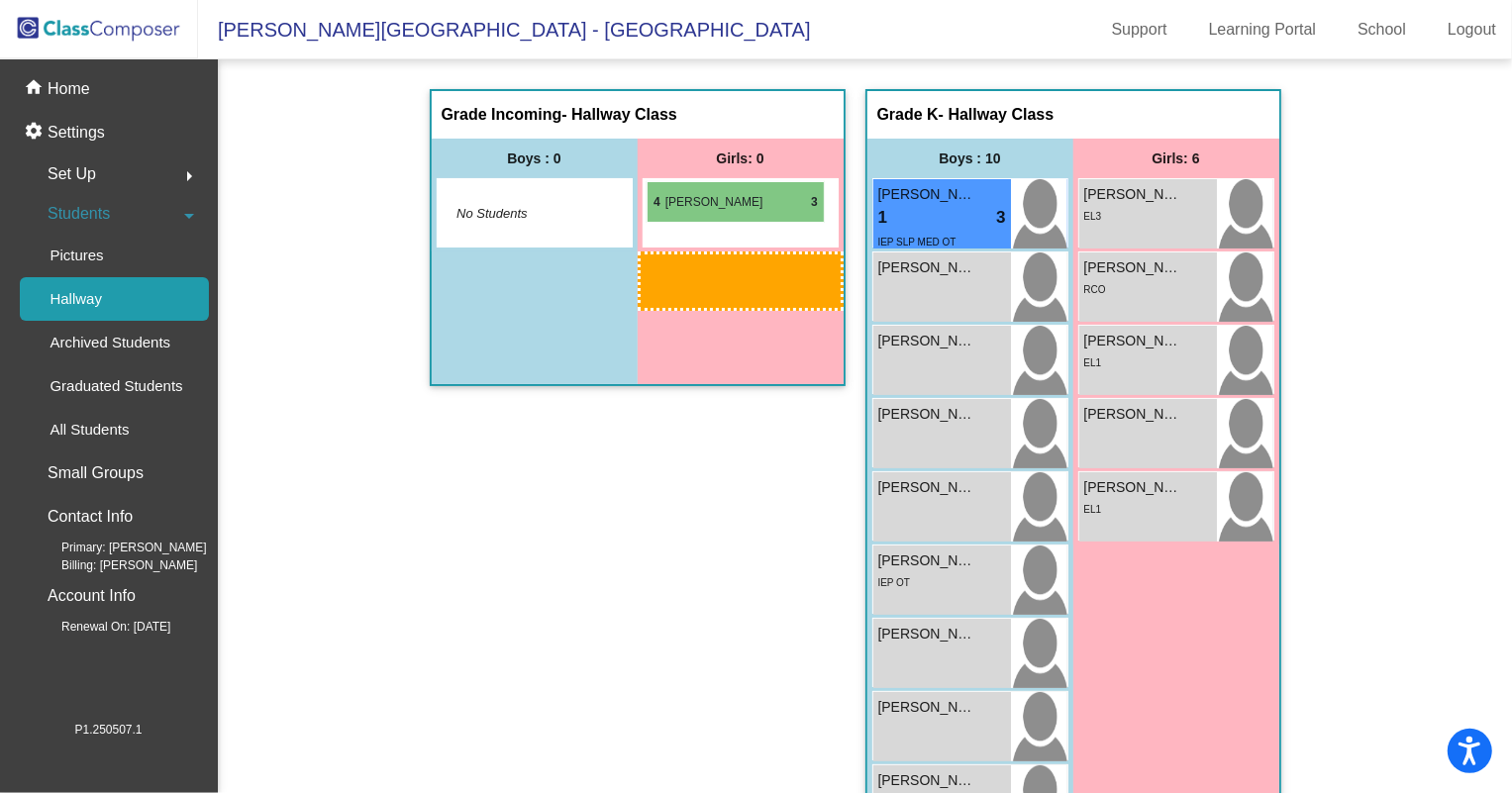drag, startPoint x: 1169, startPoint y: 219, endPoint x: 647, endPoint y: 181, distance: 523.38131 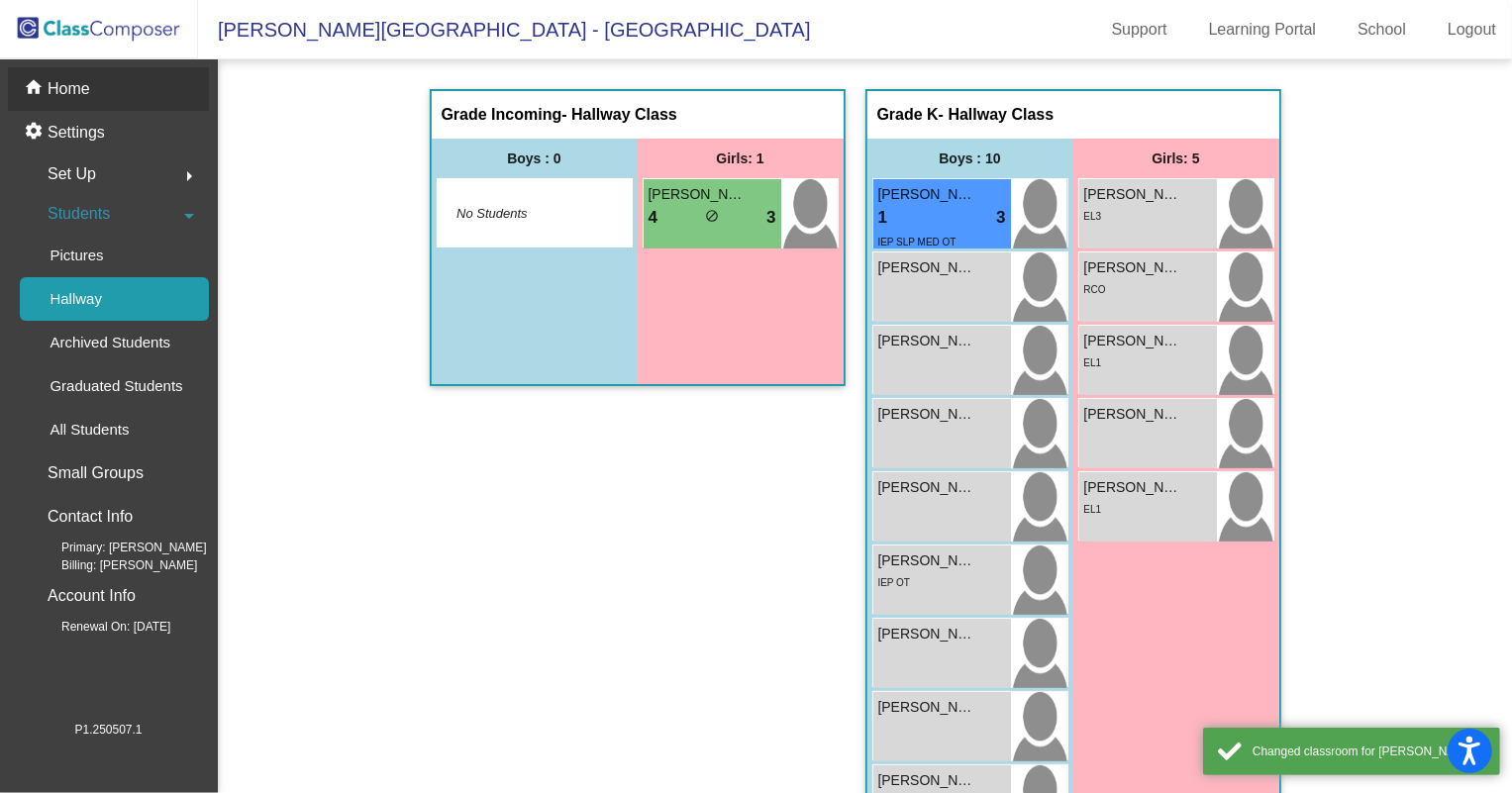 click on "home Home" 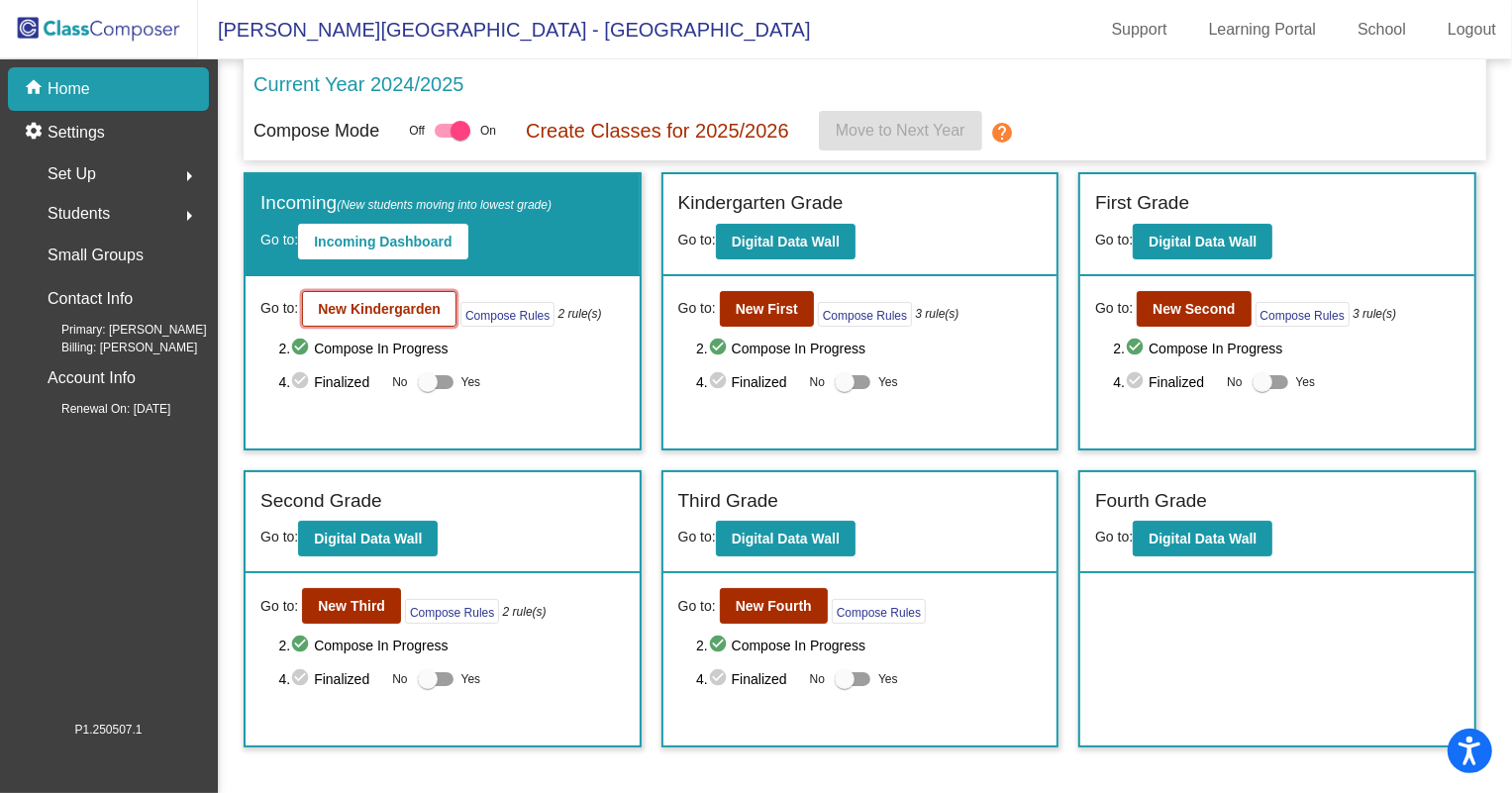 click on "New Kindergarden" 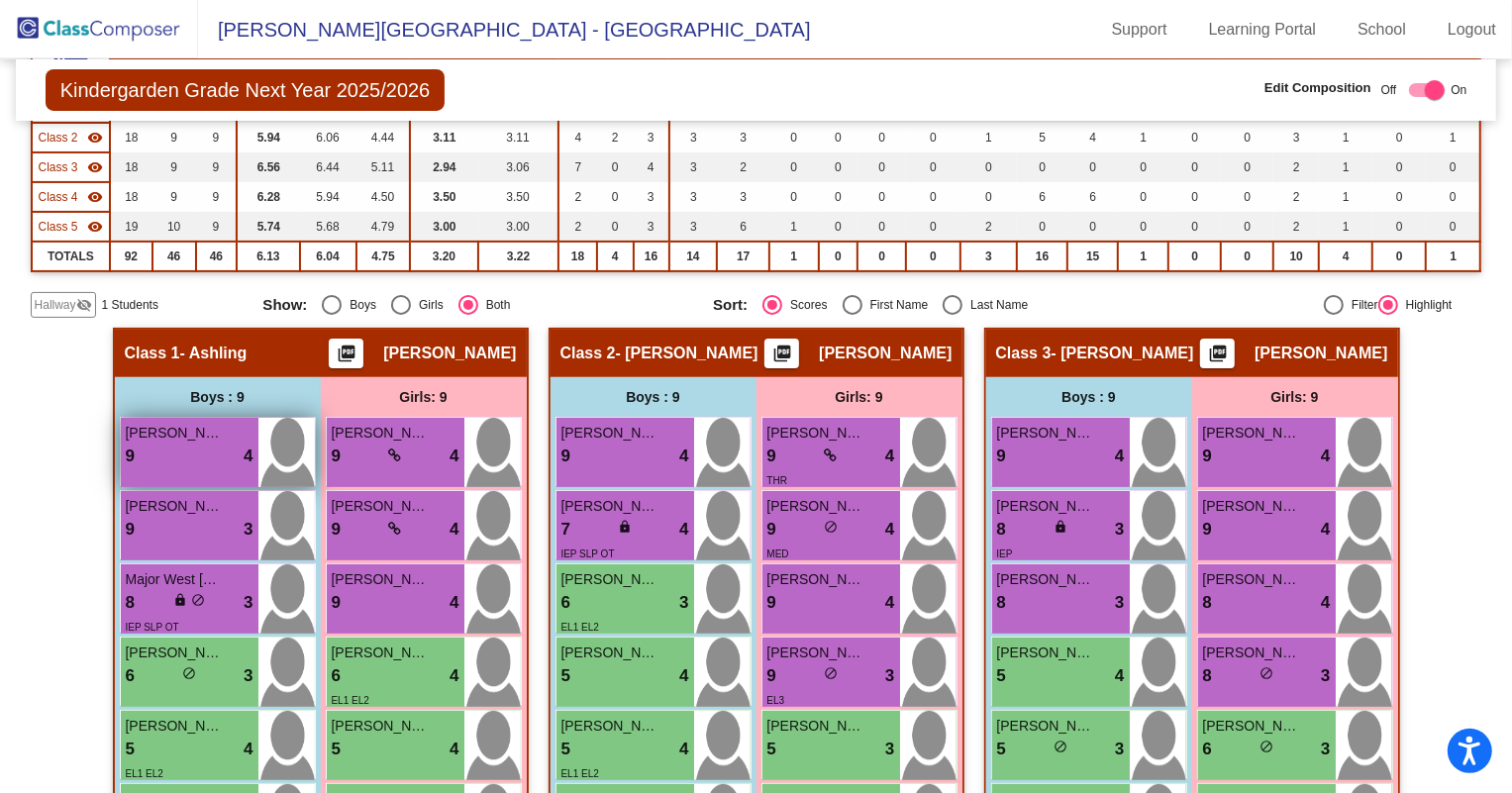 scroll, scrollTop: 269, scrollLeft: 0, axis: vertical 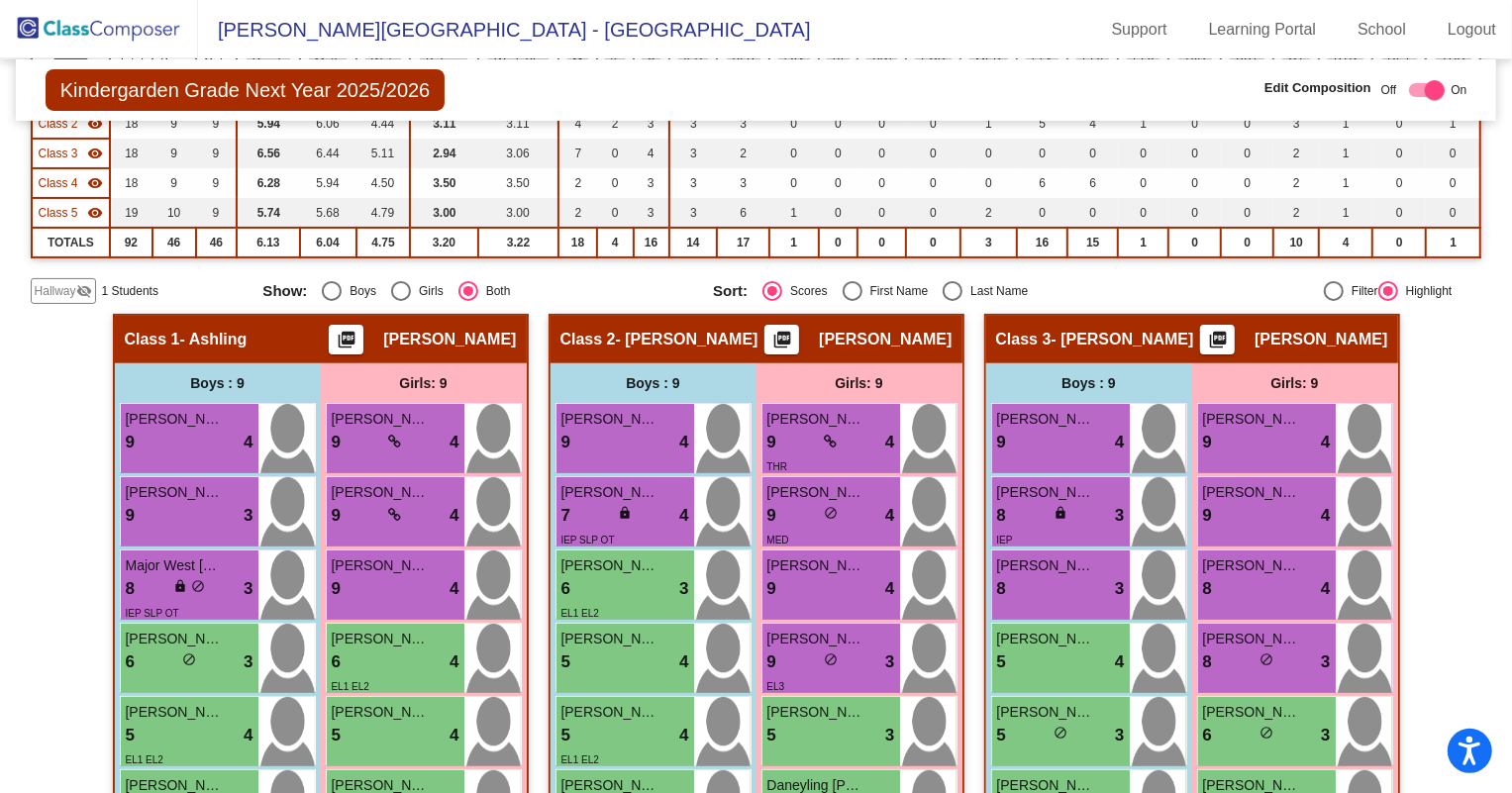 click on "Hallway" 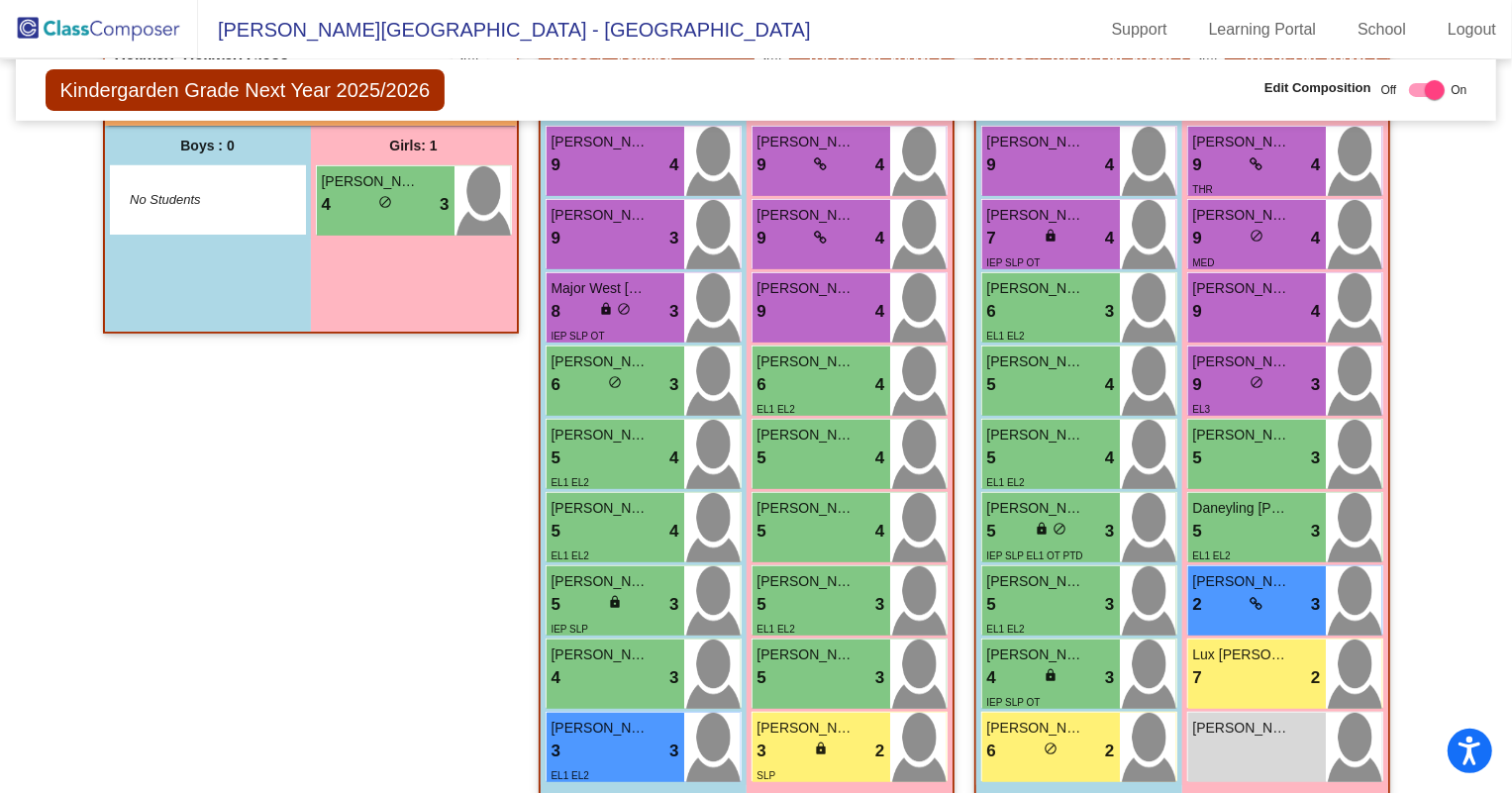 scroll, scrollTop: 540, scrollLeft: 0, axis: vertical 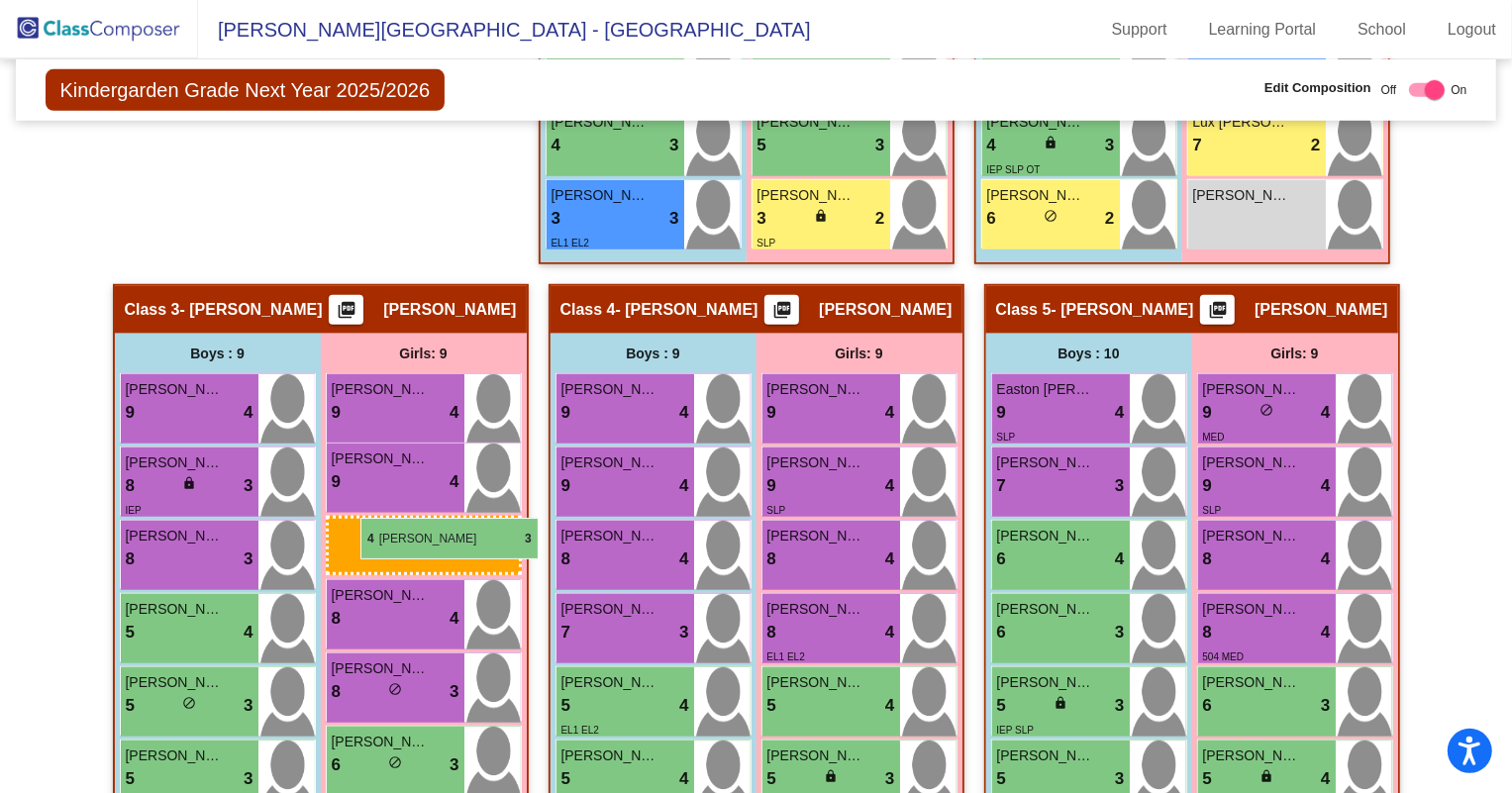 drag, startPoint x: 351, startPoint y: 204, endPoint x: 357, endPoint y: 517, distance: 313.0575 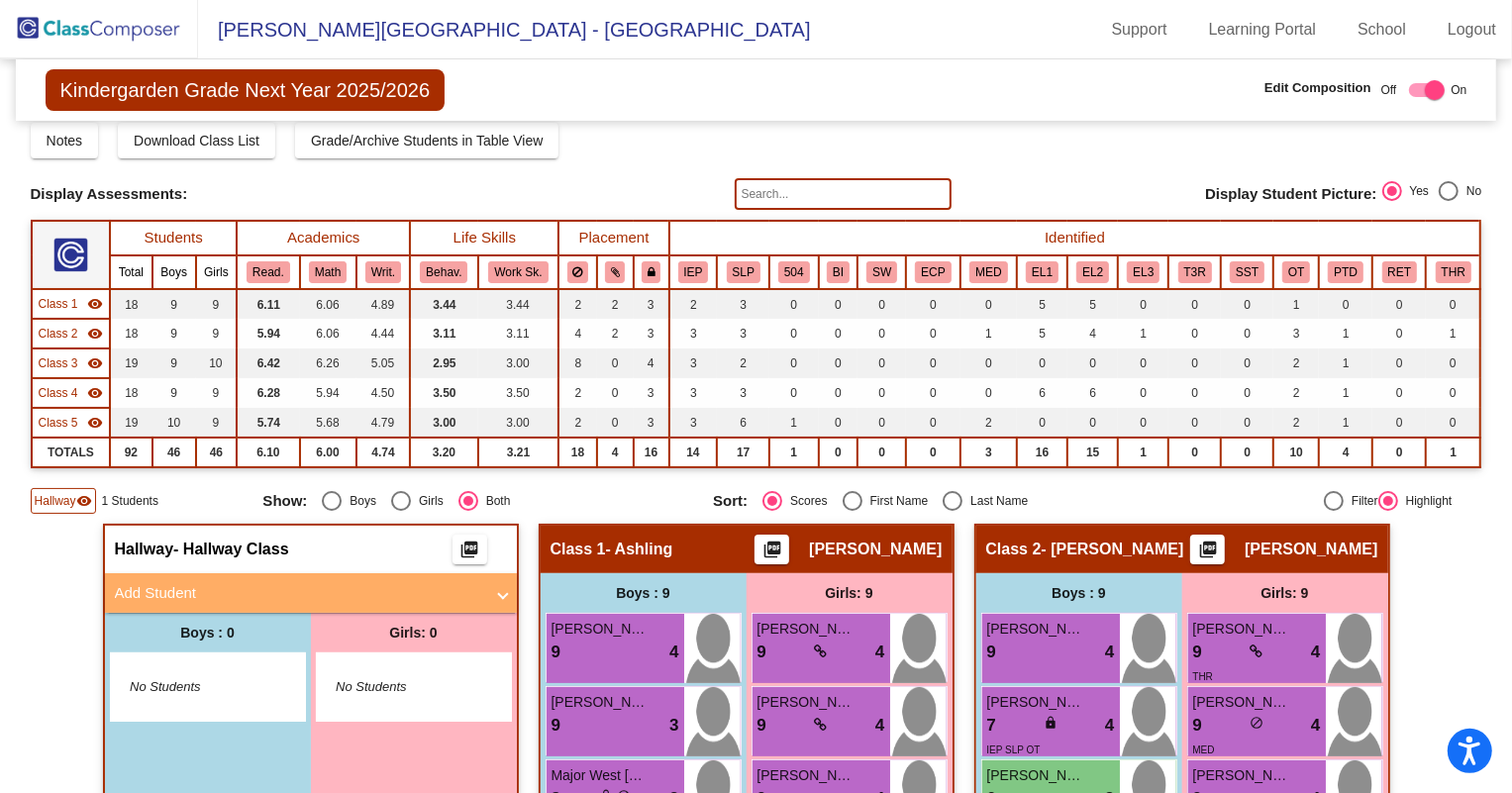 scroll, scrollTop: 89, scrollLeft: 0, axis: vertical 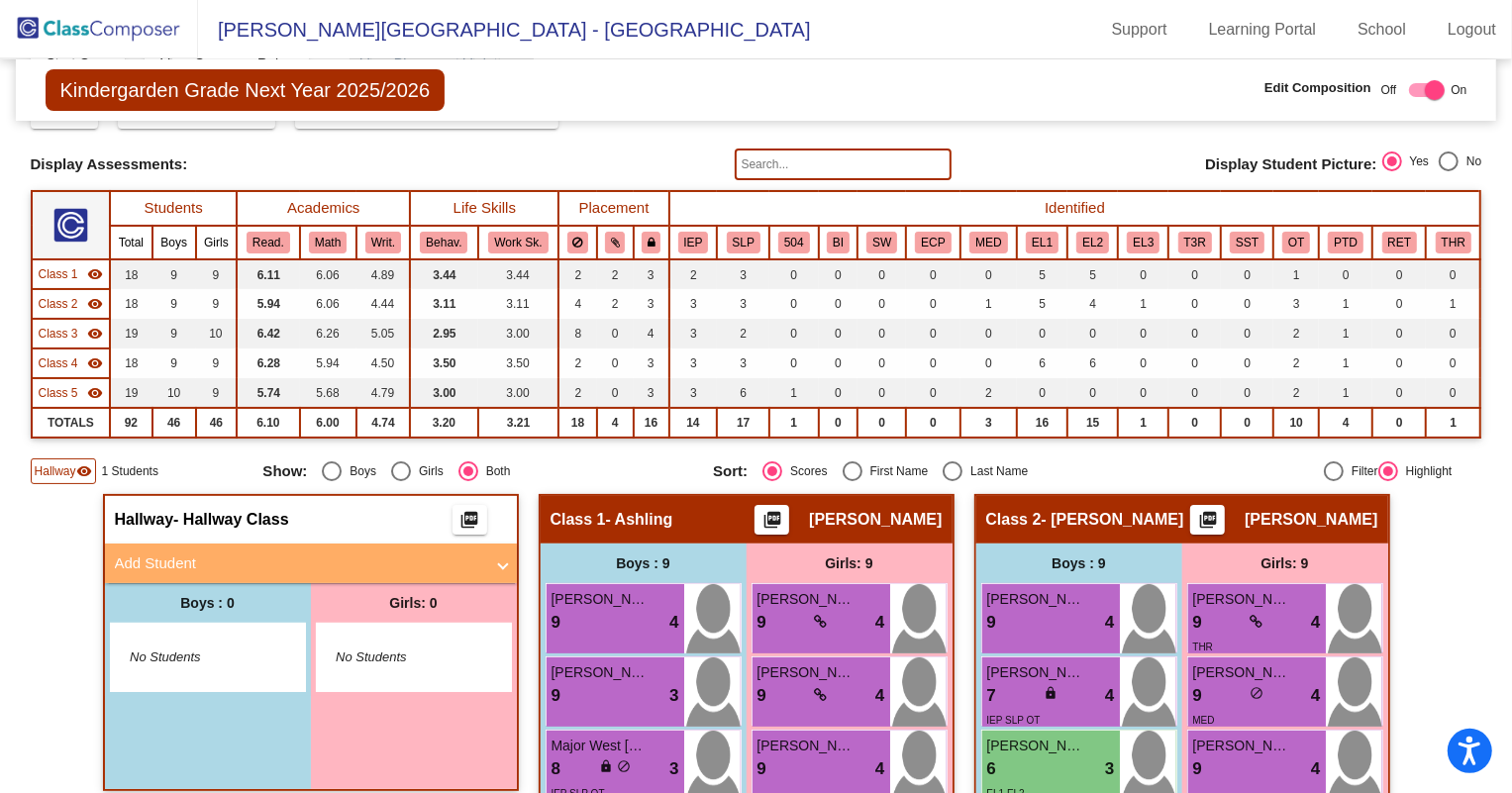 click on "Add Student" at bounding box center (299, 563) 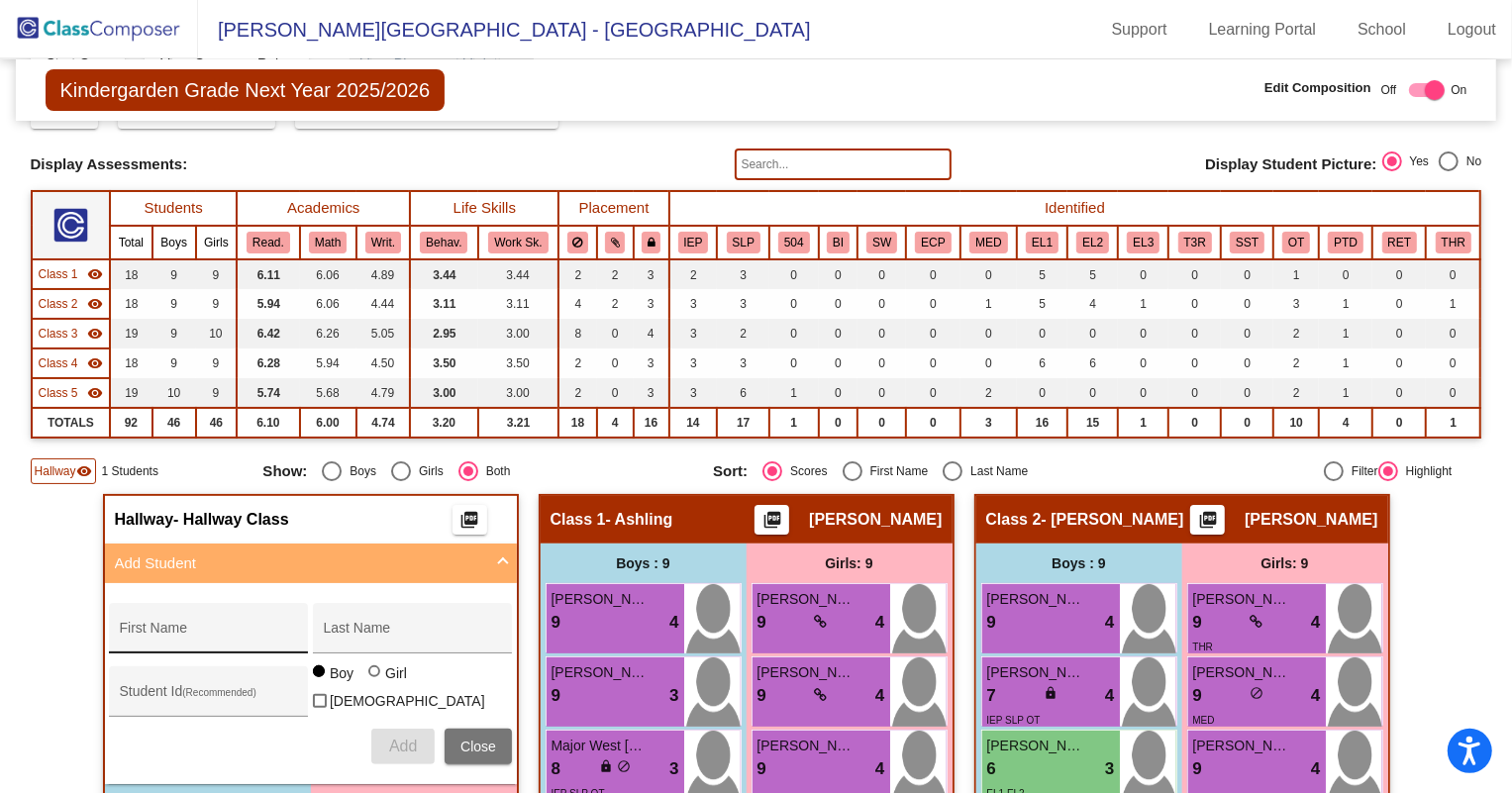 click on "First Name" at bounding box center [209, 636] 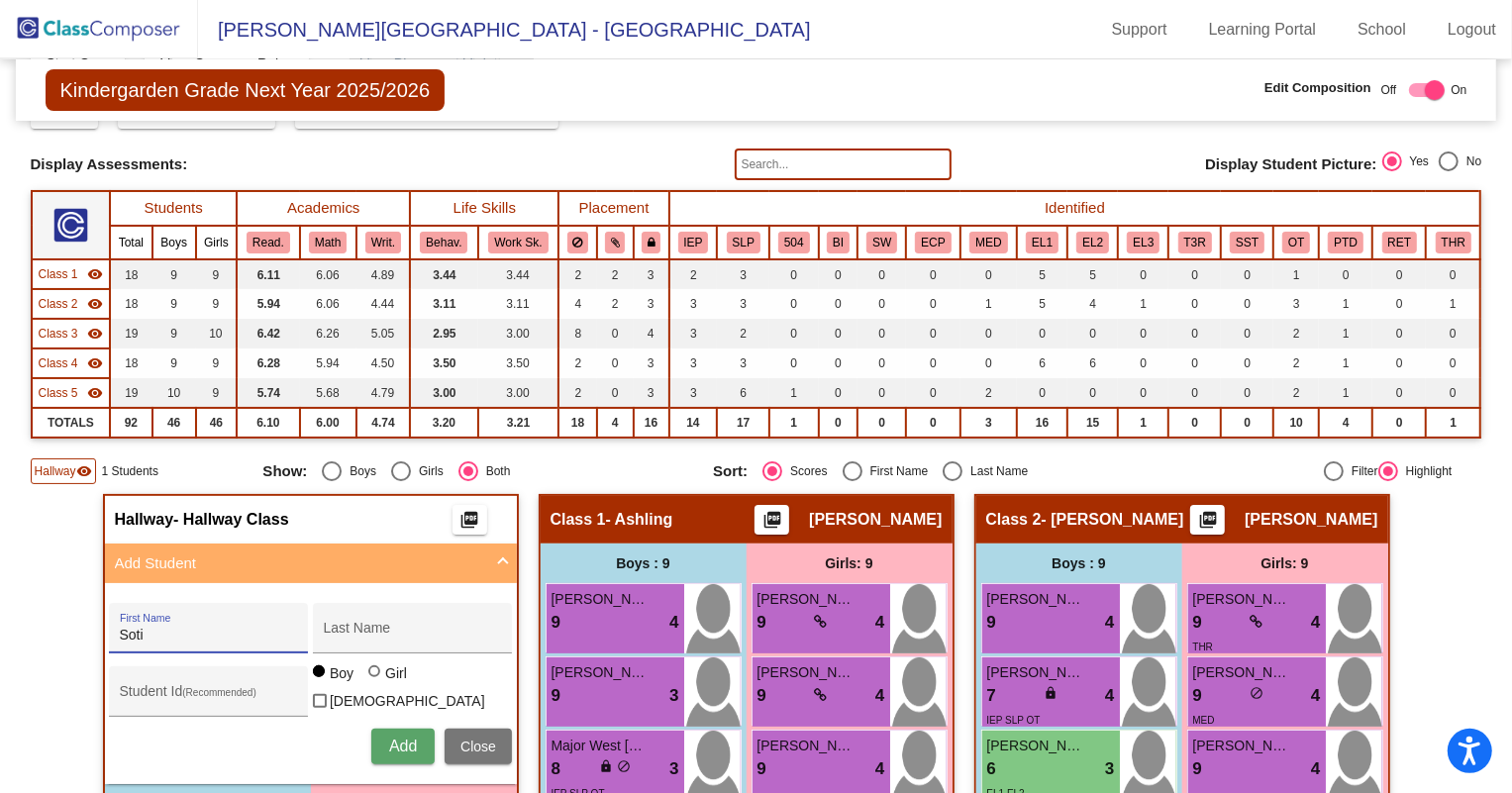 type on "Soti" 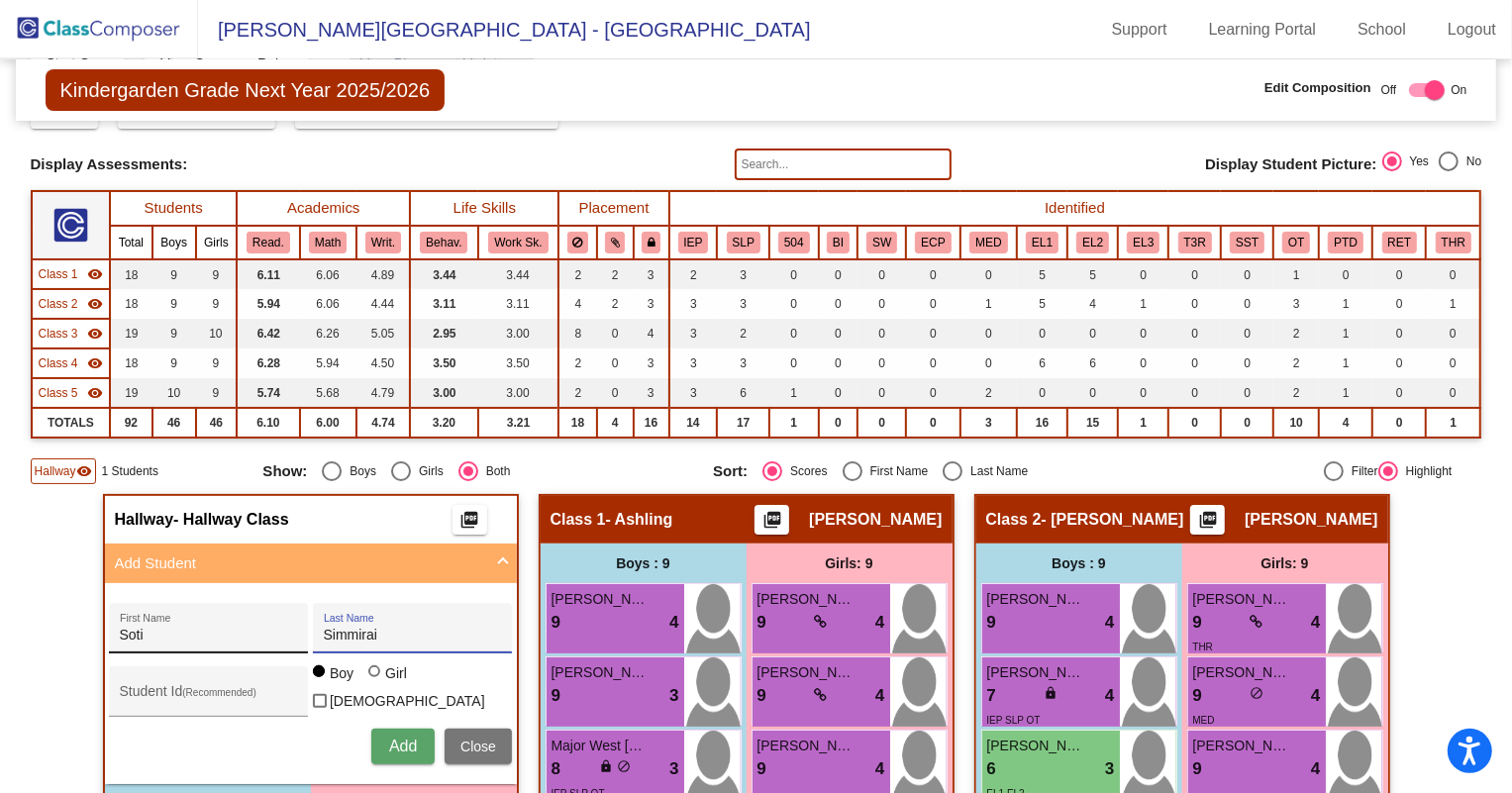 type on "Simmirai" 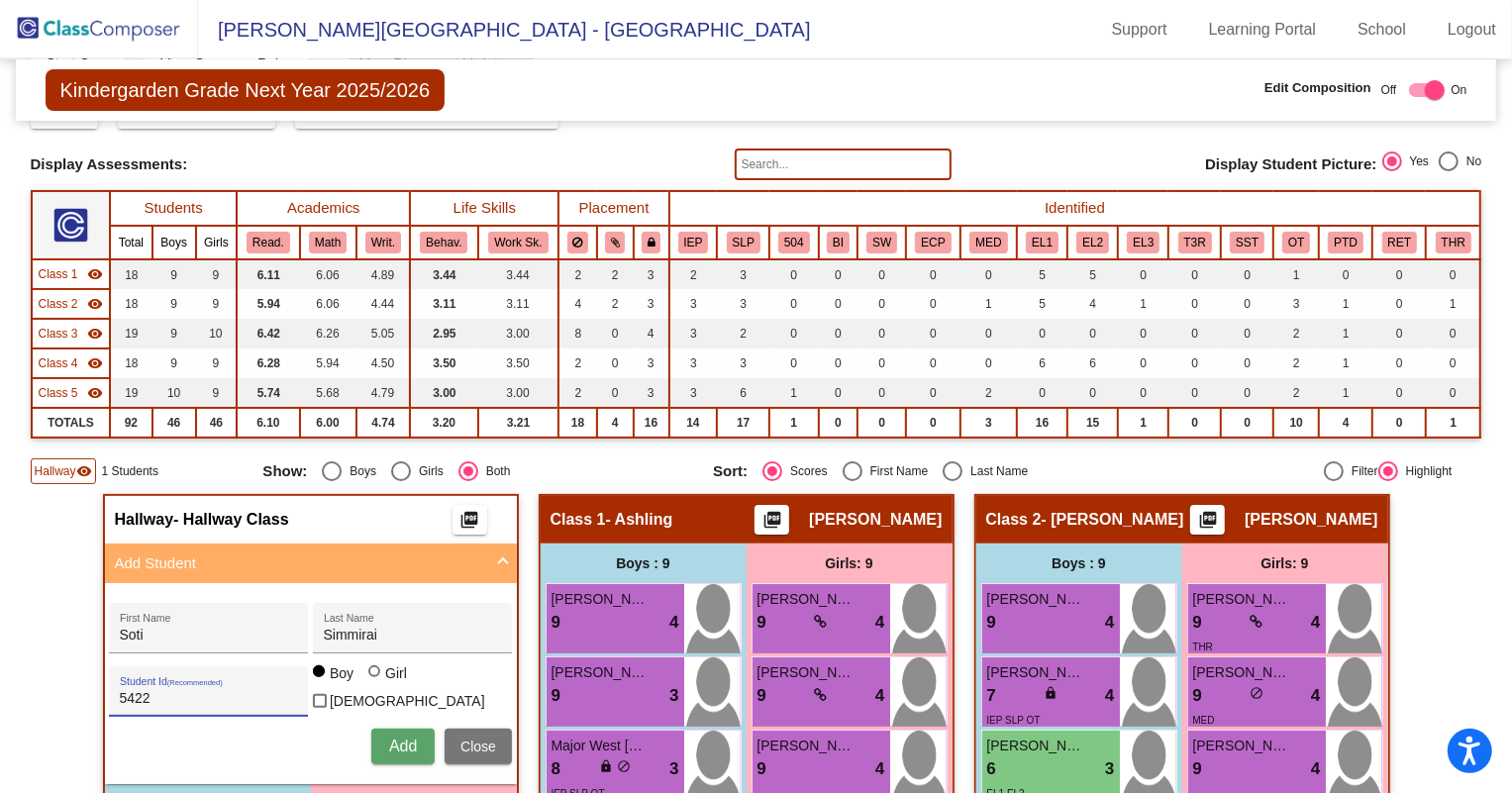 type on "5422" 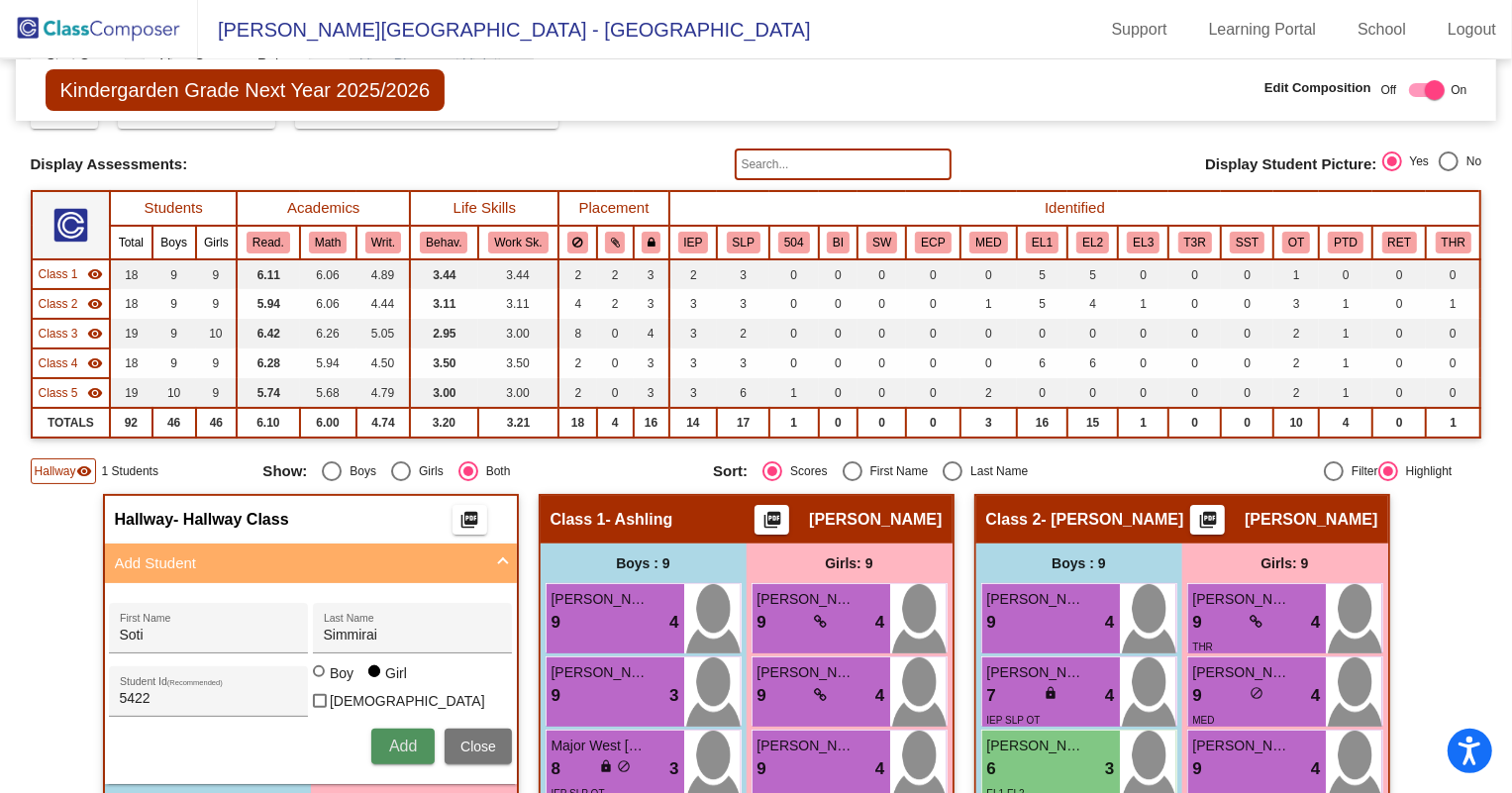click on "Add" at bounding box center [403, 745] 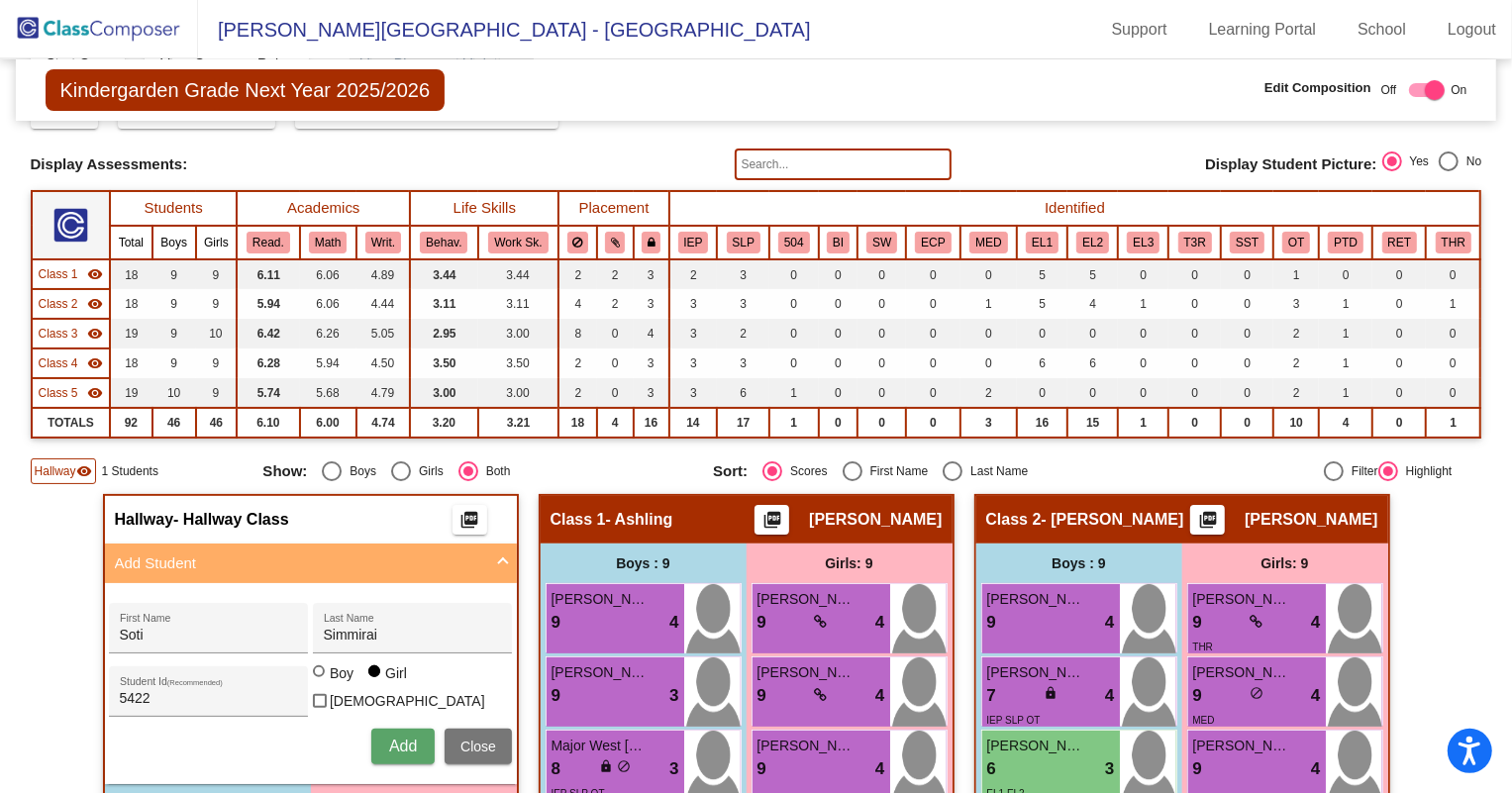 type 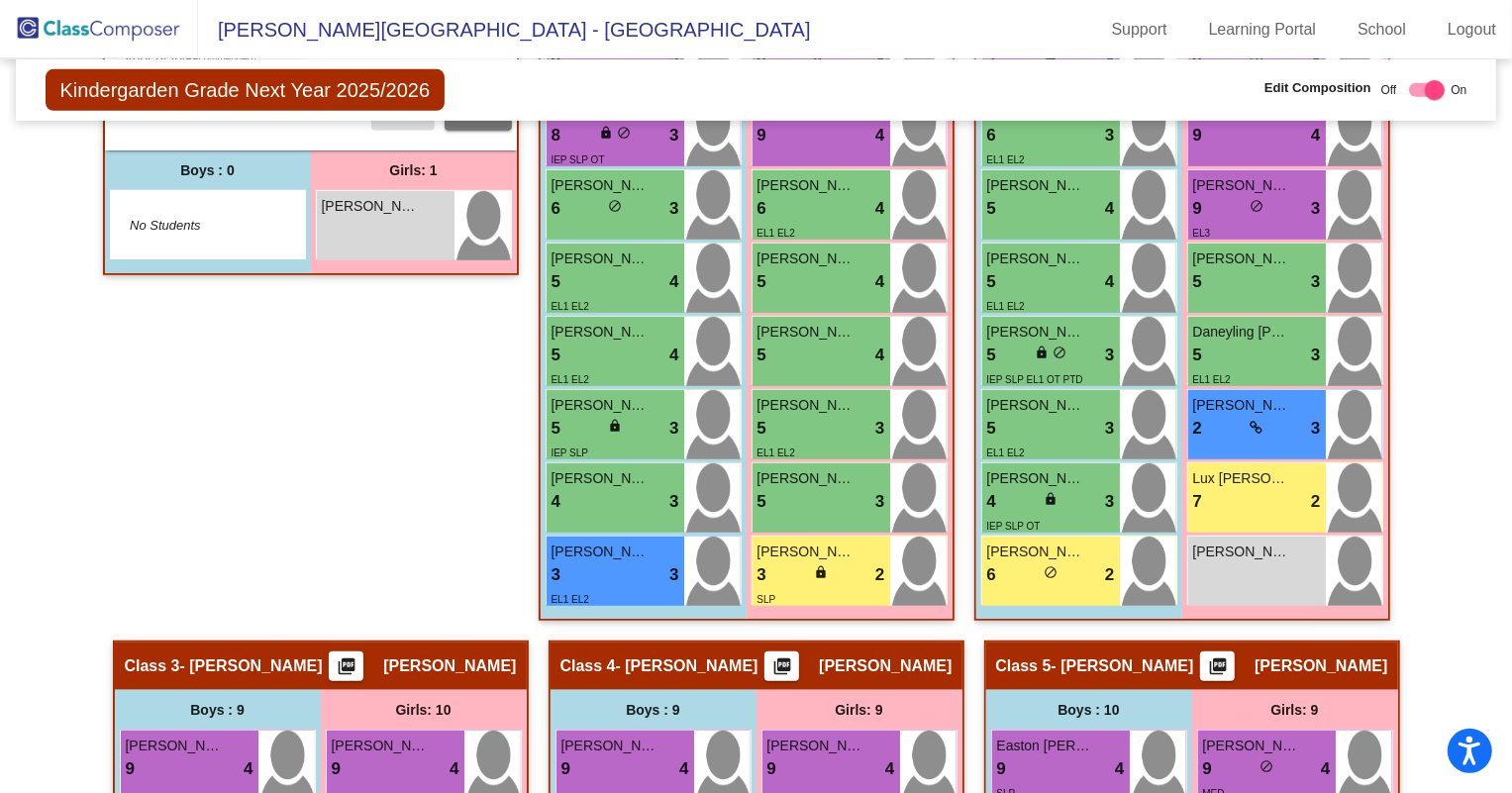 scroll, scrollTop: 720, scrollLeft: 0, axis: vertical 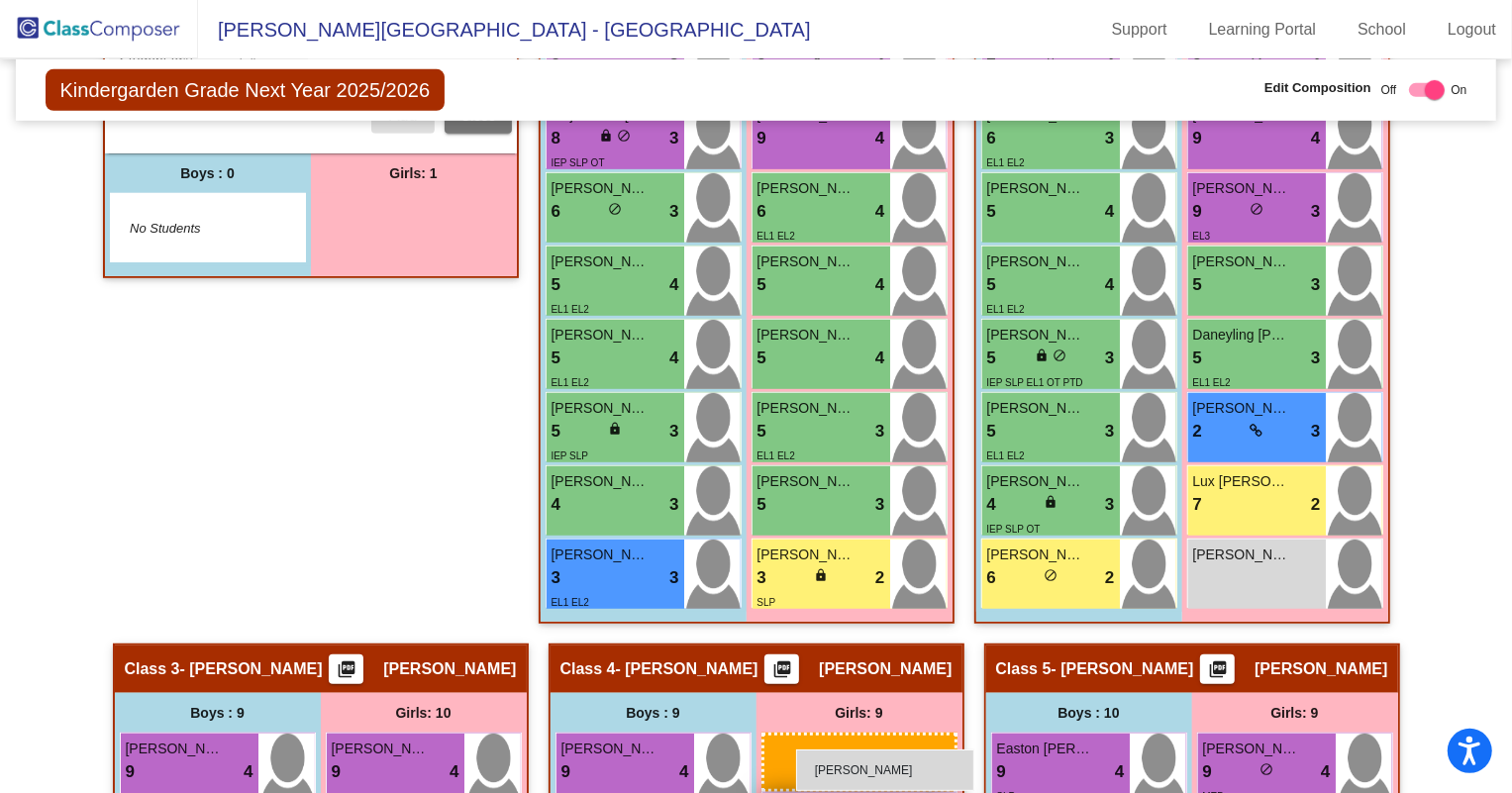 drag, startPoint x: 351, startPoint y: 297, endPoint x: 783, endPoint y: 741, distance: 619.4837 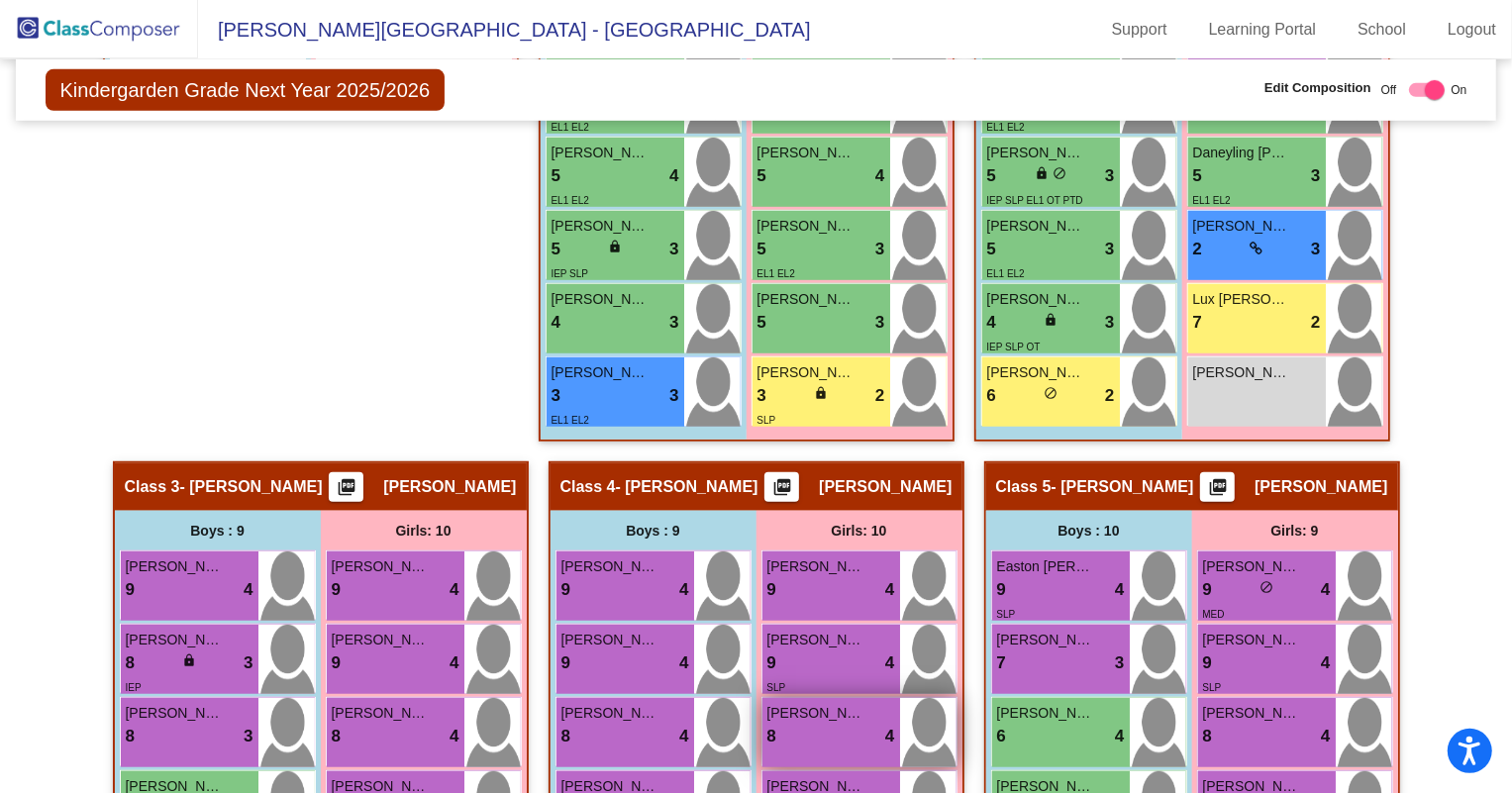 scroll, scrollTop: 990, scrollLeft: 0, axis: vertical 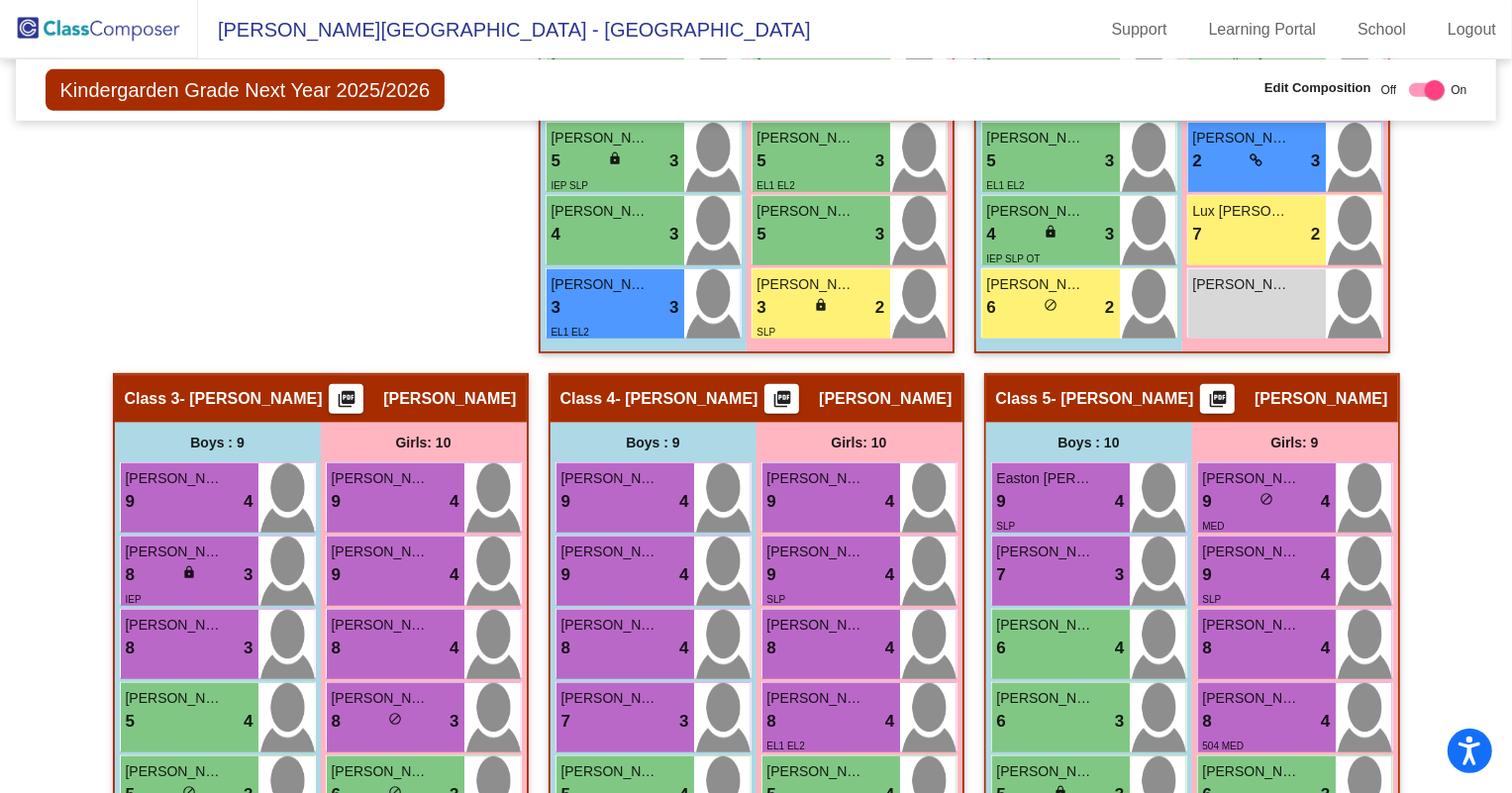 click 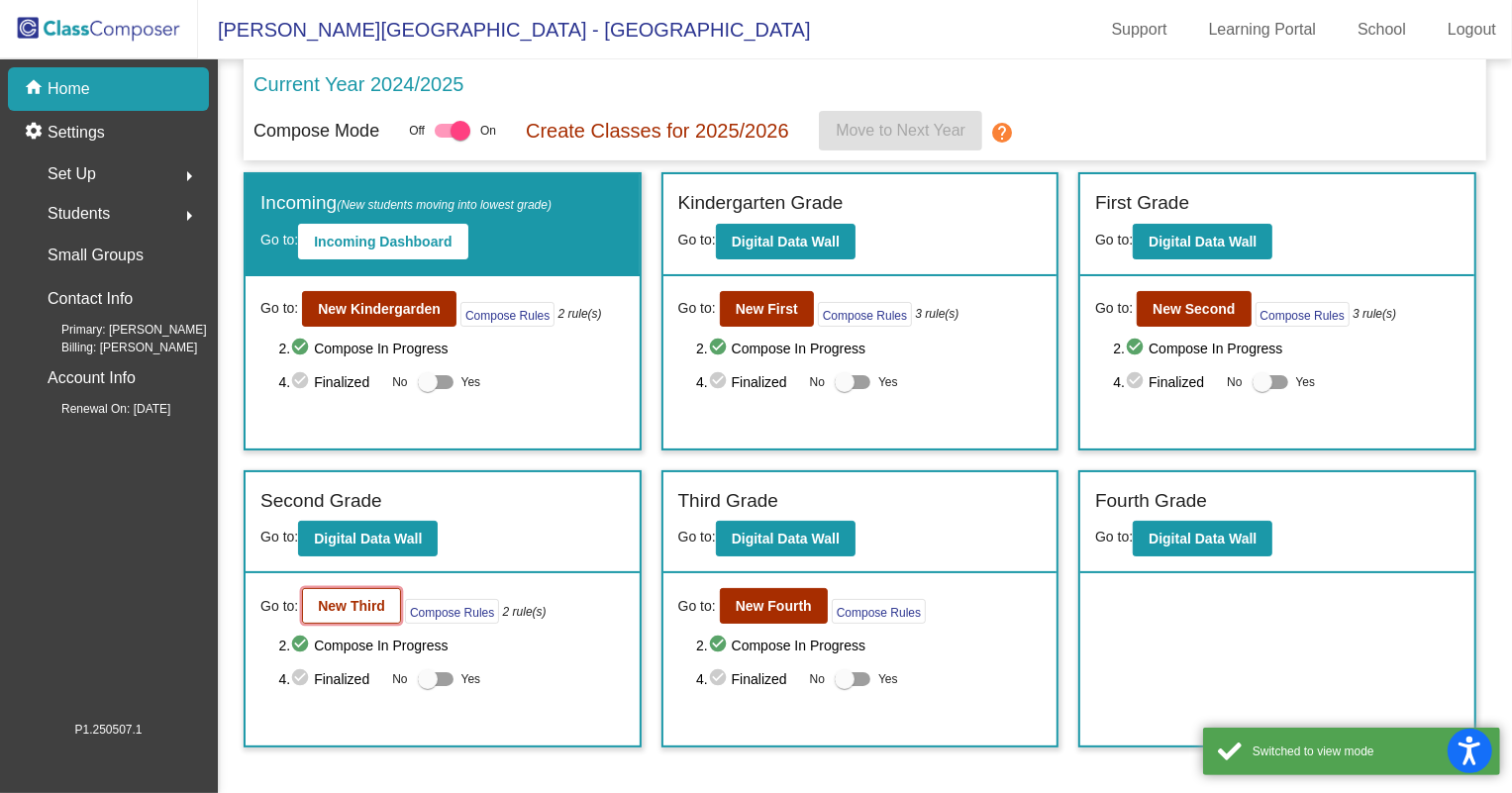 click on "New Third" 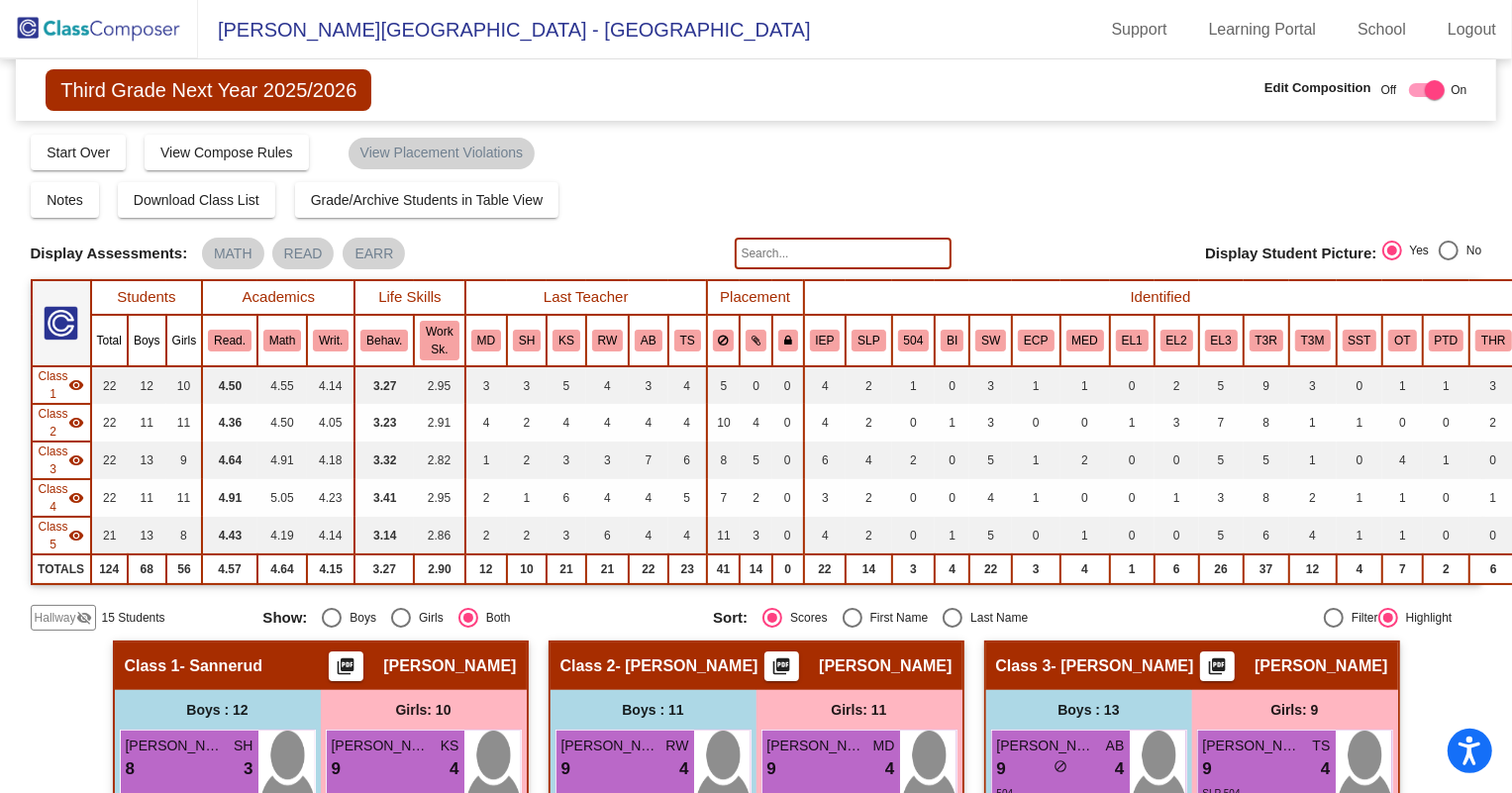 click 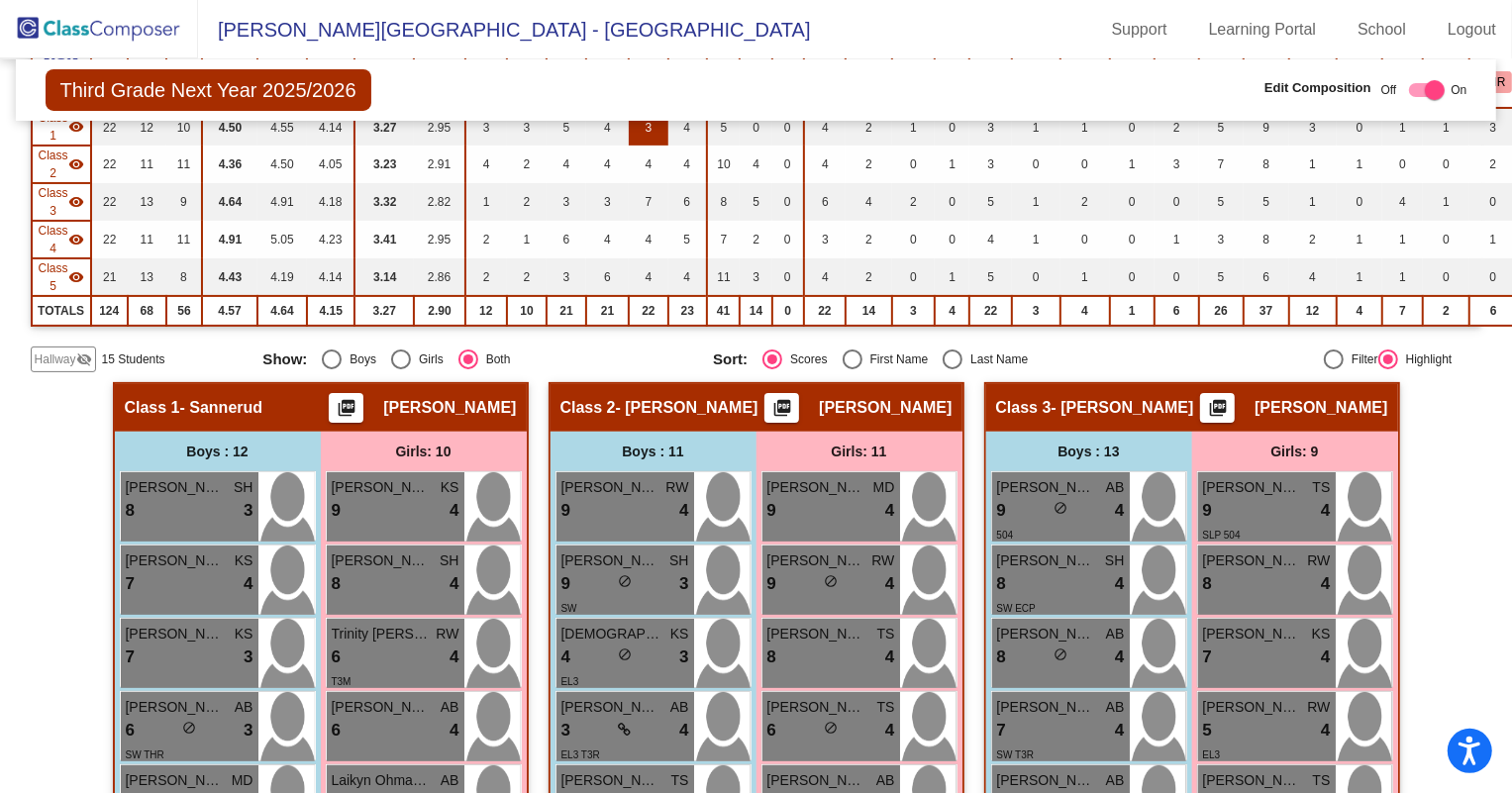 scroll, scrollTop: 0, scrollLeft: 0, axis: both 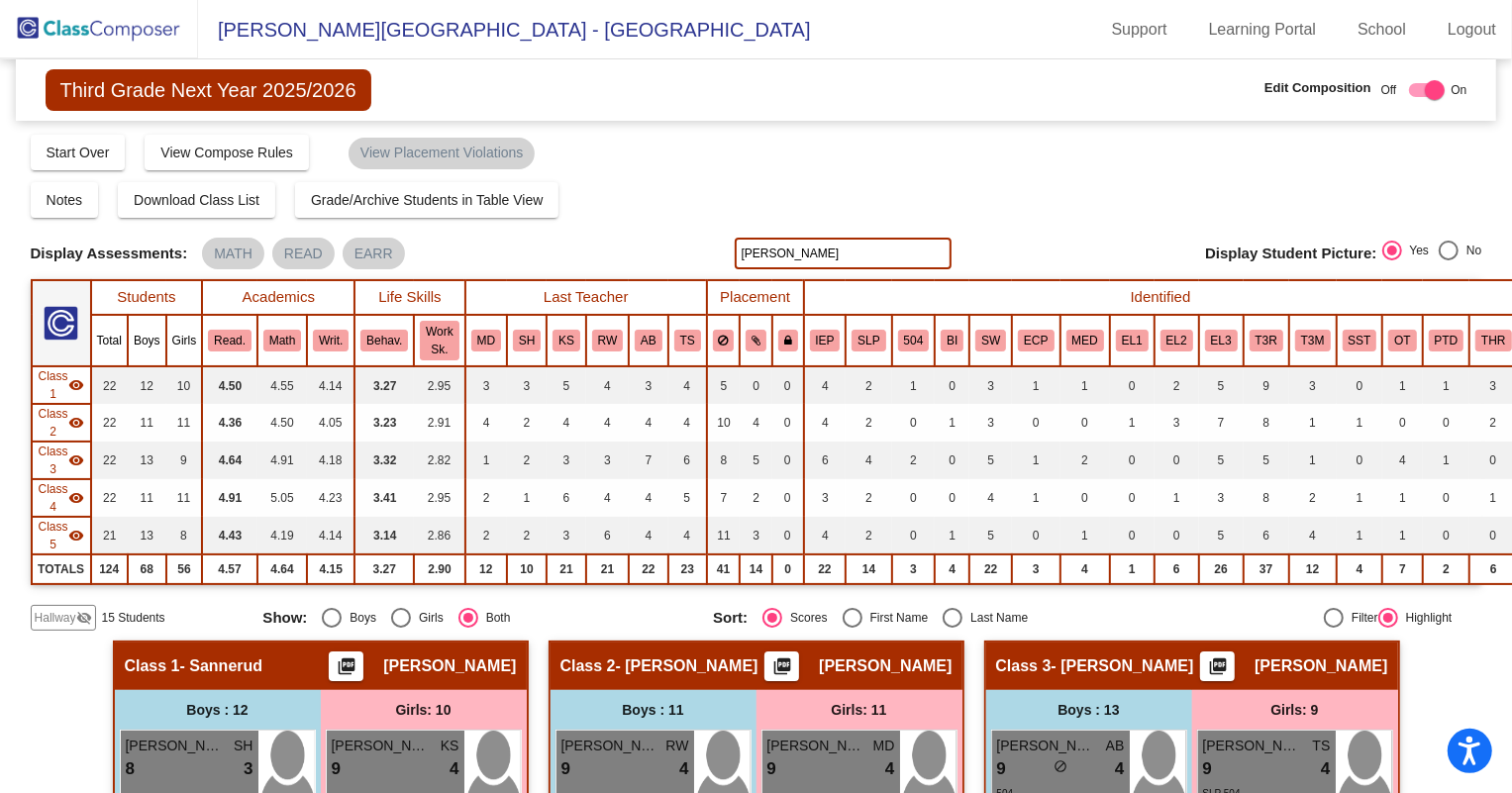 drag, startPoint x: 797, startPoint y: 250, endPoint x: 647, endPoint y: 252, distance: 150.01333 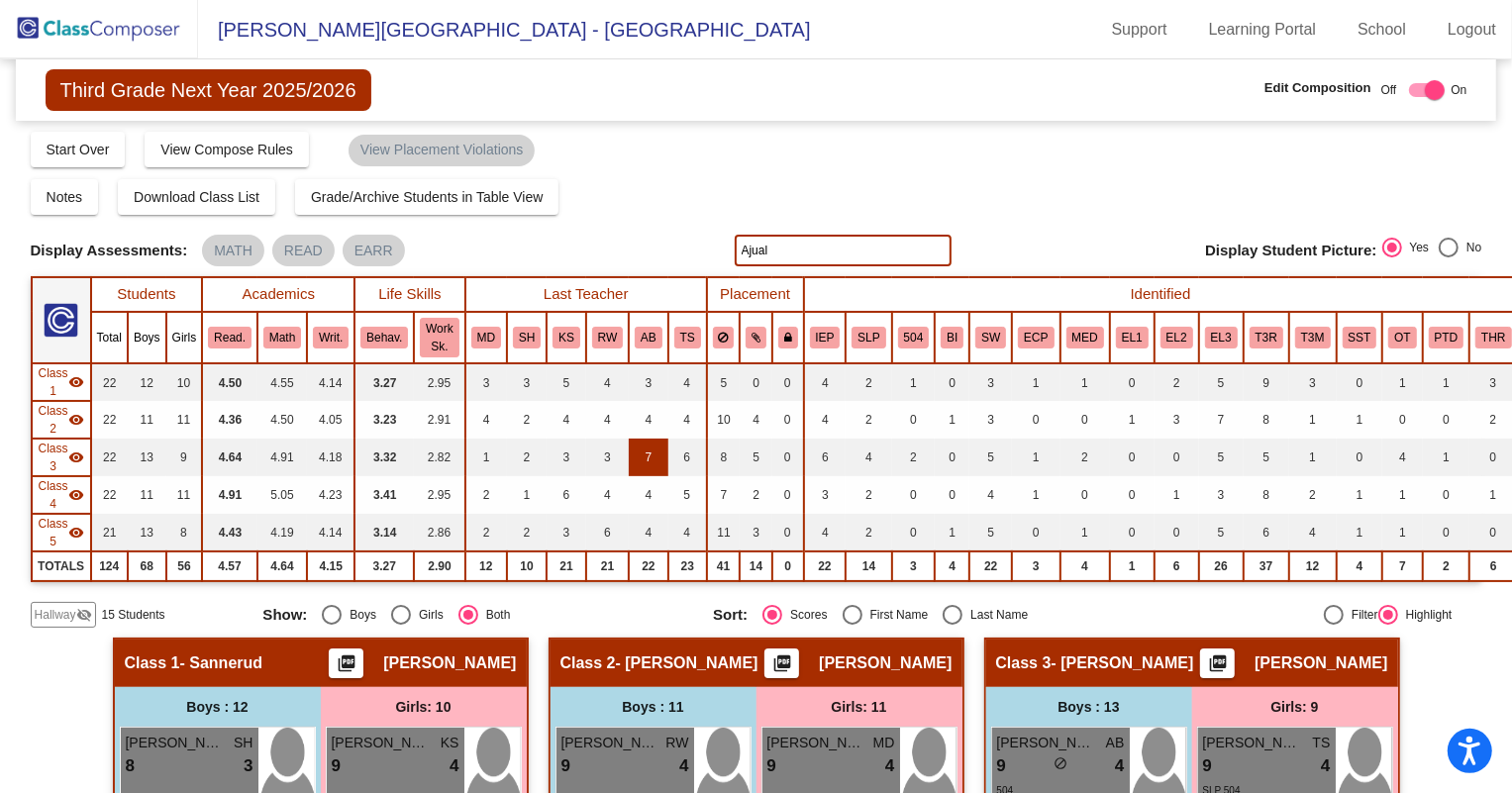 scroll, scrollTop: 0, scrollLeft: 0, axis: both 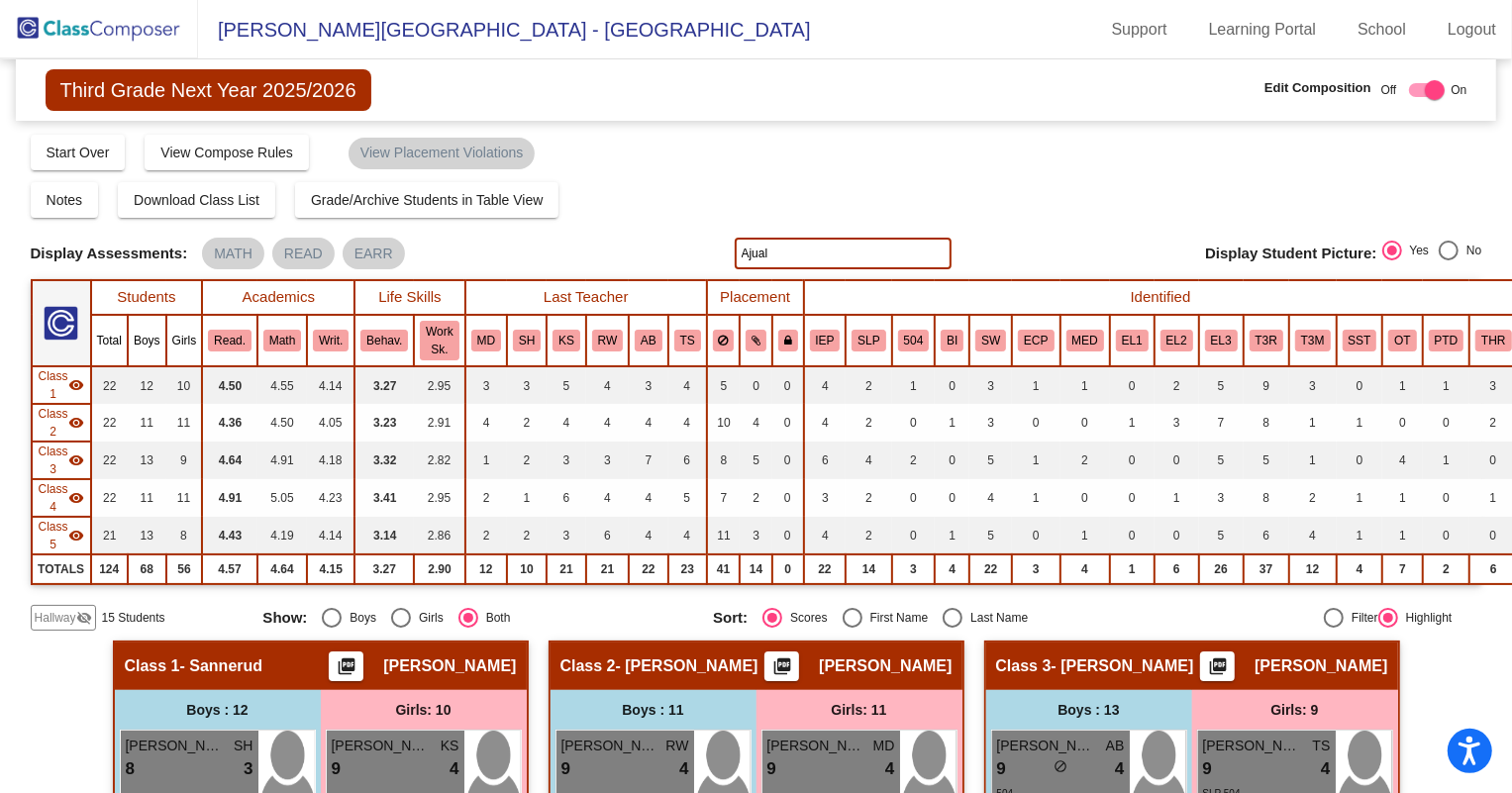 type on "Ajual" 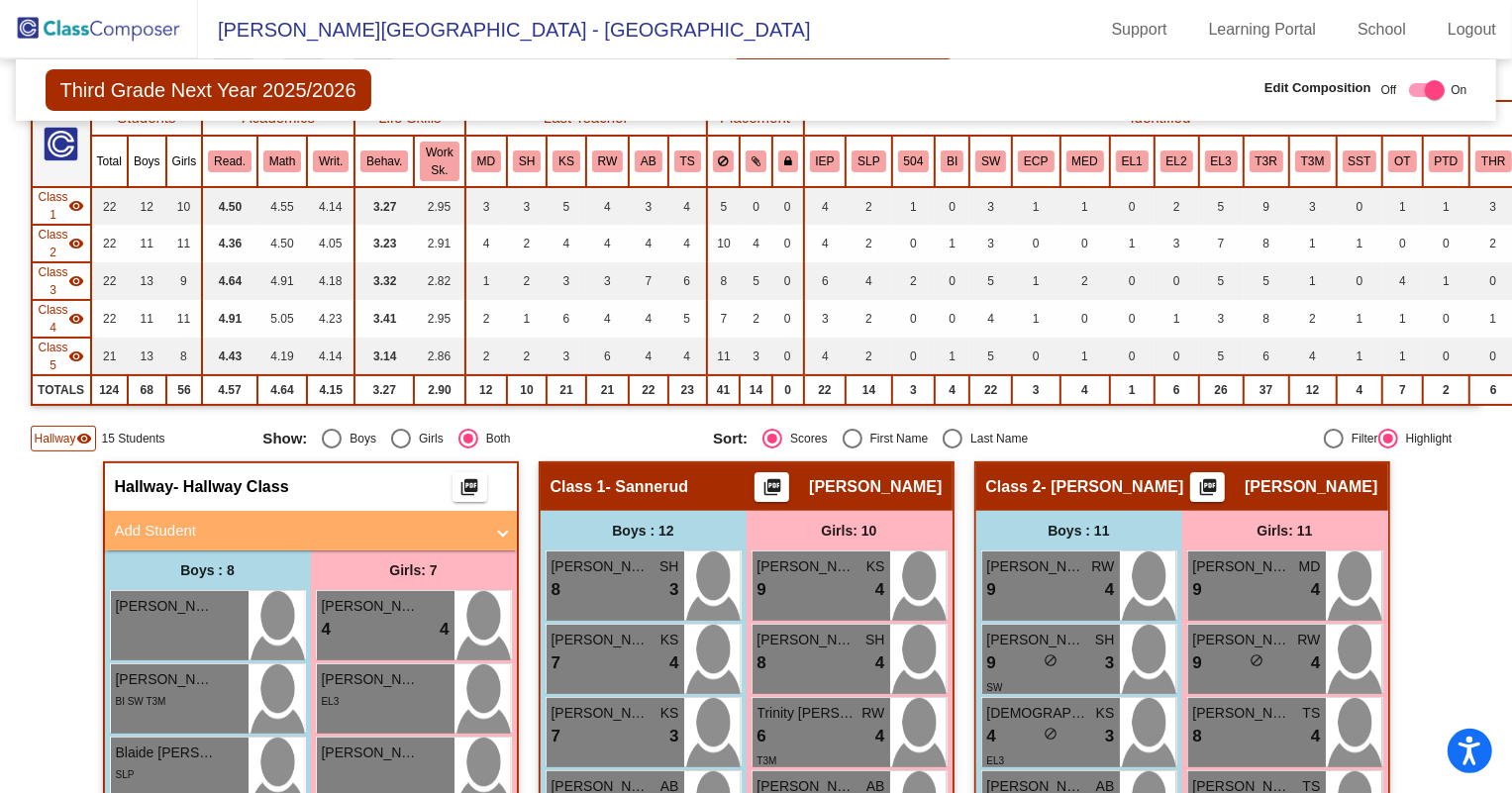 scroll, scrollTop: 0, scrollLeft: 0, axis: both 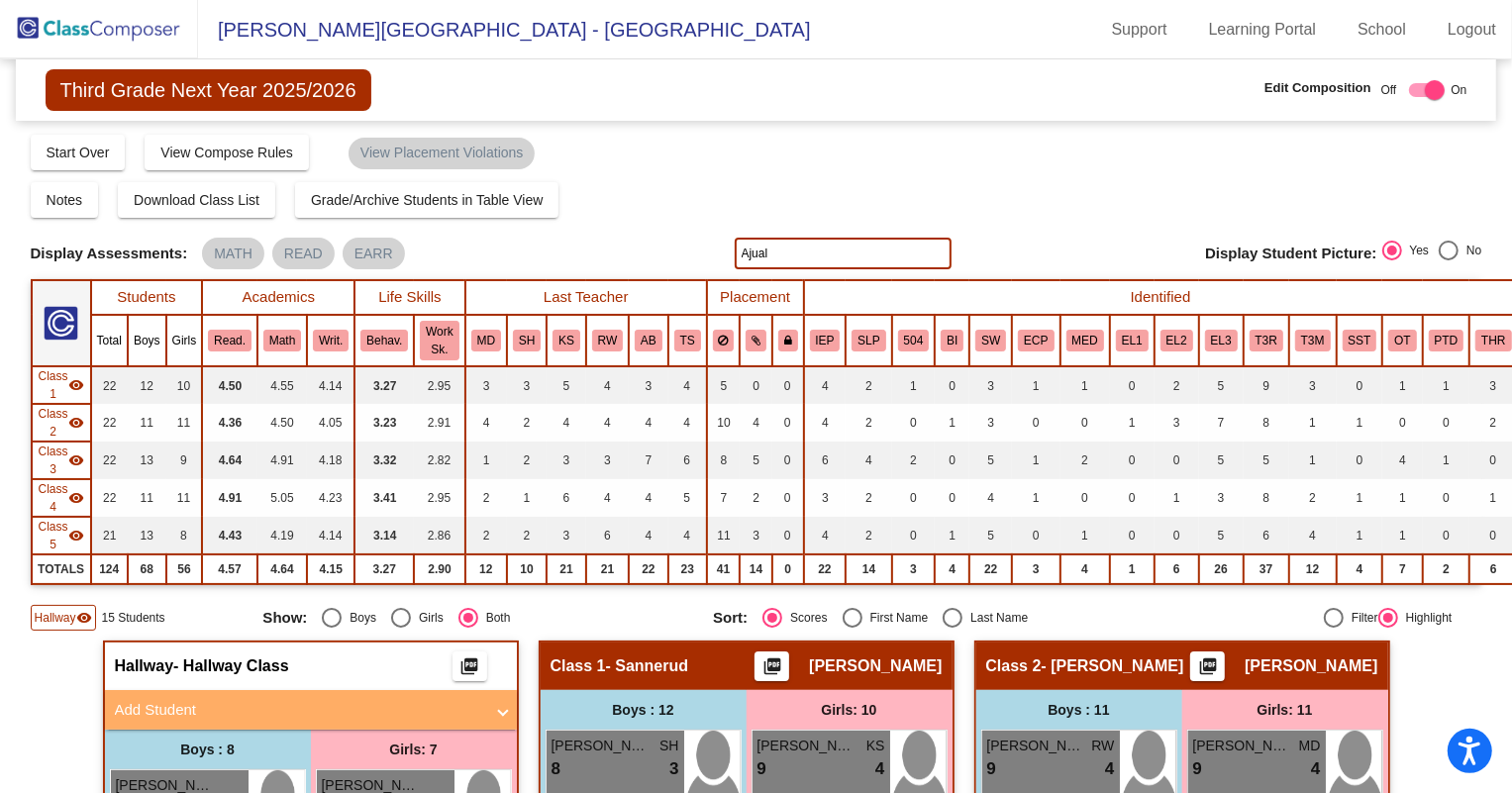 drag, startPoint x: 786, startPoint y: 247, endPoint x: 705, endPoint y: 237, distance: 81.61495 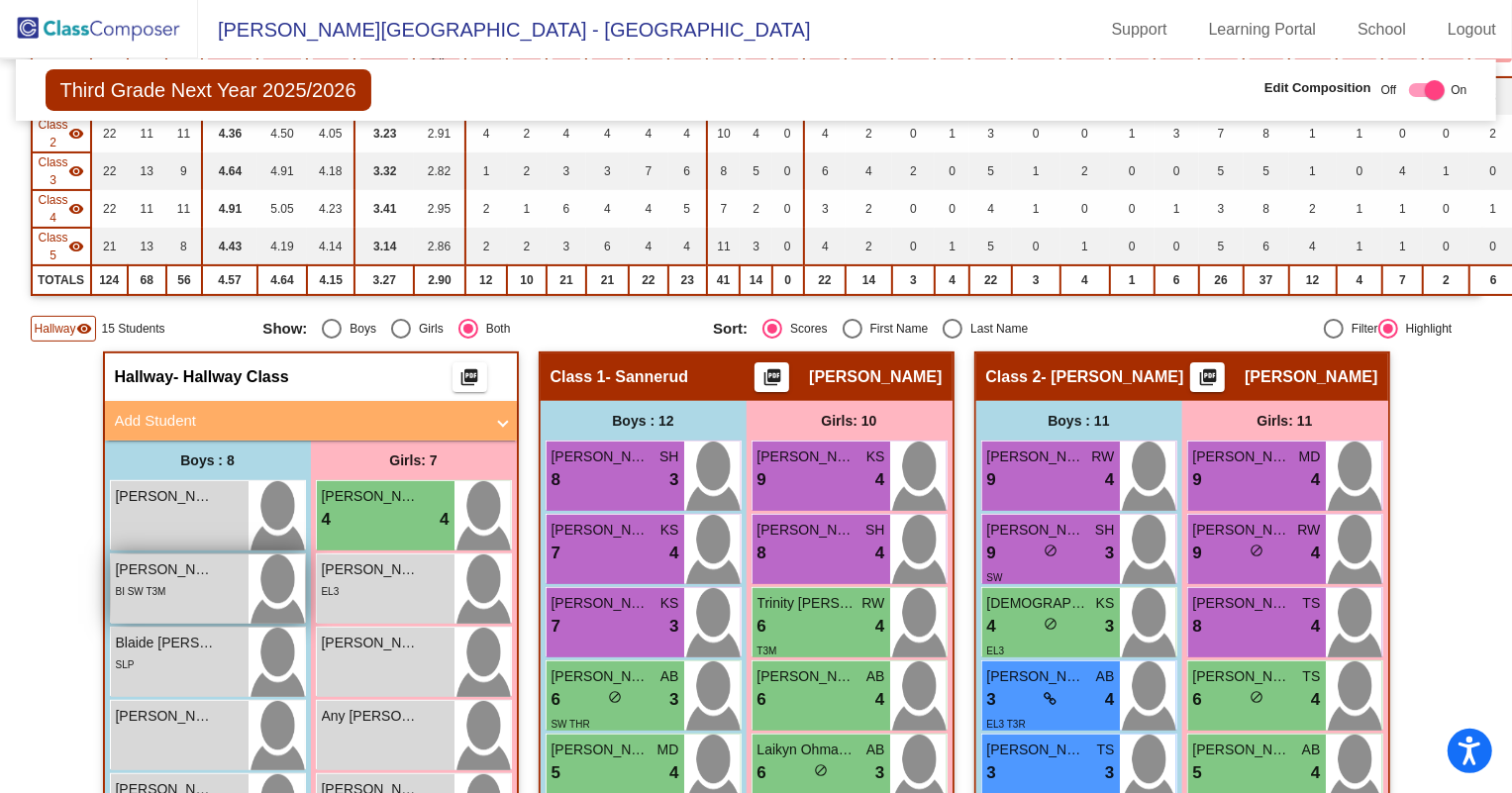 scroll, scrollTop: 359, scrollLeft: 0, axis: vertical 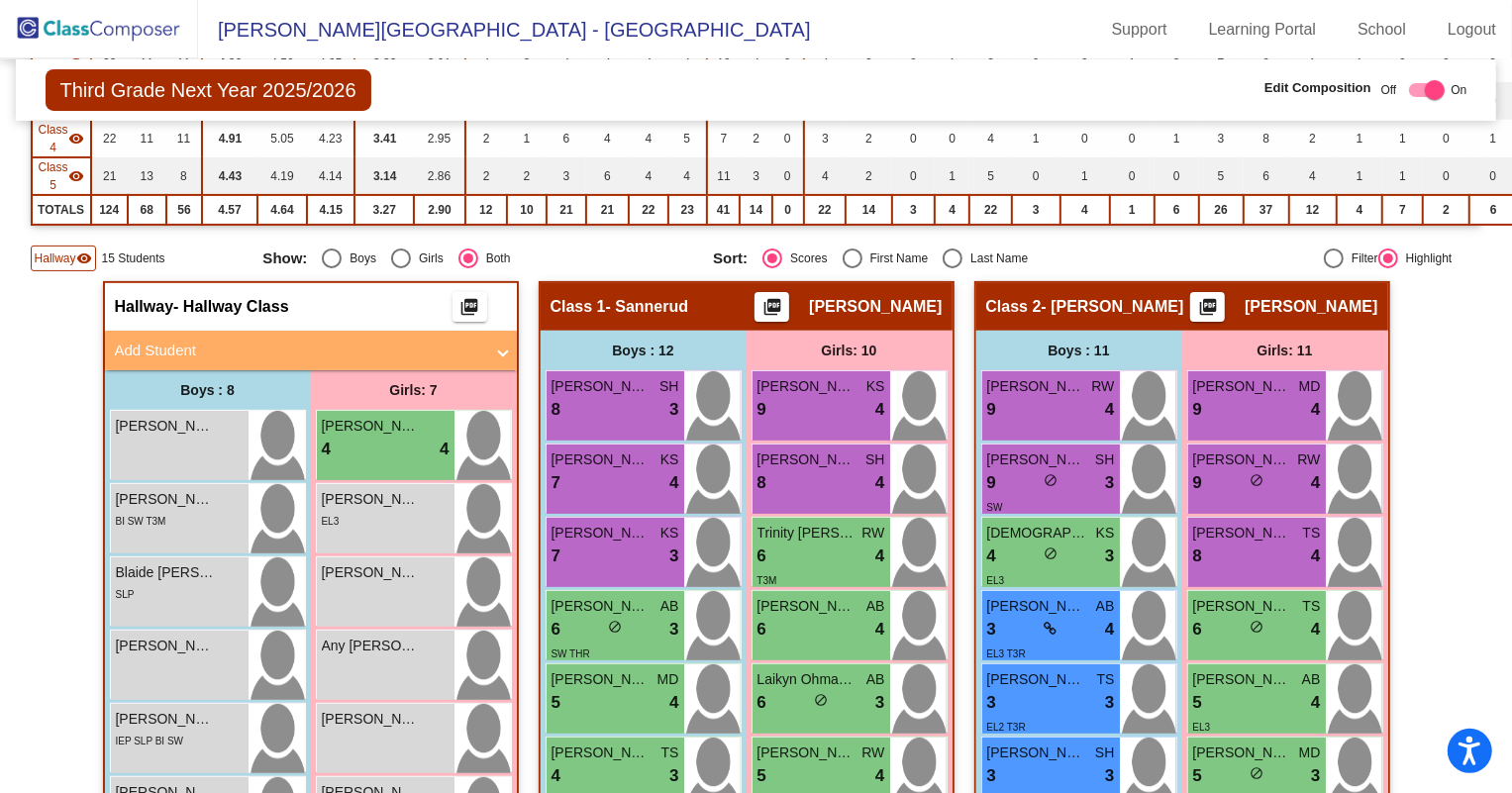 type 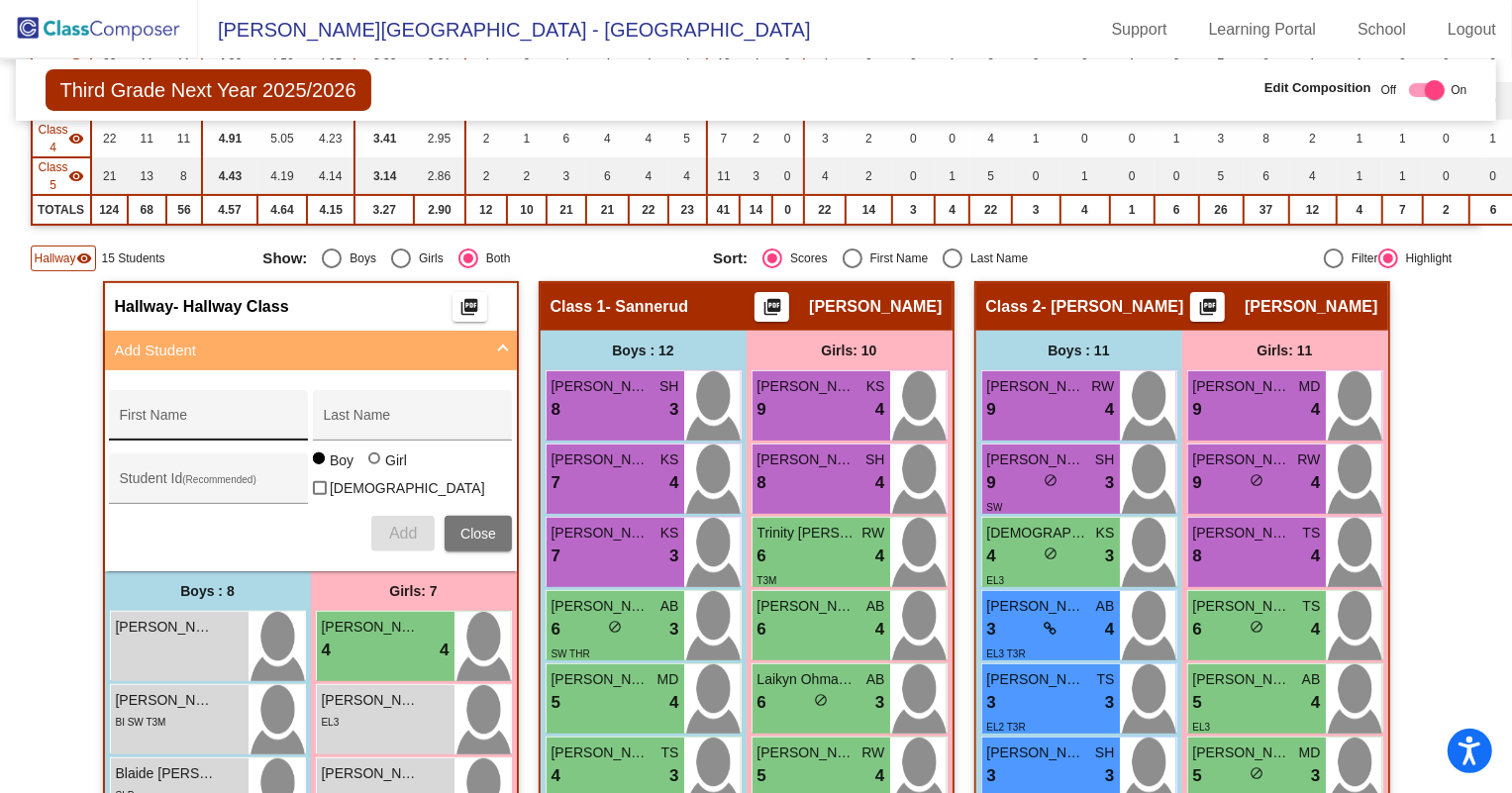 click on "First Name" at bounding box center [209, 421] 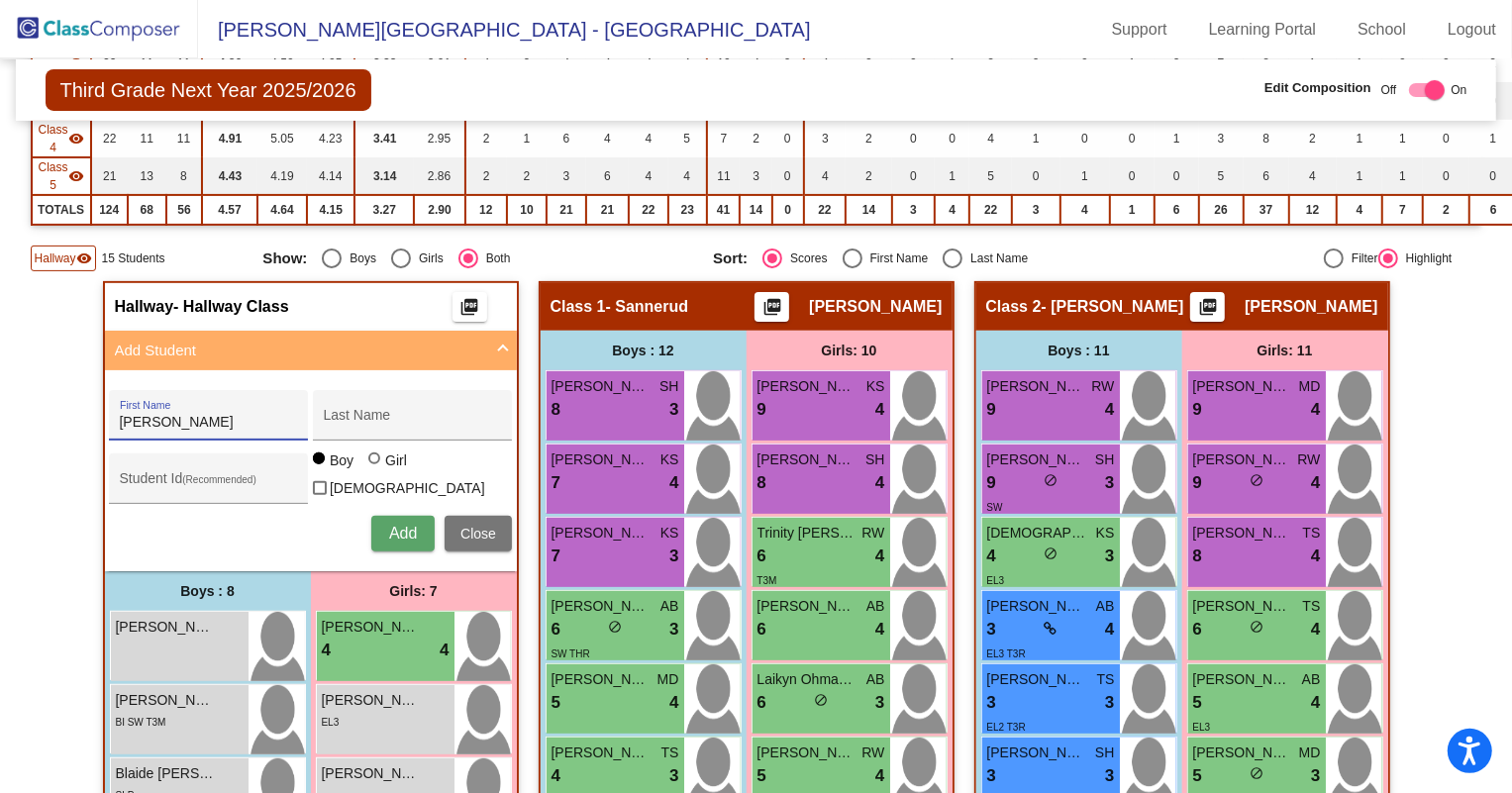 type on "[PERSON_NAME]" 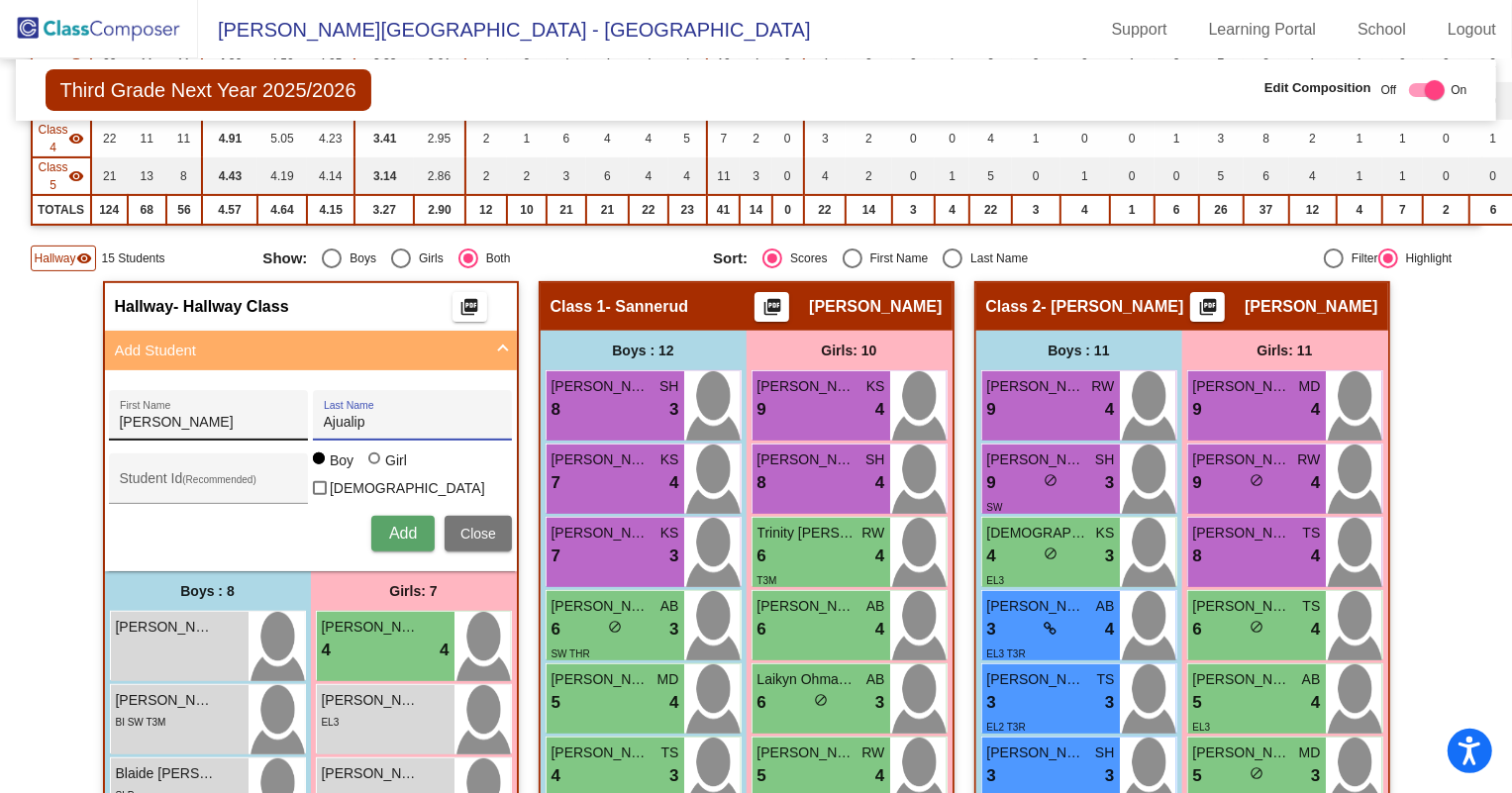 type on "Ajualip" 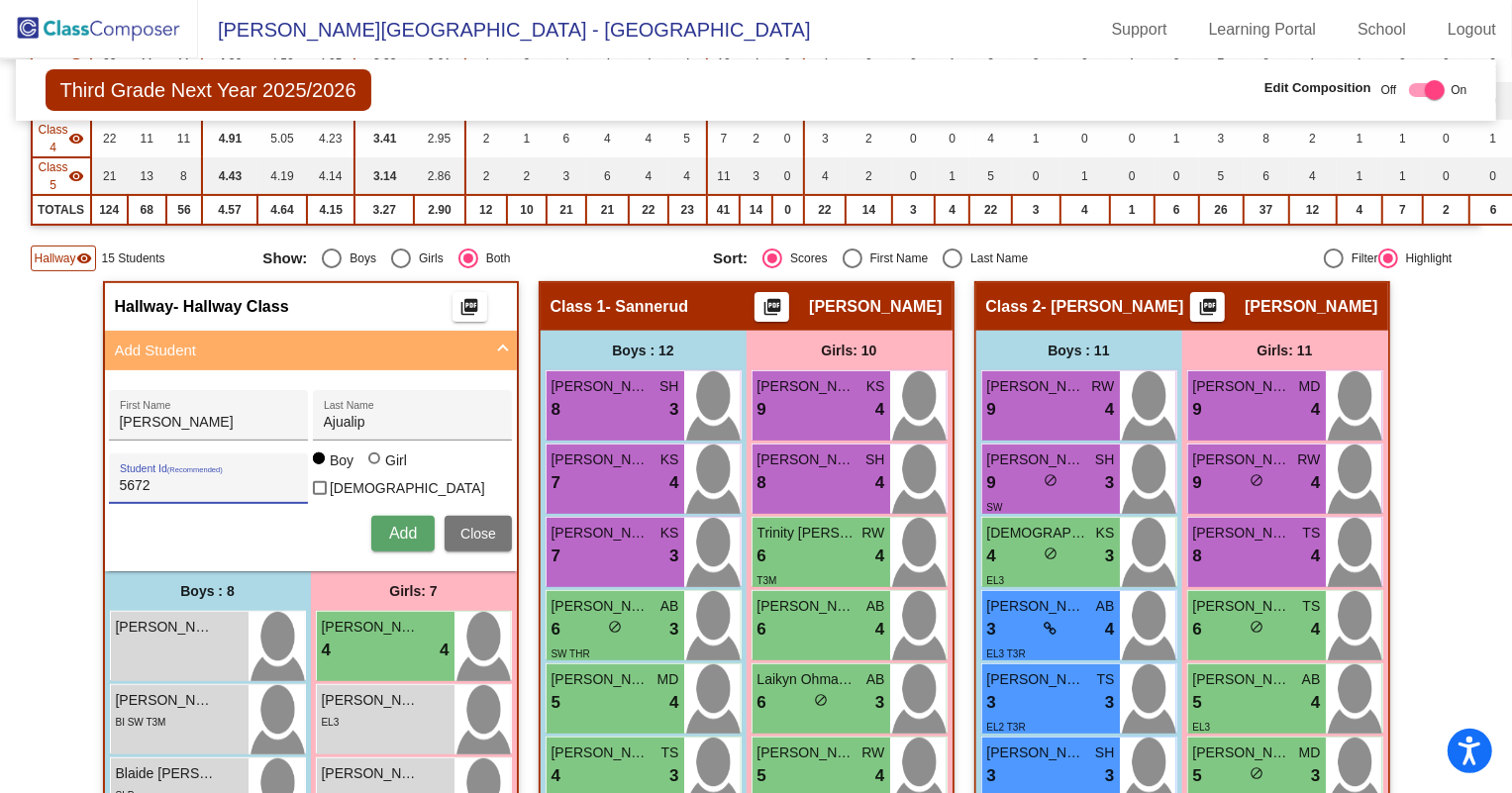 type on "5672" 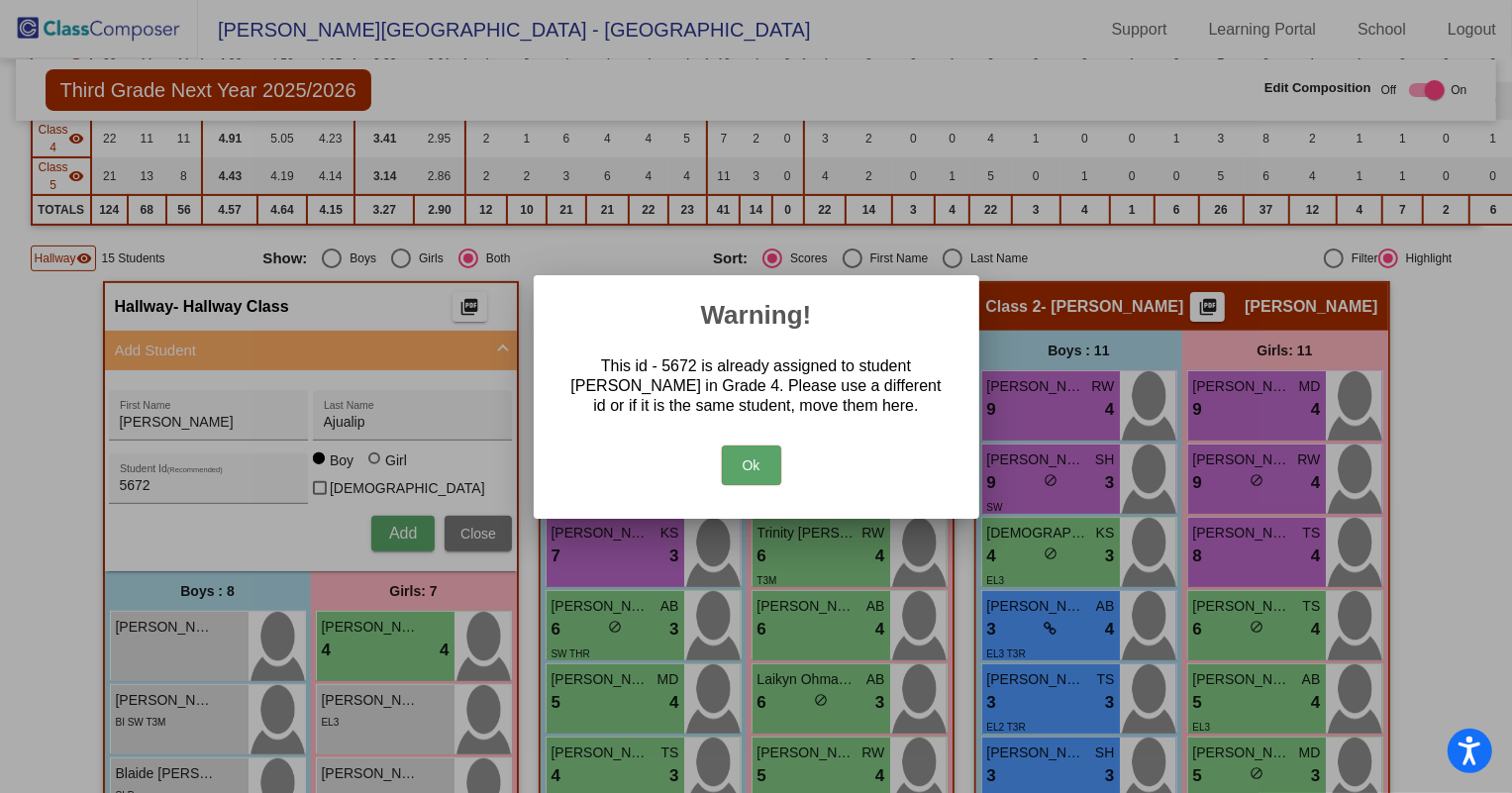 click on "Ok" at bounding box center [752, 465] 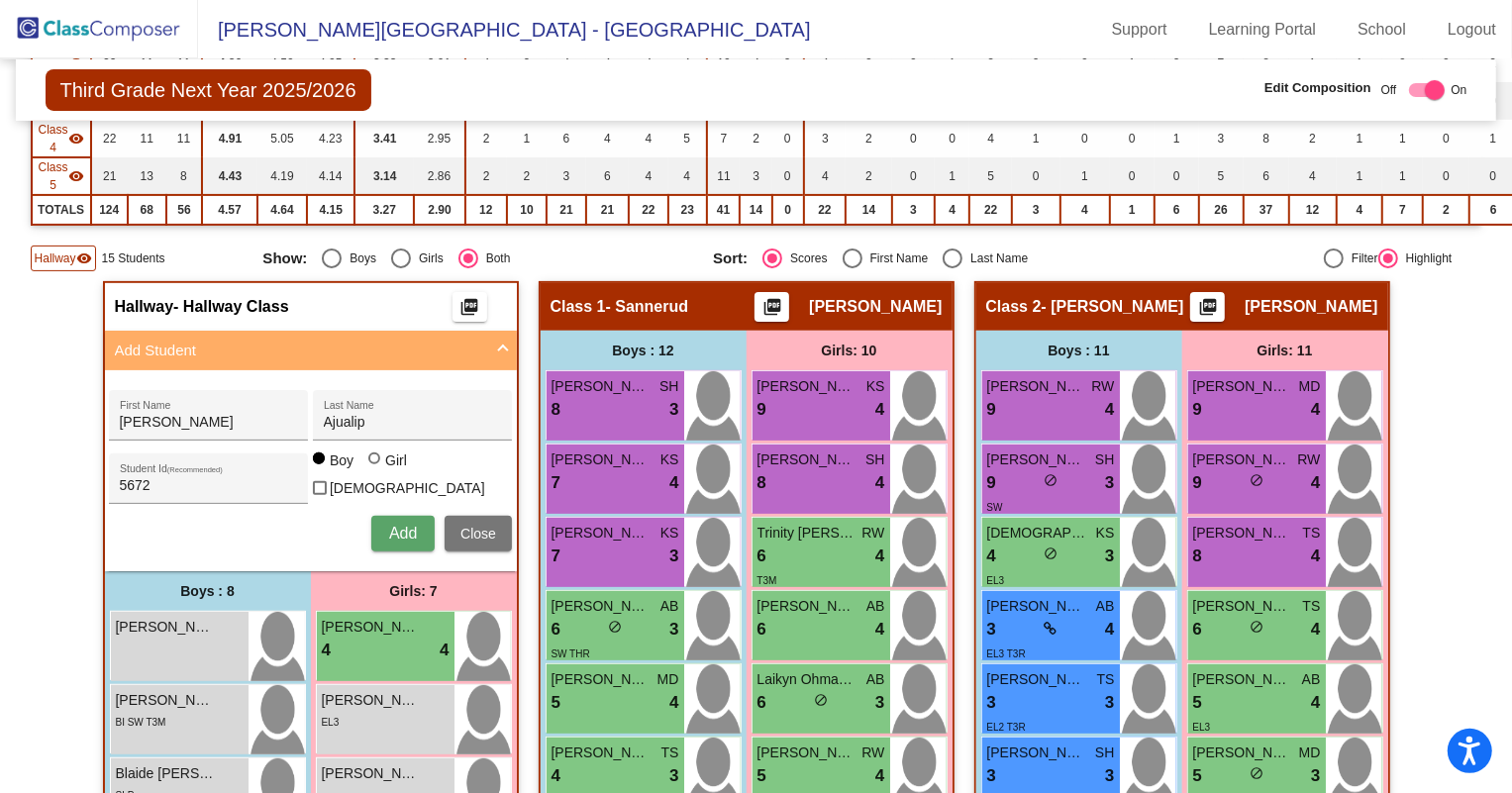click on "Close" at bounding box center [478, 534] 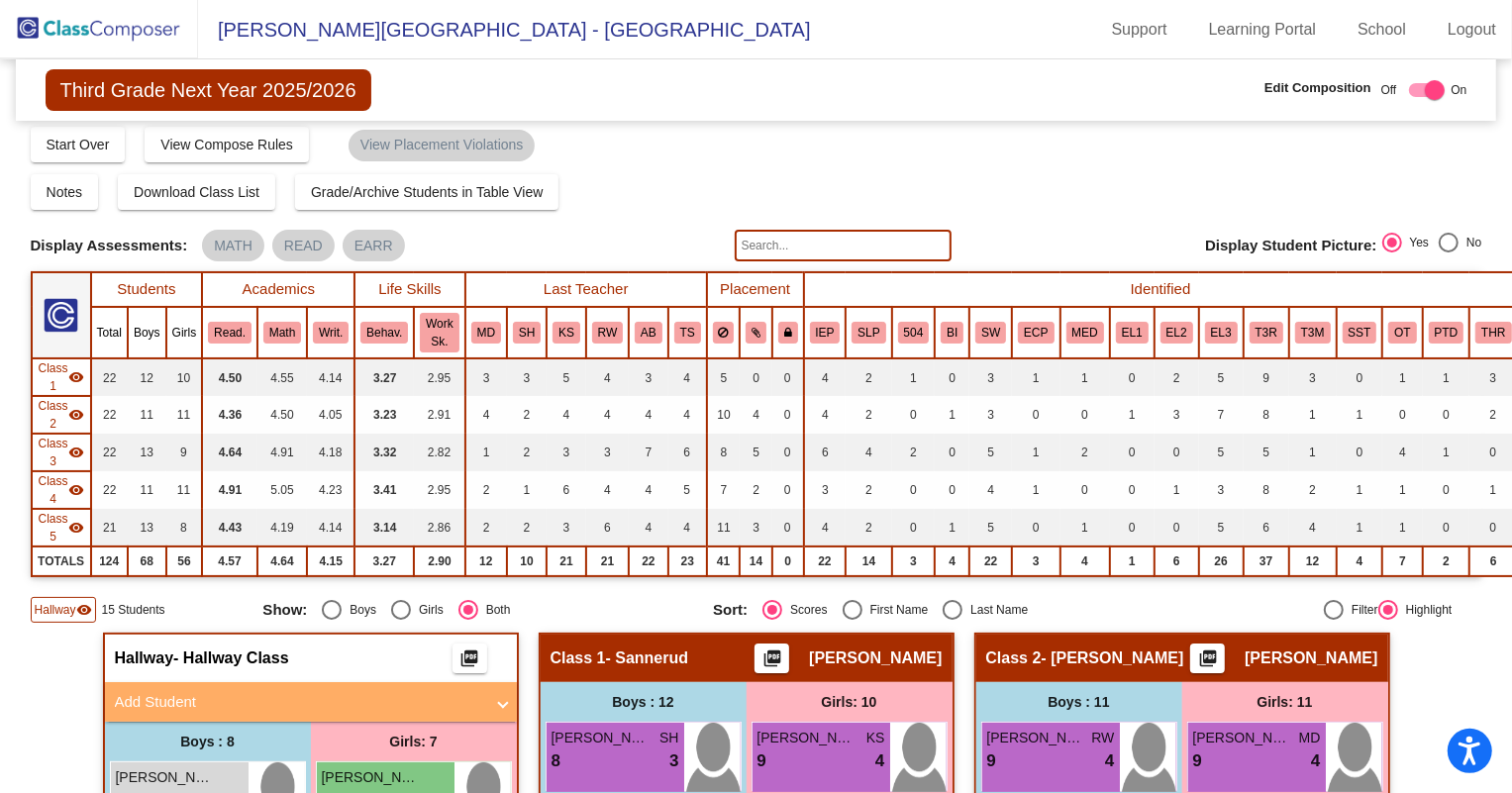 scroll, scrollTop: 0, scrollLeft: 0, axis: both 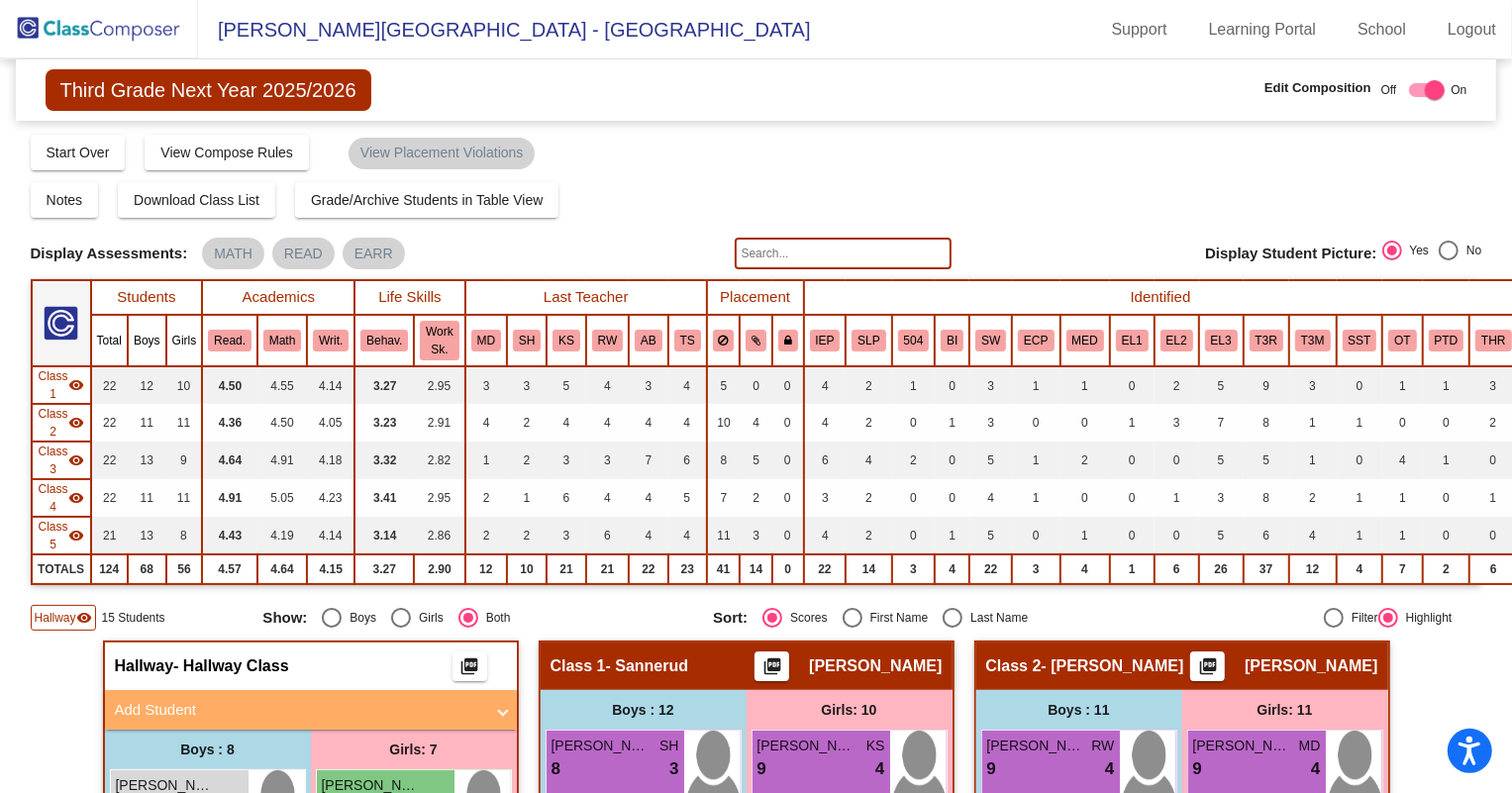 click 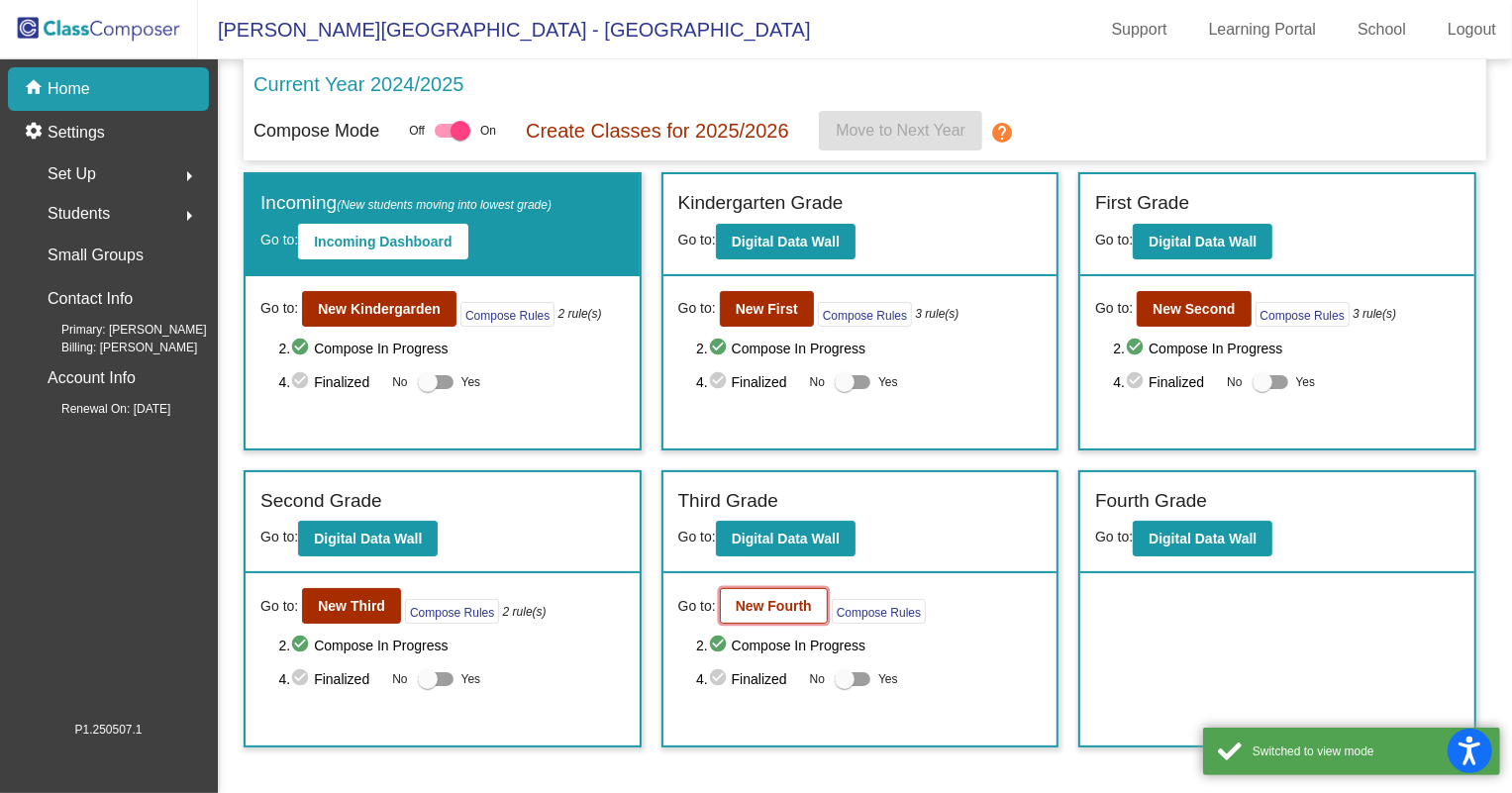 click on "New Fourth" 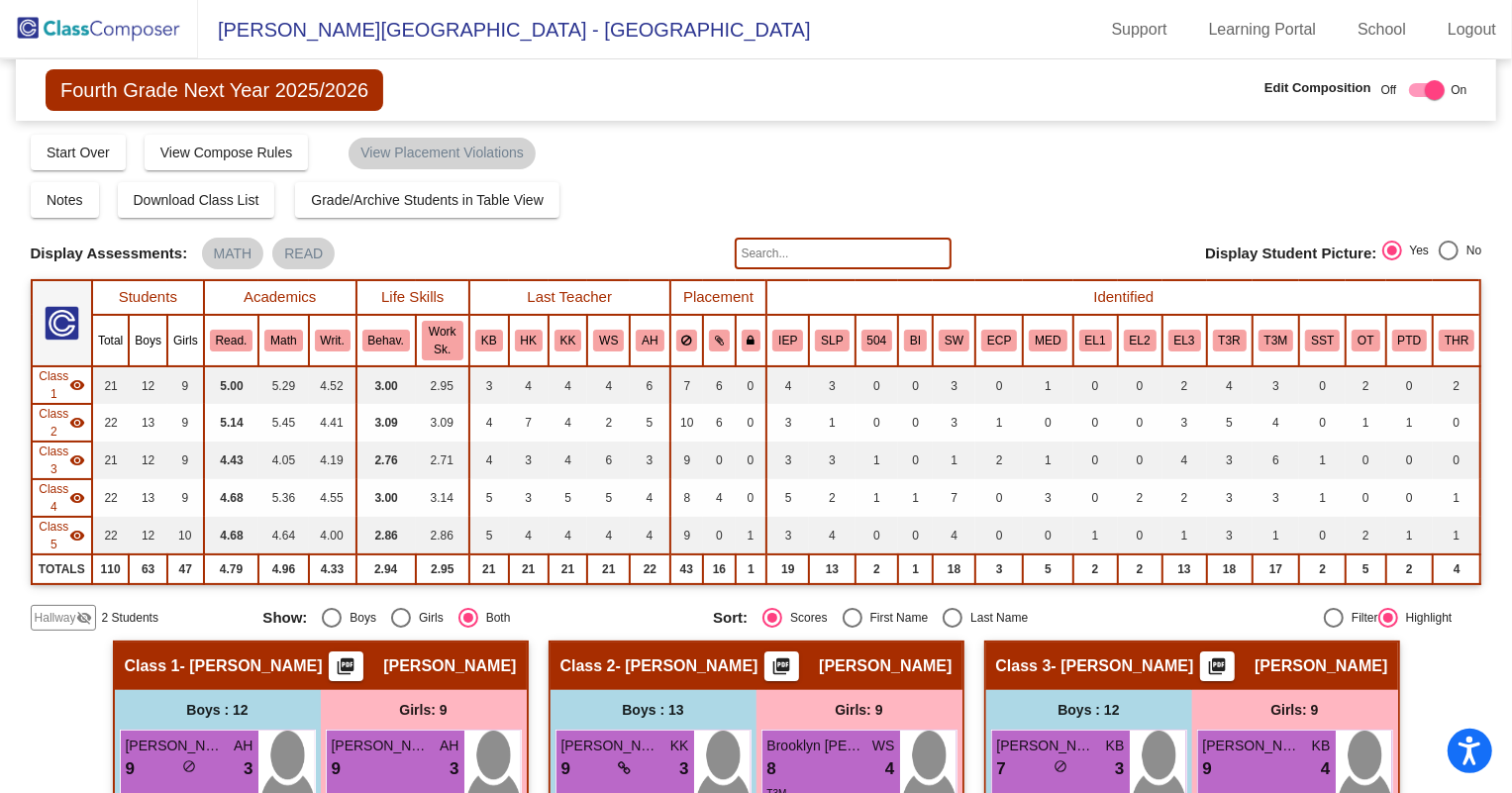 click 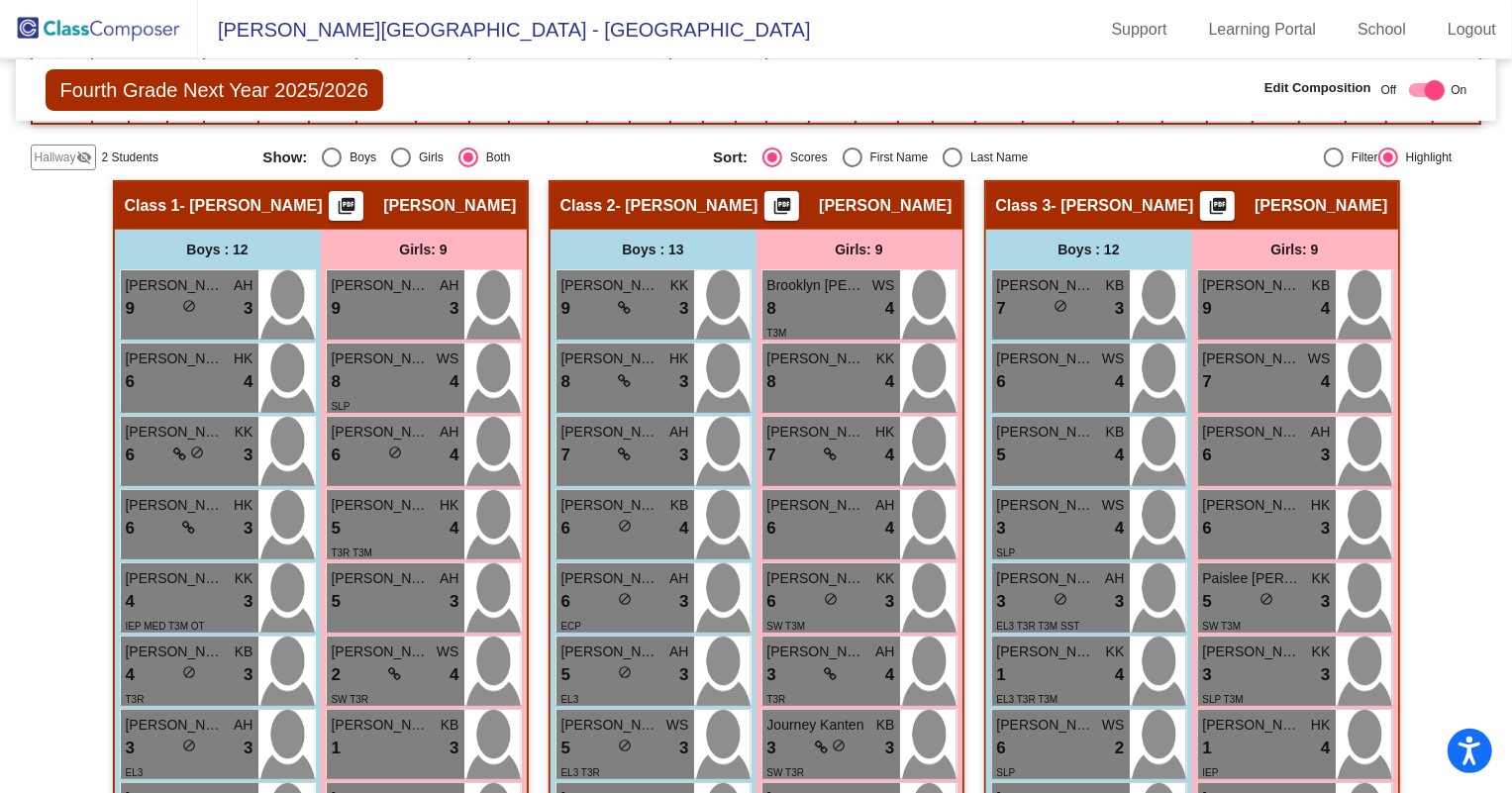 scroll, scrollTop: 100, scrollLeft: 0, axis: vertical 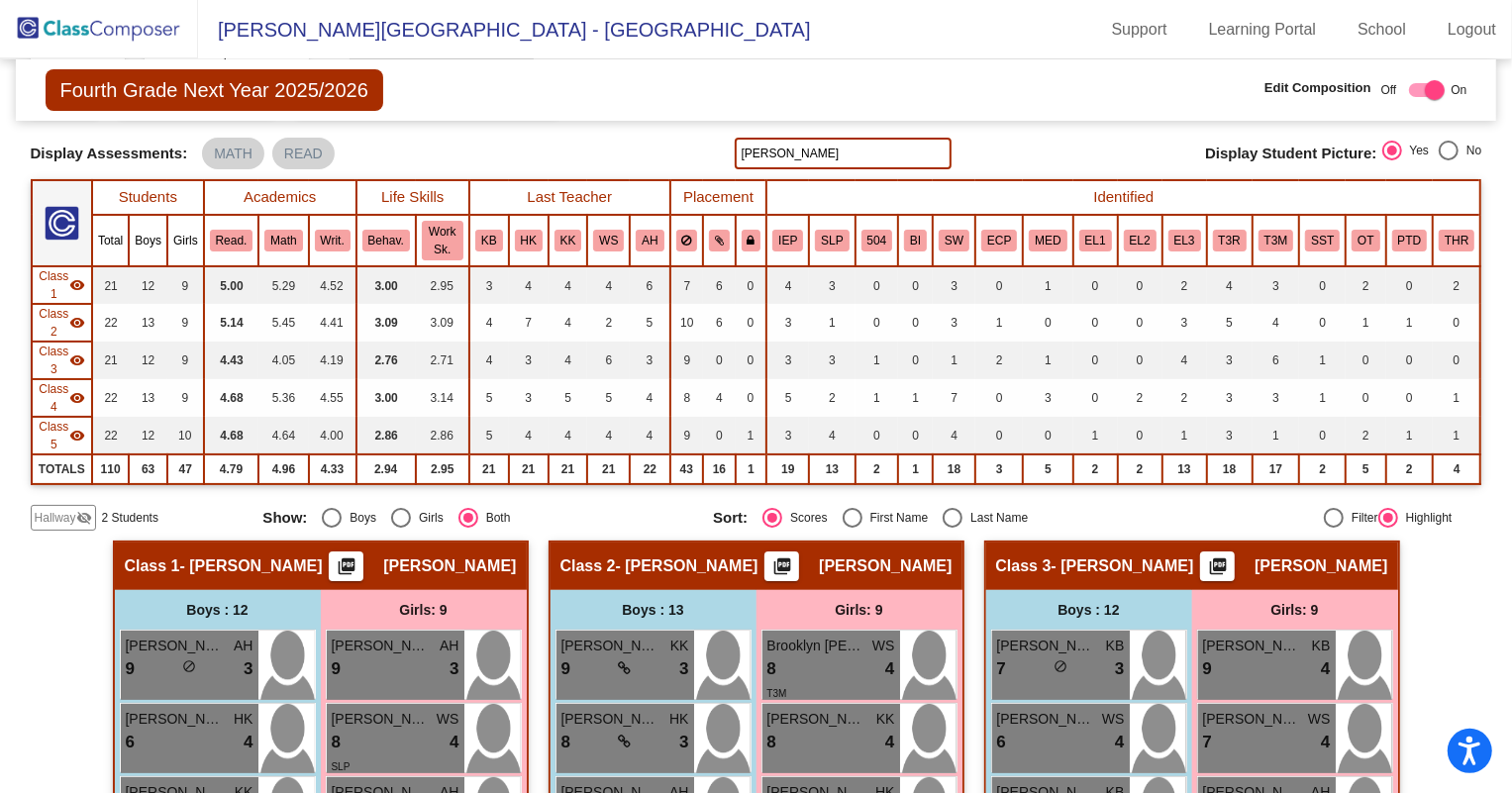 type on "[PERSON_NAME]" 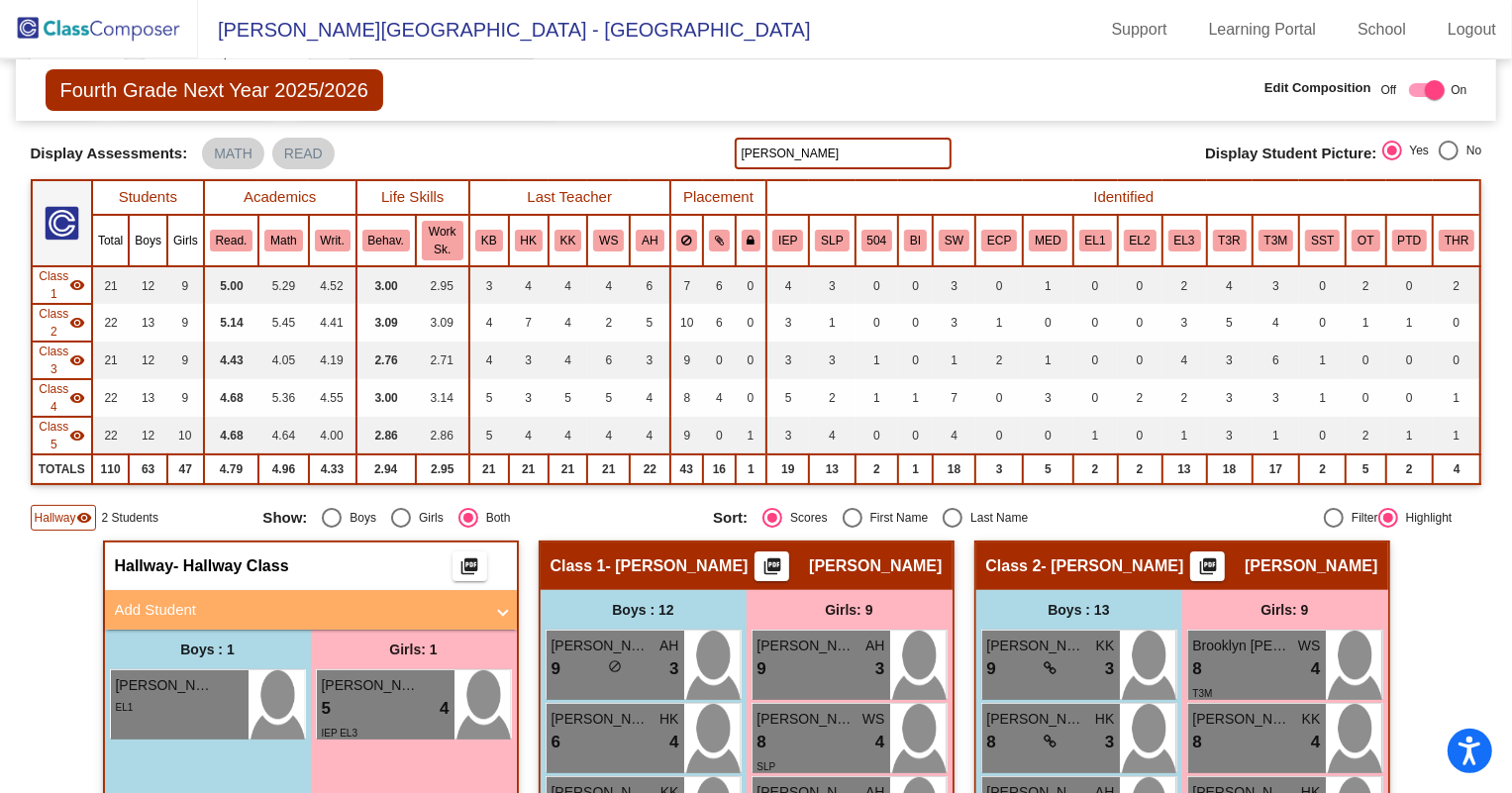 drag, startPoint x: 774, startPoint y: 153, endPoint x: 721, endPoint y: 151, distance: 53.037722 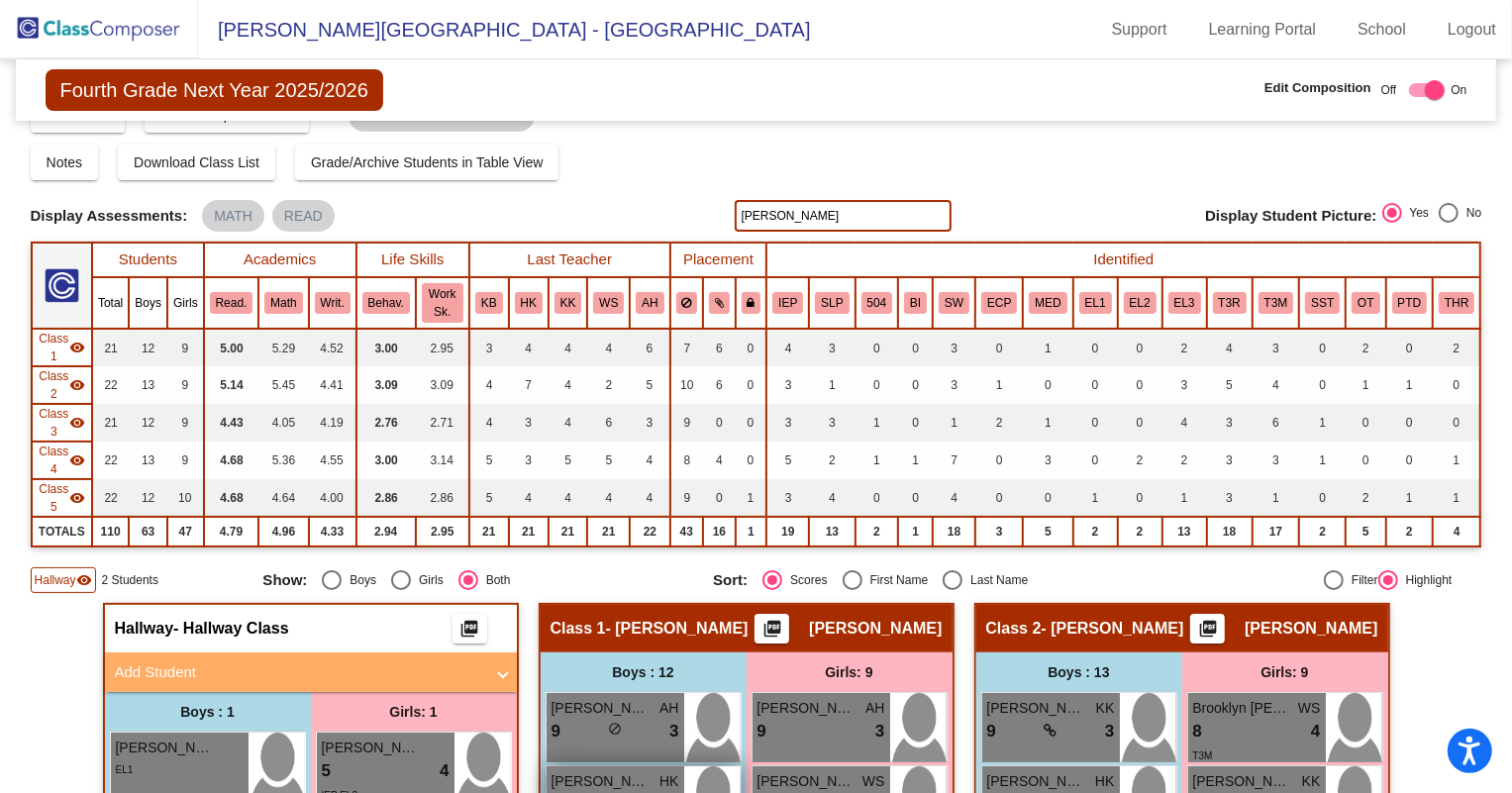 scroll, scrollTop: 10, scrollLeft: 0, axis: vertical 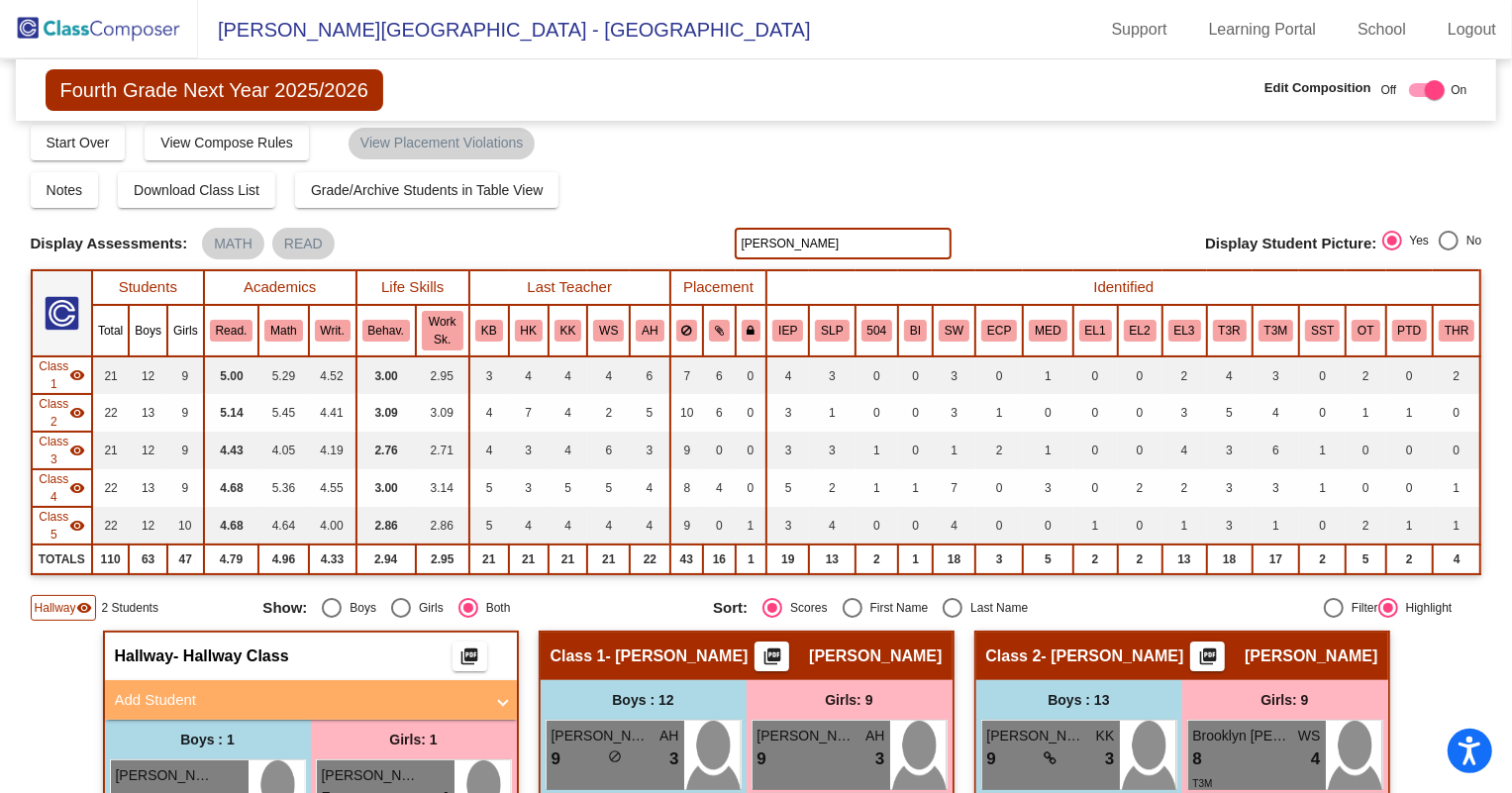 click 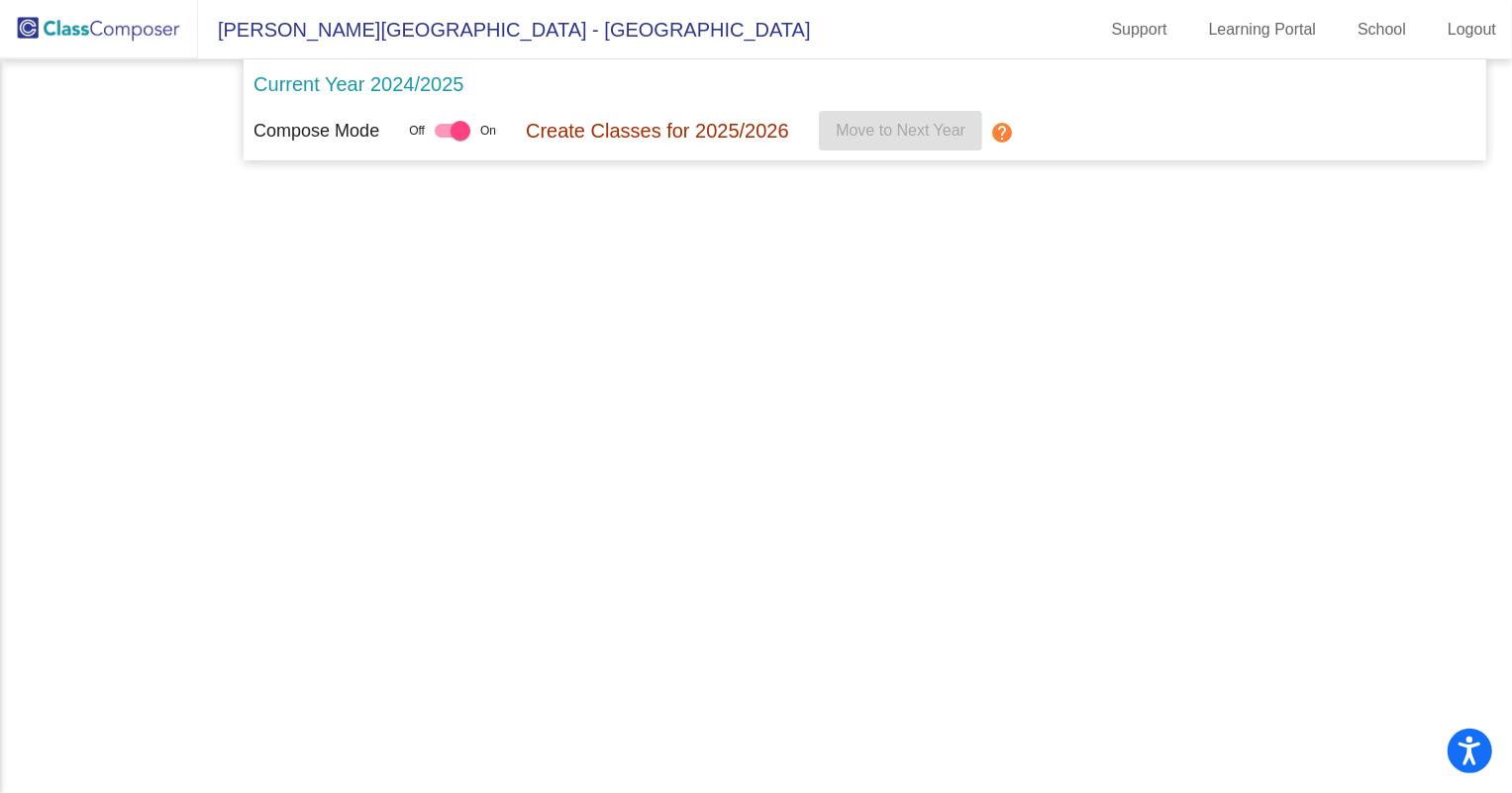 scroll, scrollTop: 0, scrollLeft: 0, axis: both 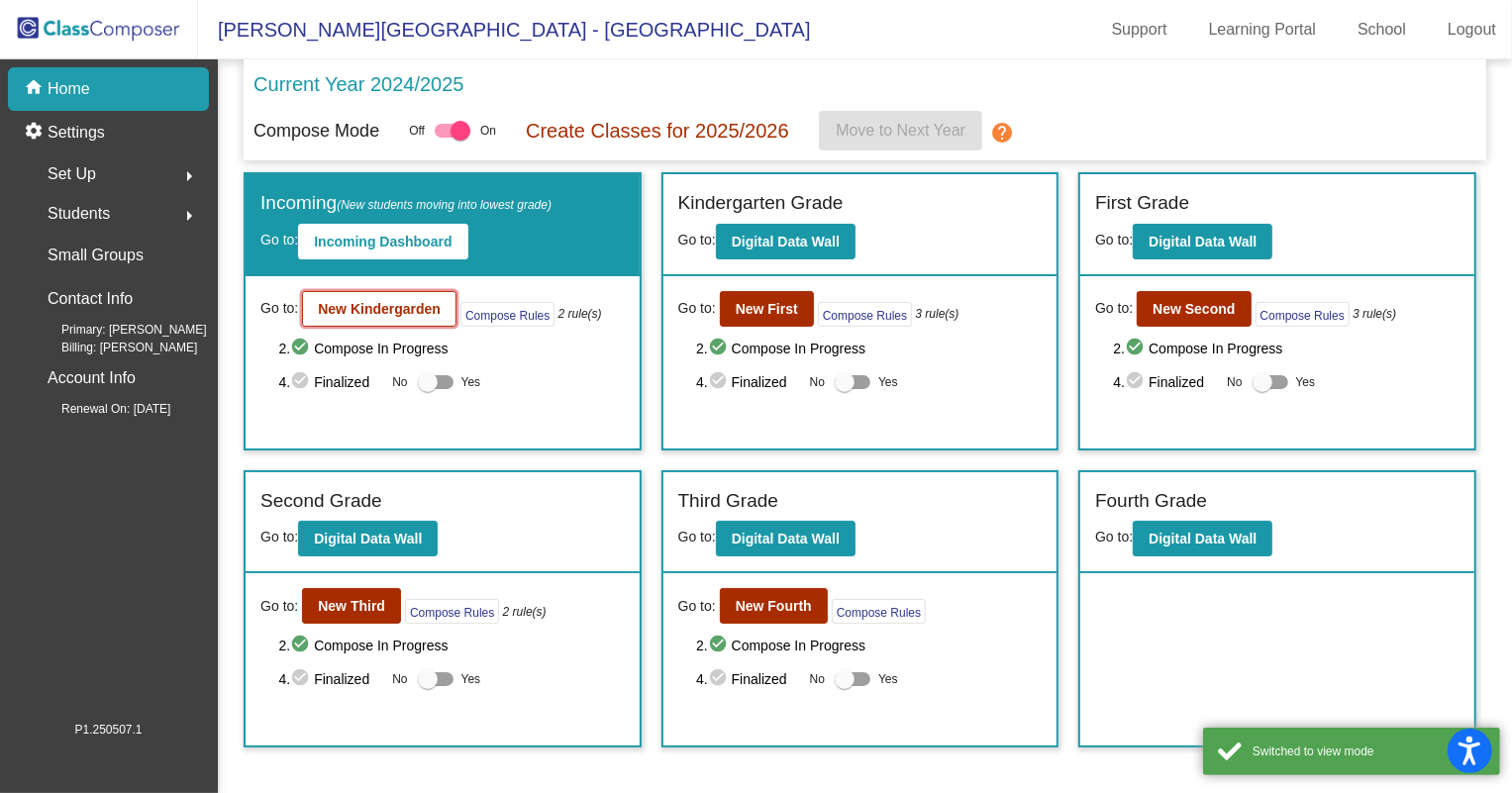 click on "New Kindergarden" 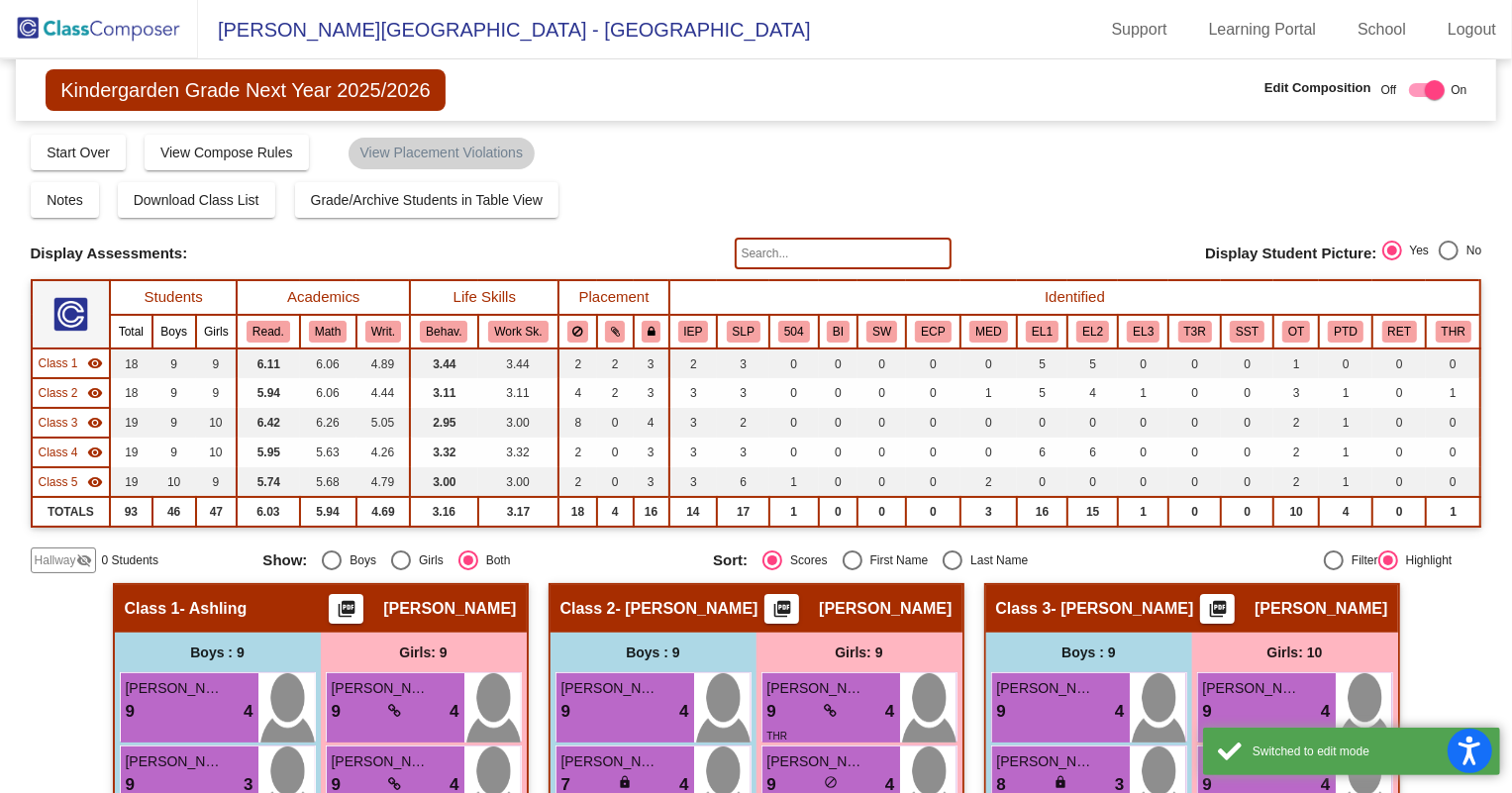 click 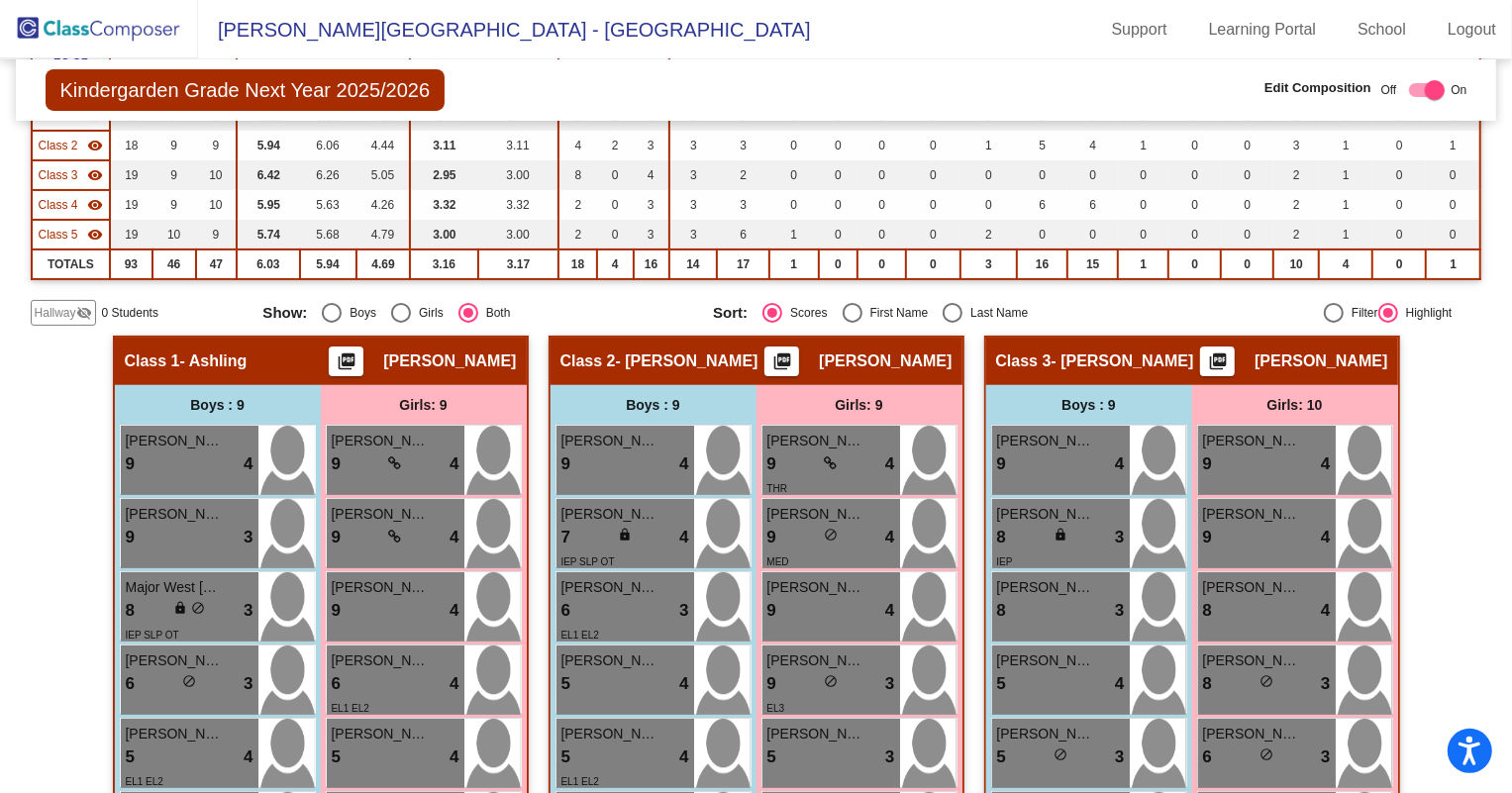 scroll, scrollTop: 54, scrollLeft: 0, axis: vertical 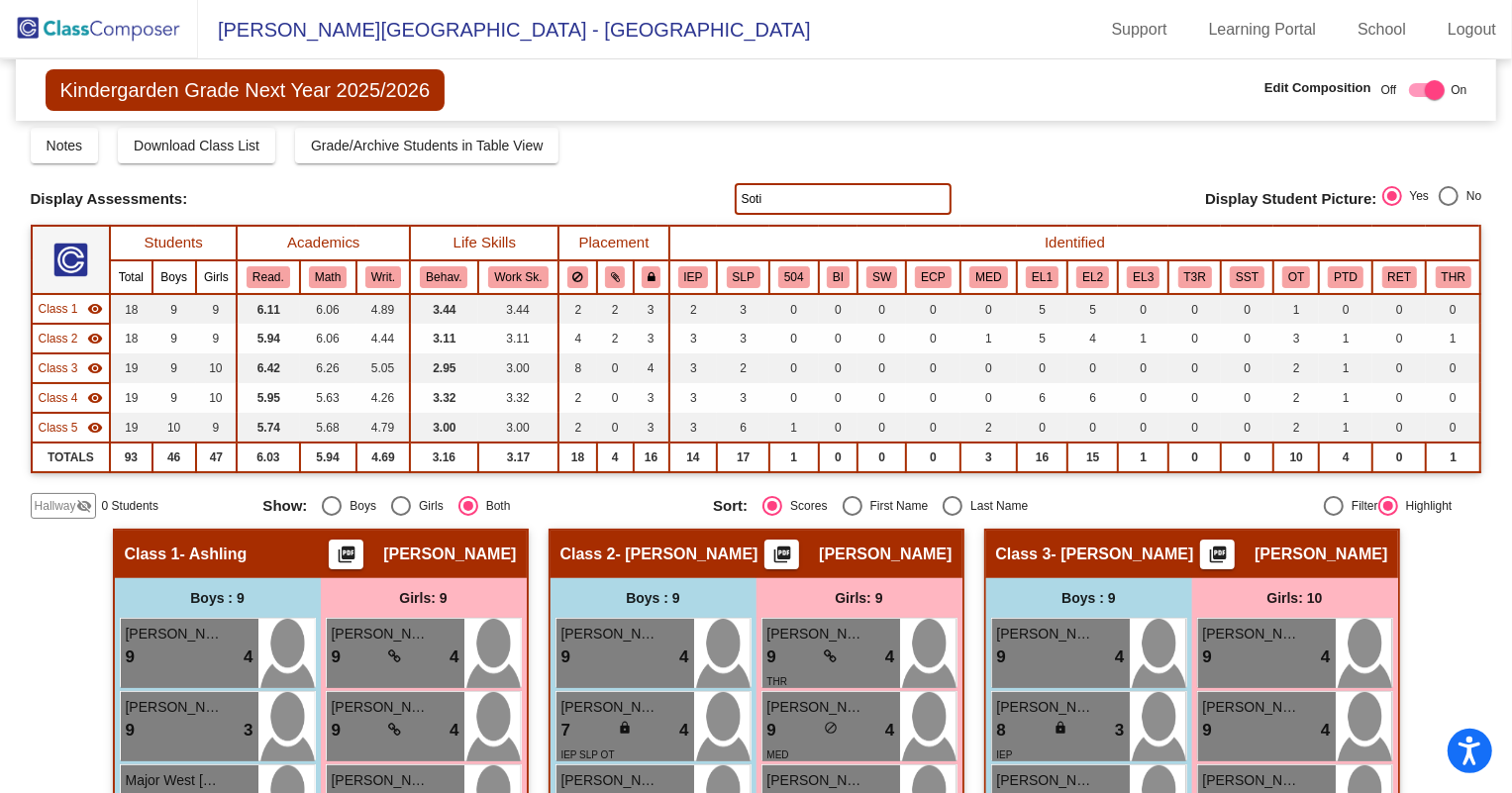 drag, startPoint x: 778, startPoint y: 196, endPoint x: 693, endPoint y: 183, distance: 85.988371 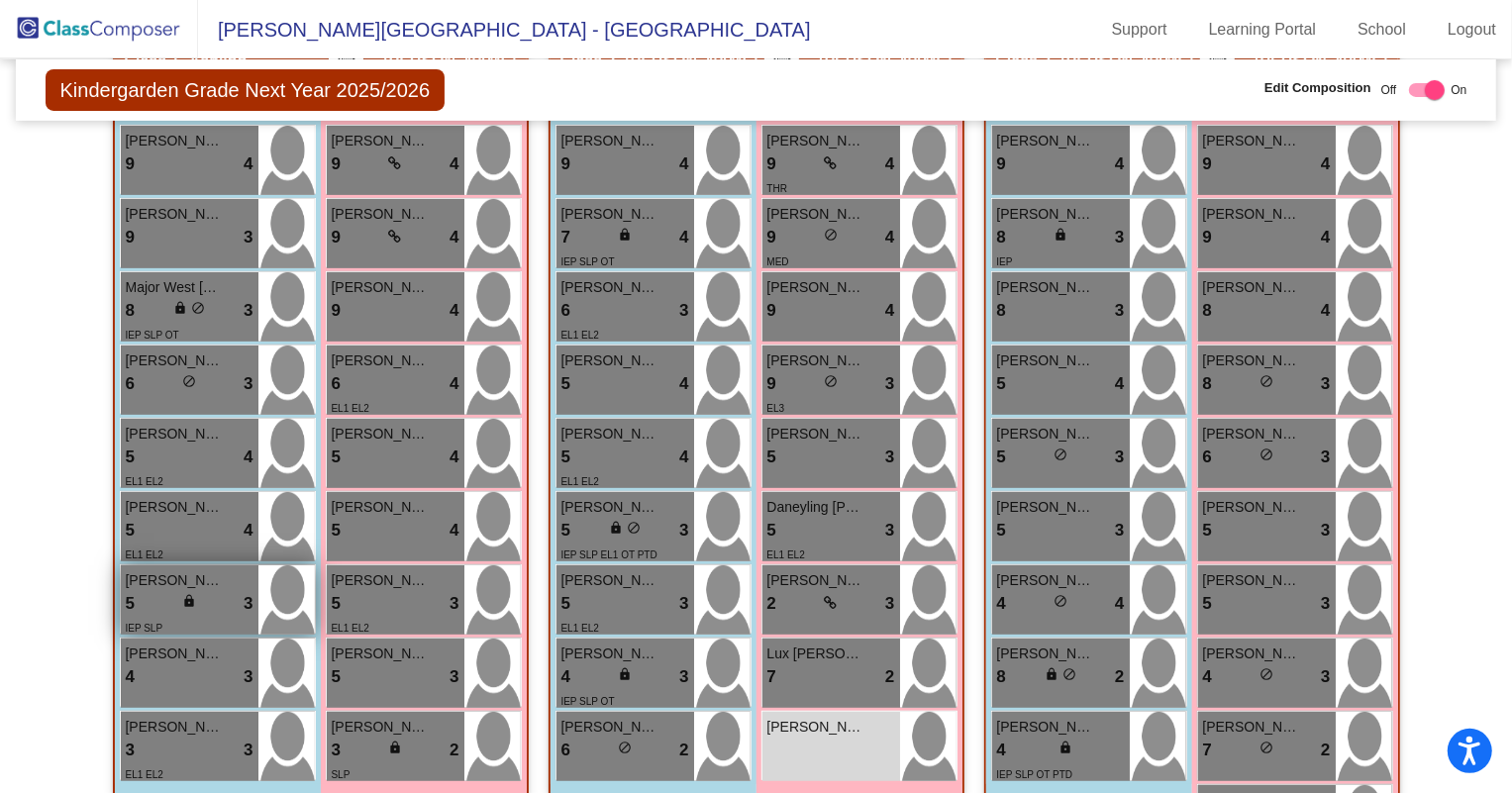 scroll, scrollTop: 594, scrollLeft: 0, axis: vertical 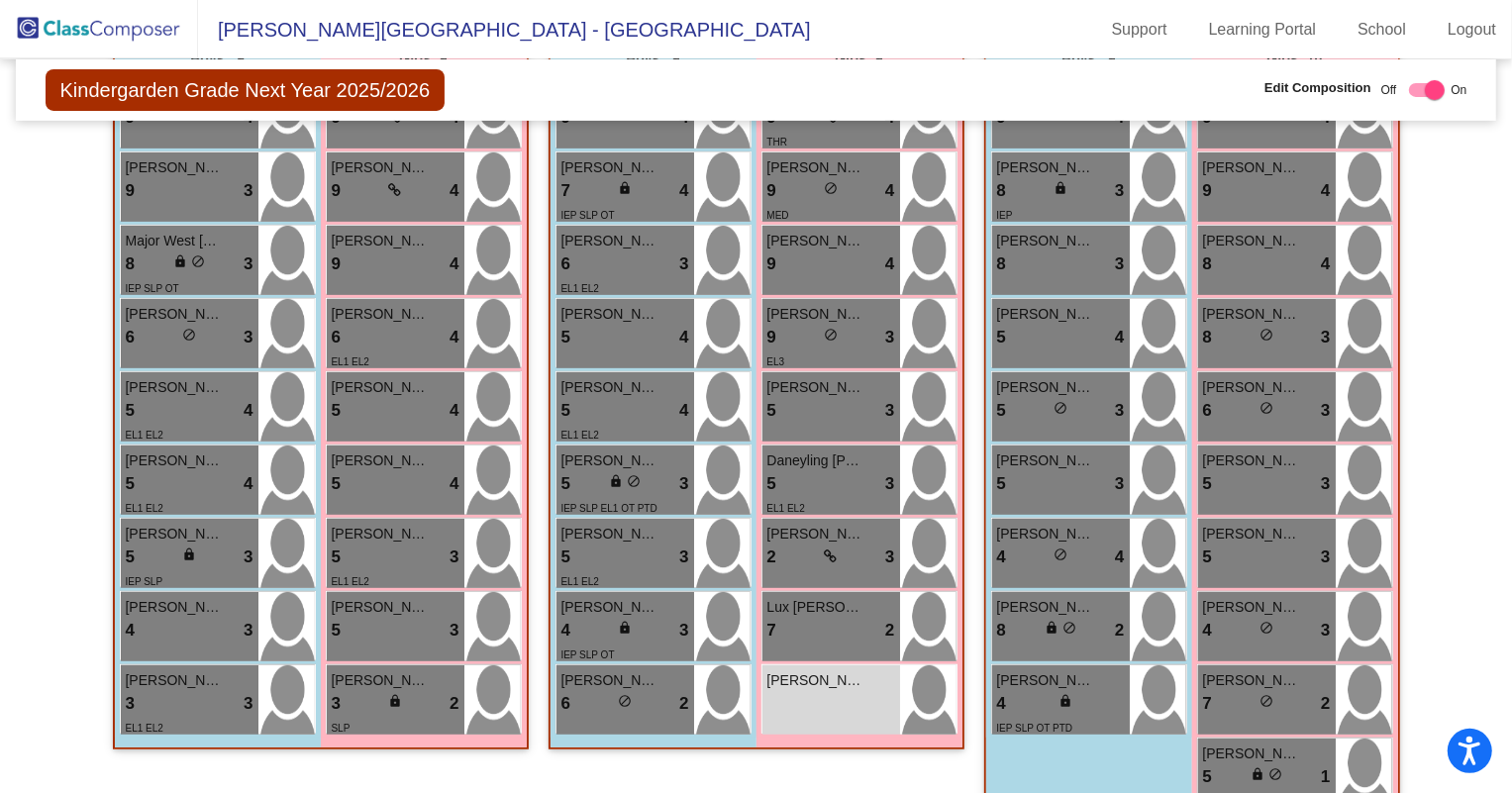 type on "[PERSON_NAME]" 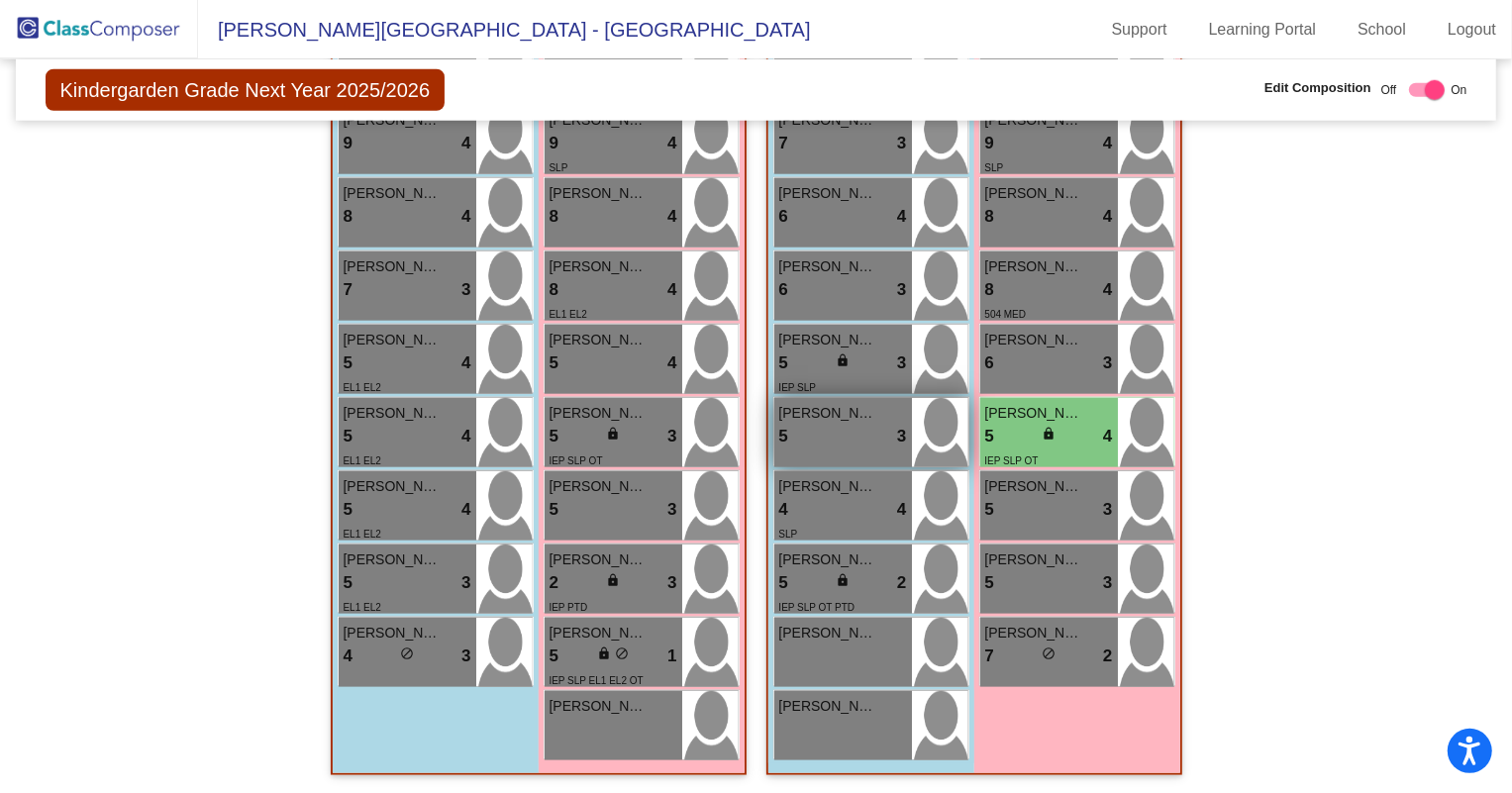 scroll, scrollTop: 1405, scrollLeft: 0, axis: vertical 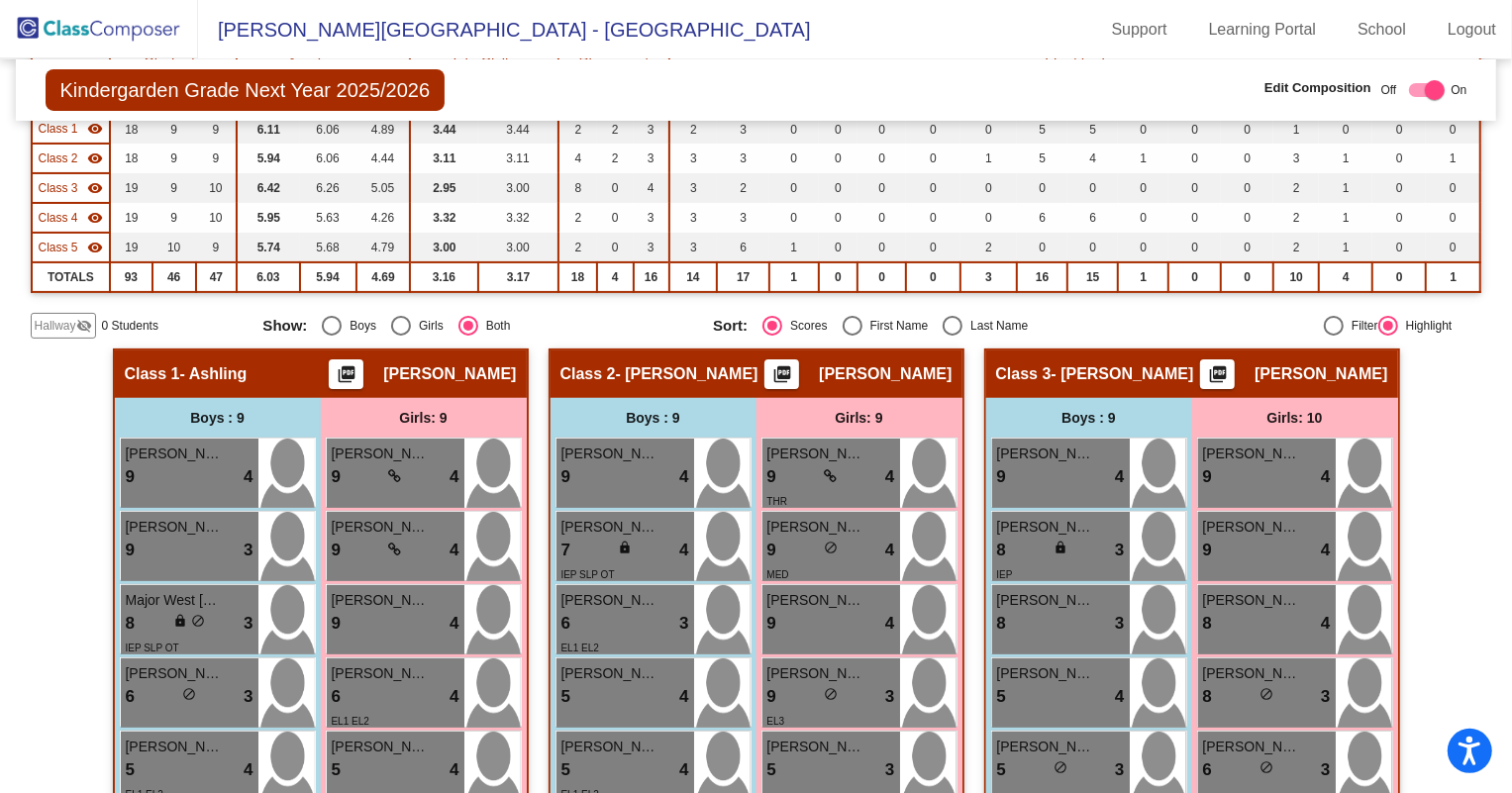 click 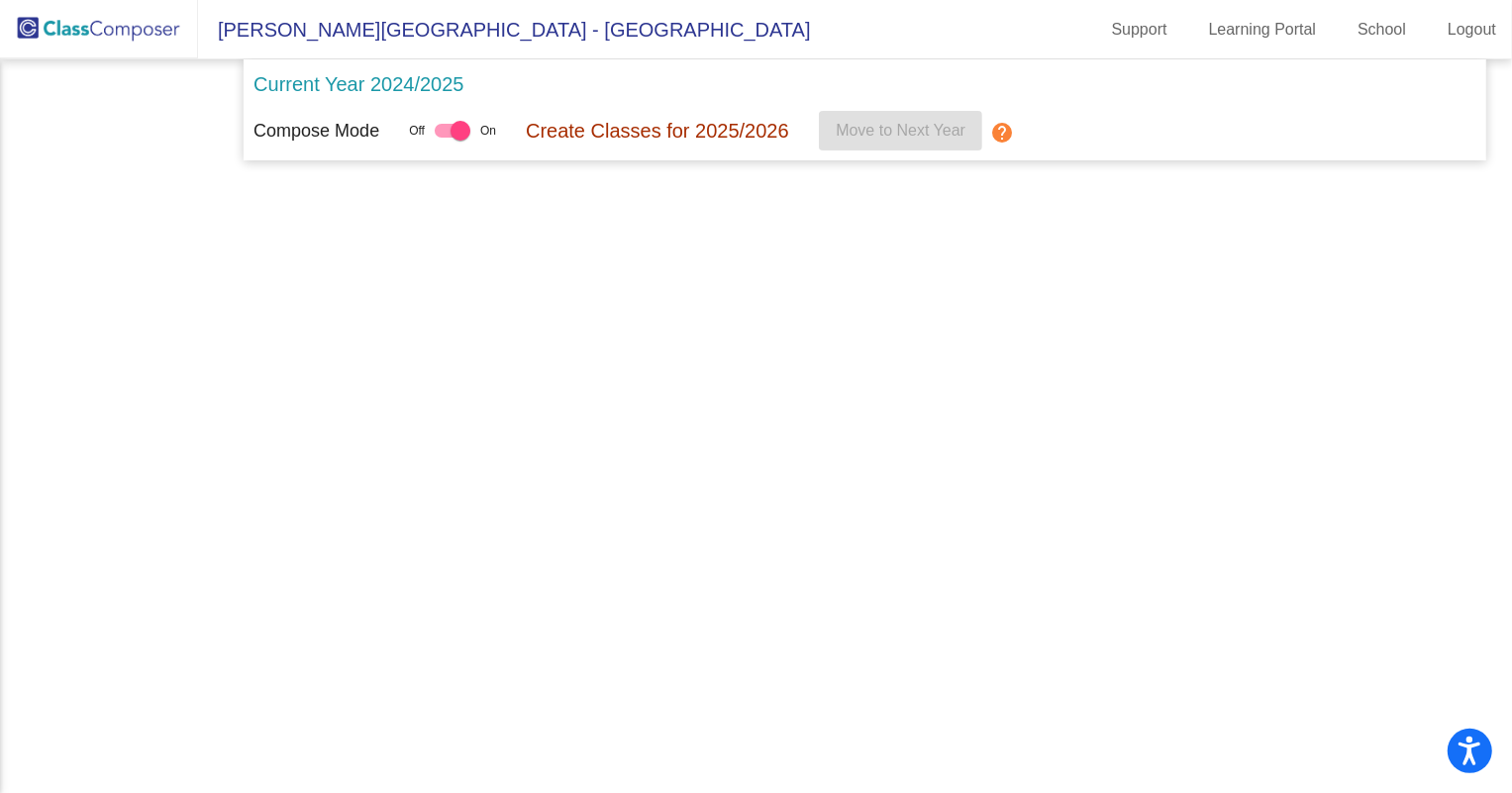 scroll, scrollTop: 0, scrollLeft: 0, axis: both 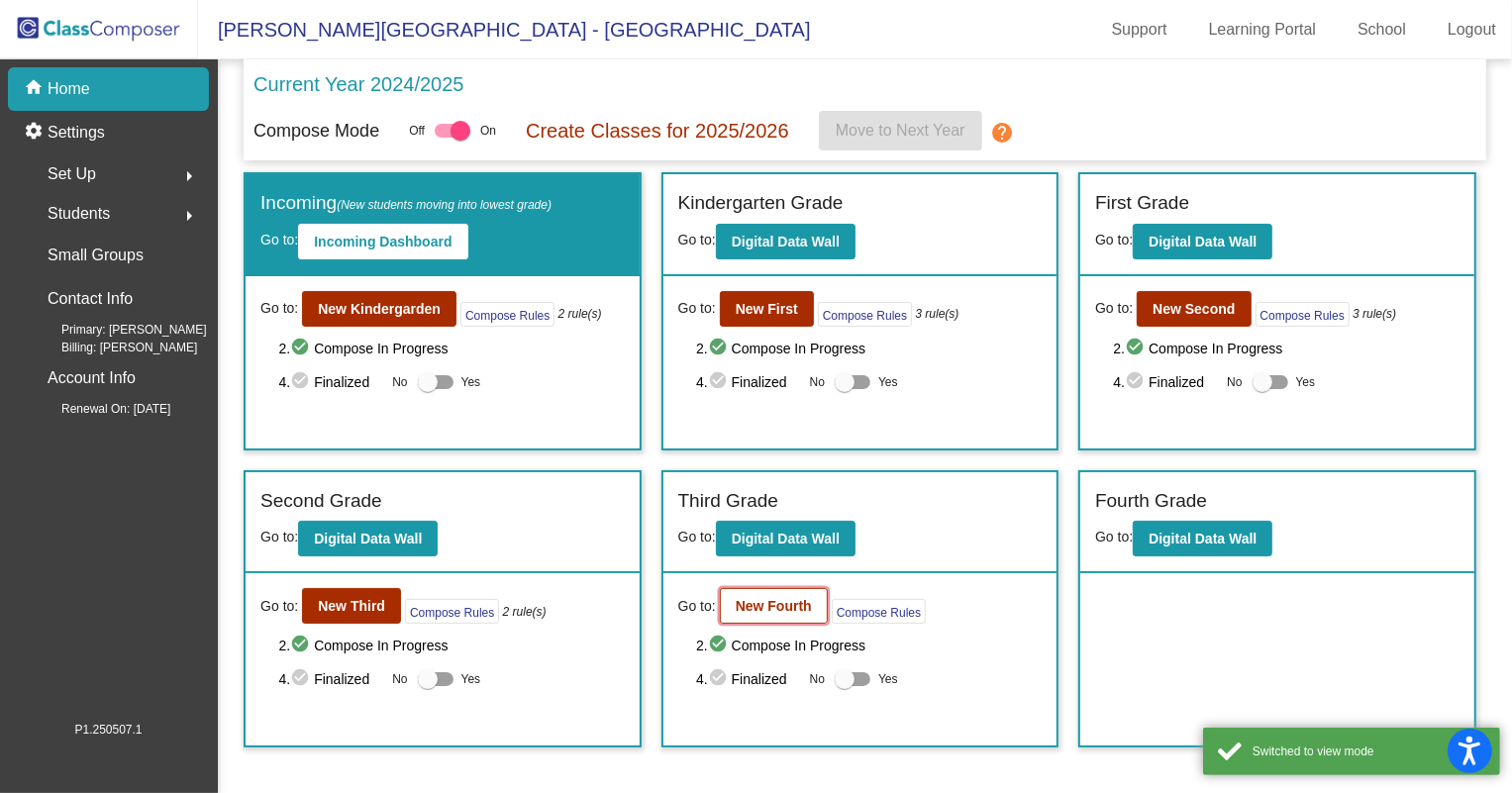 click on "New Fourth" 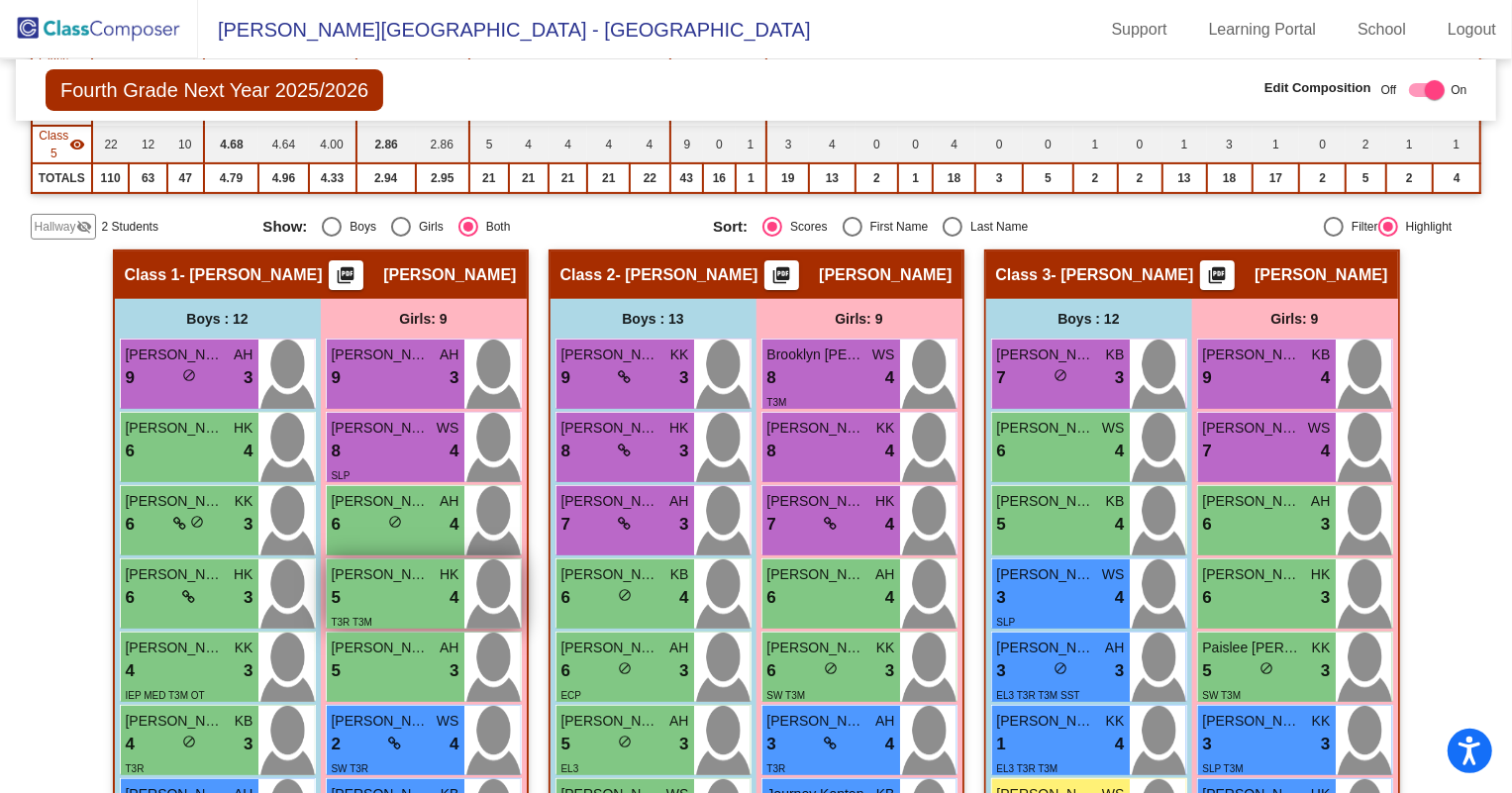 scroll, scrollTop: 359, scrollLeft: 0, axis: vertical 